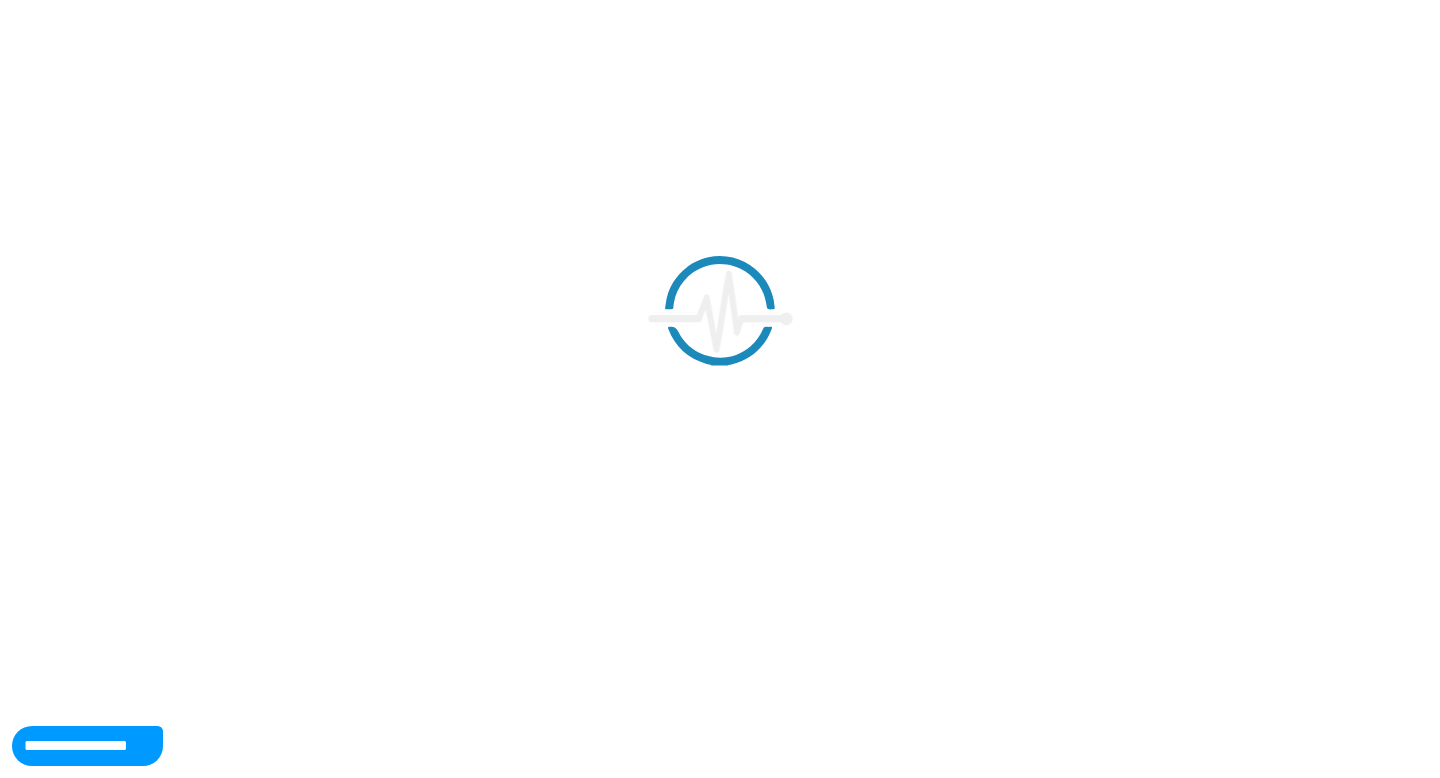 scroll, scrollTop: 0, scrollLeft: 0, axis: both 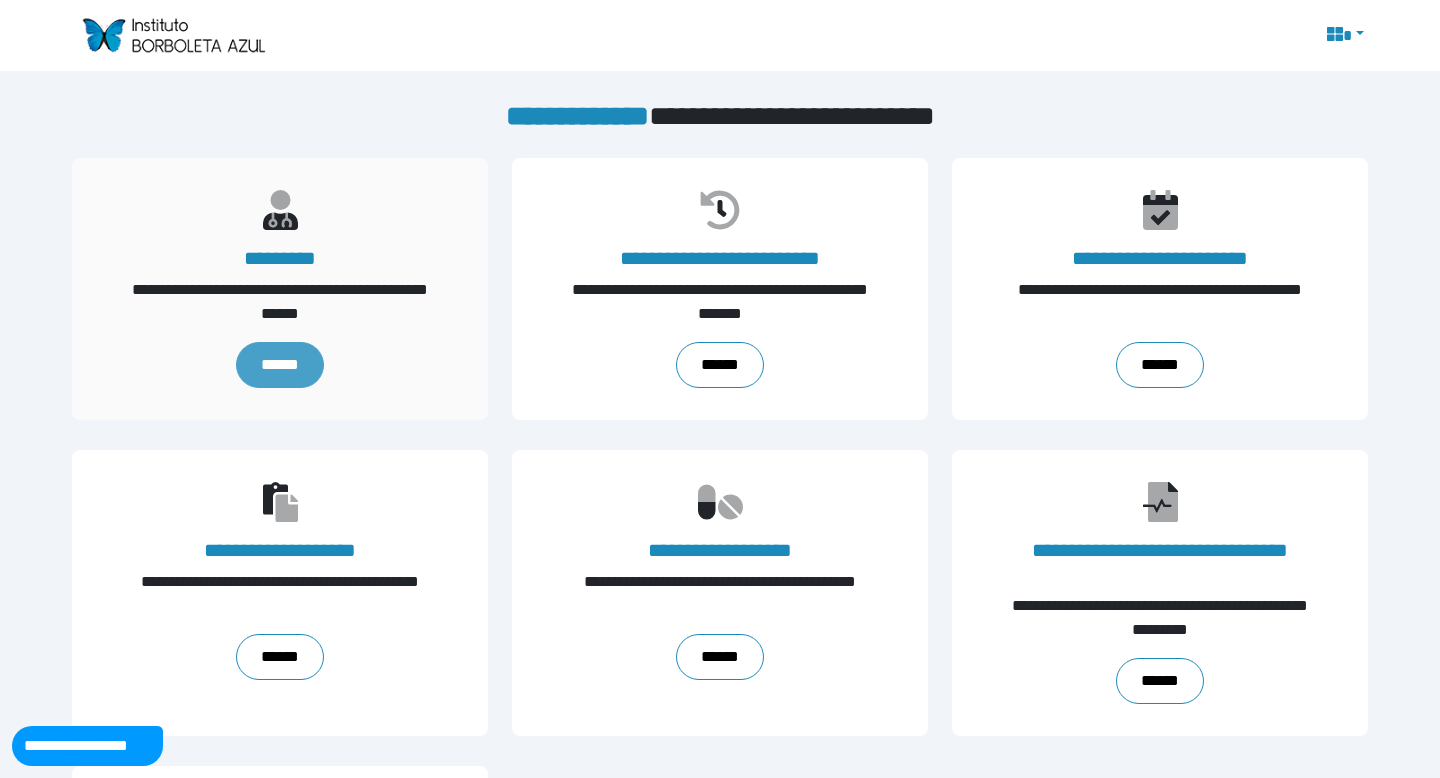 click on "******" at bounding box center (279, 365) 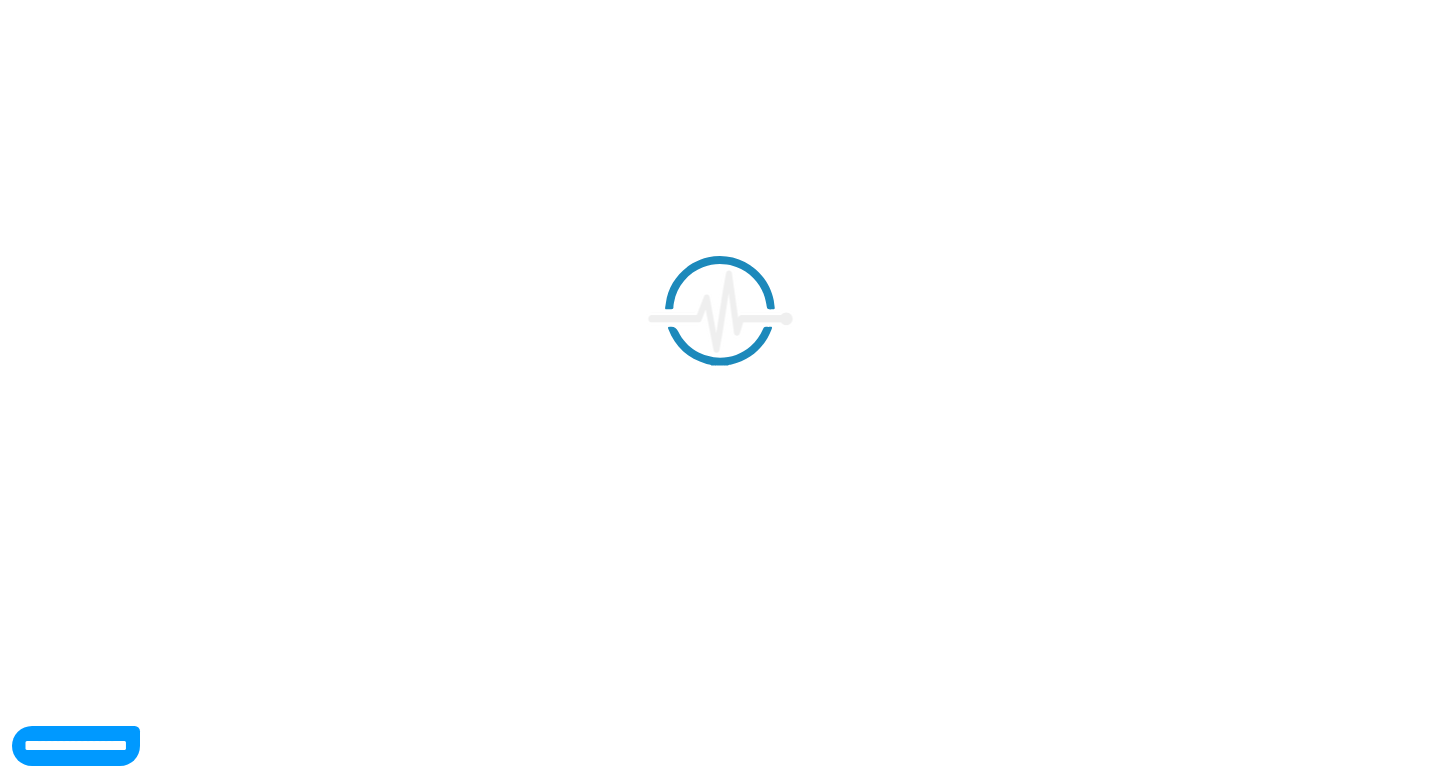 scroll, scrollTop: 0, scrollLeft: 0, axis: both 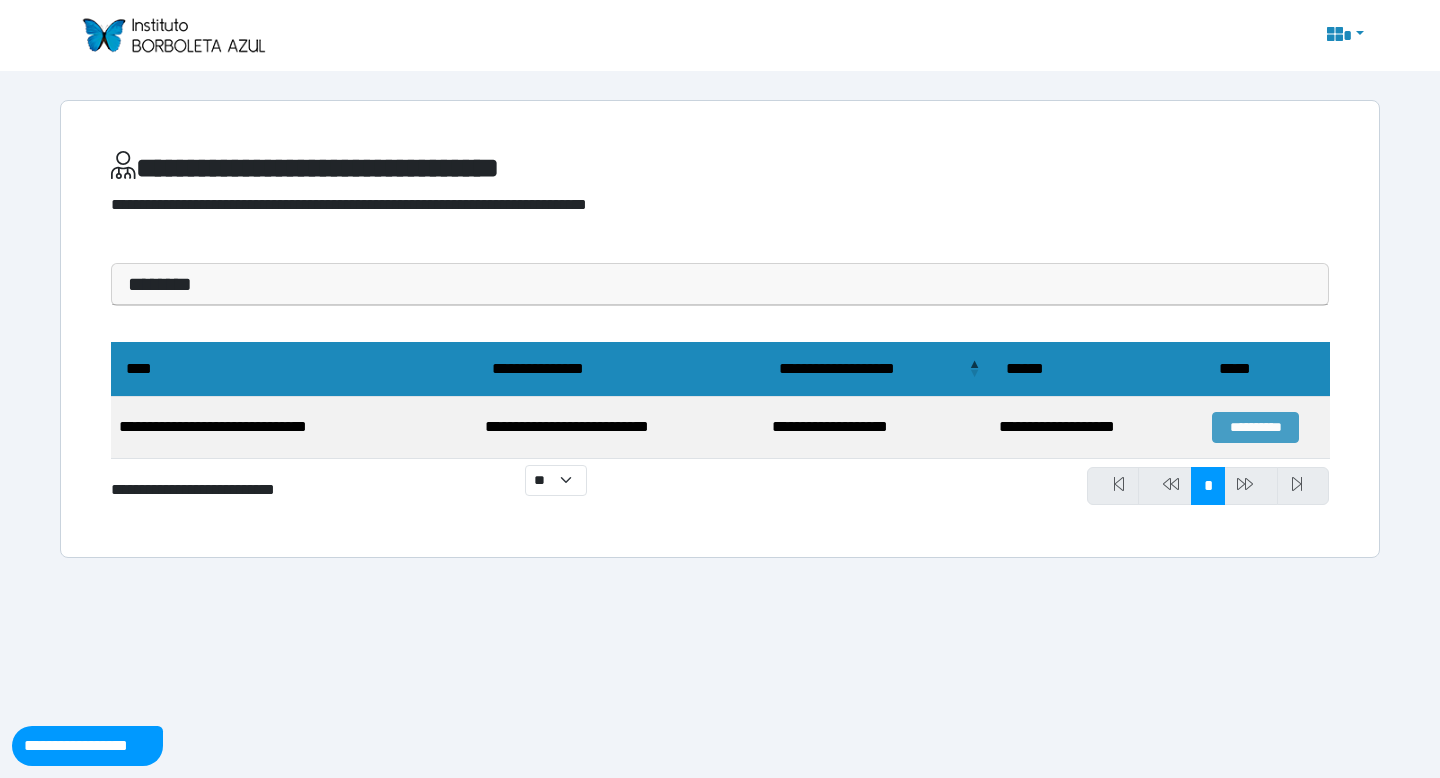 click on "**********" at bounding box center (1255, 427) 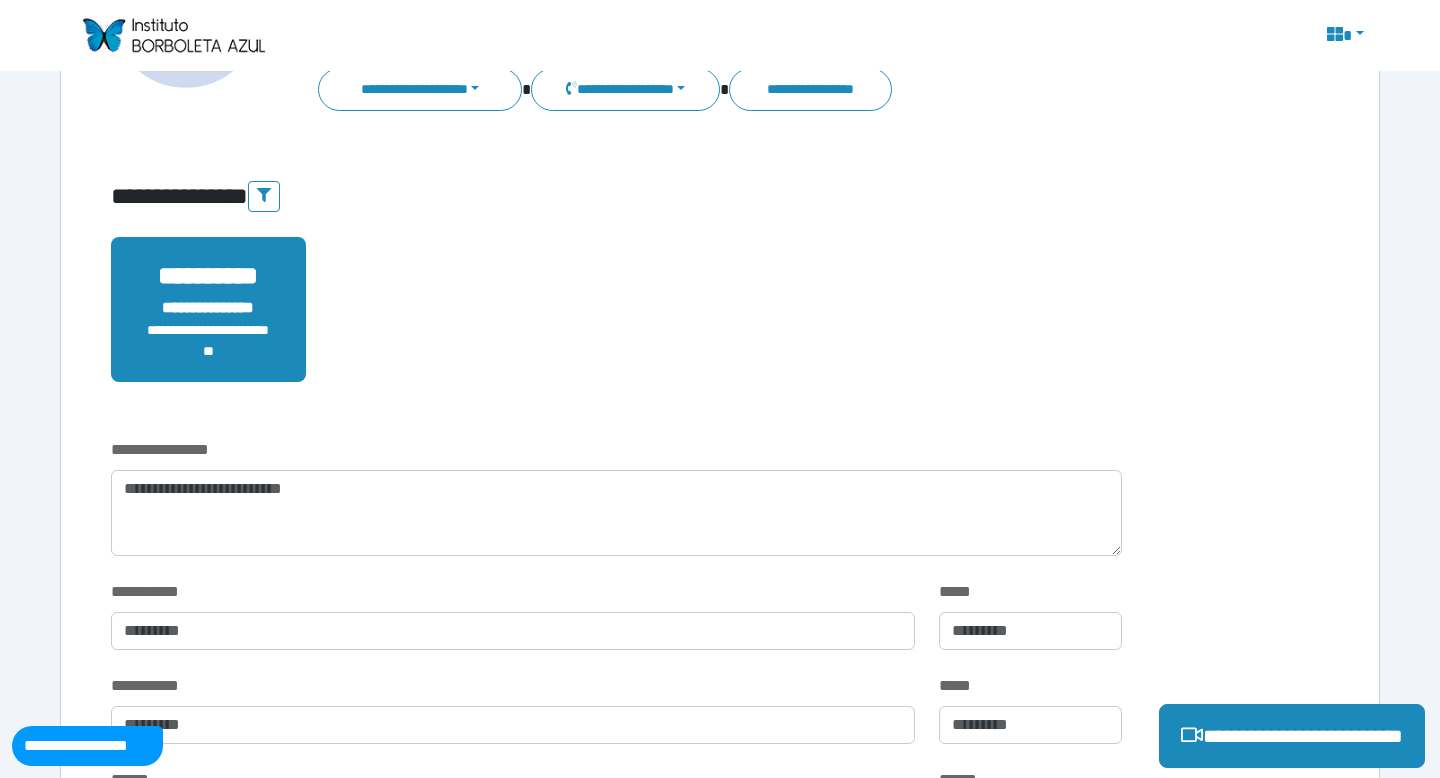 scroll, scrollTop: 303, scrollLeft: 0, axis: vertical 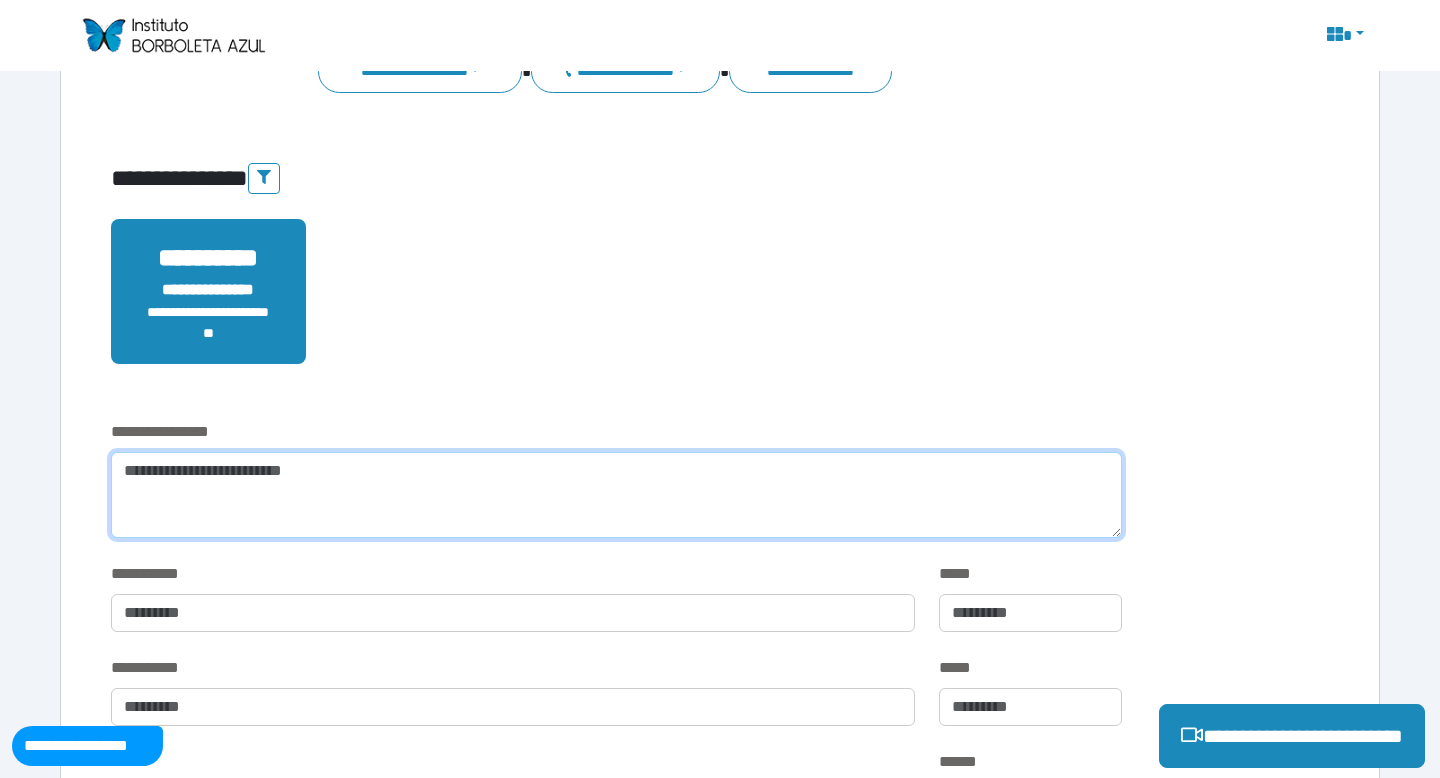 click at bounding box center [616, 495] 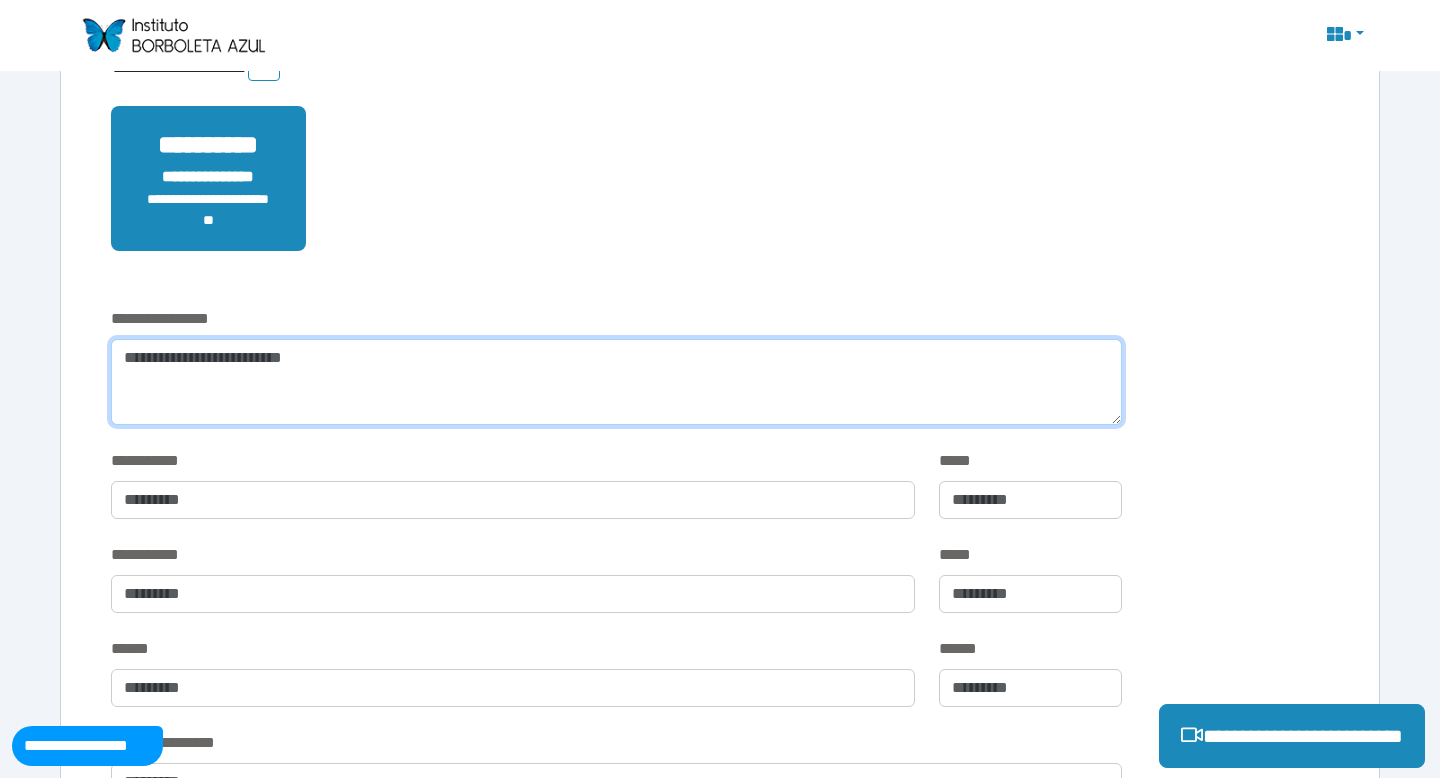 scroll, scrollTop: 418, scrollLeft: 0, axis: vertical 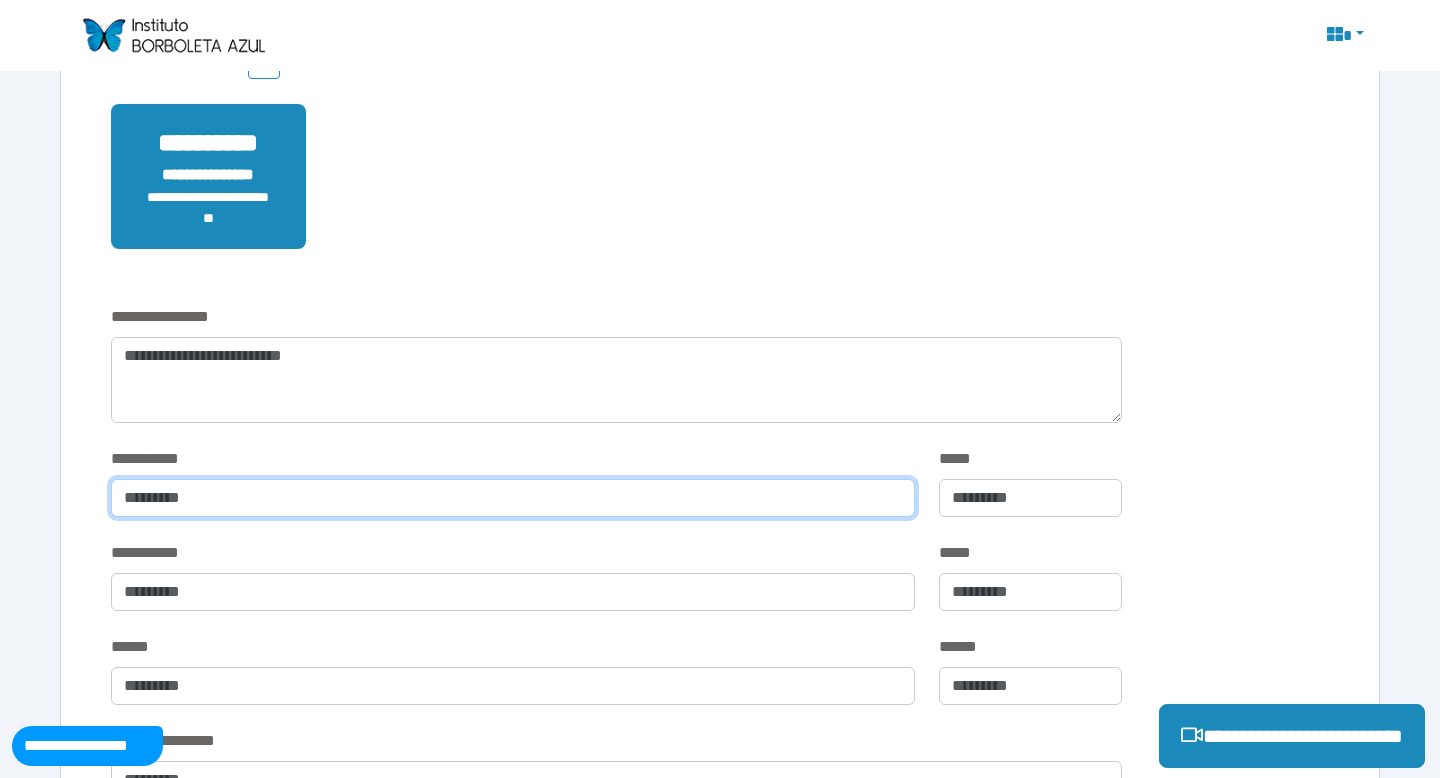 click at bounding box center [513, 498] 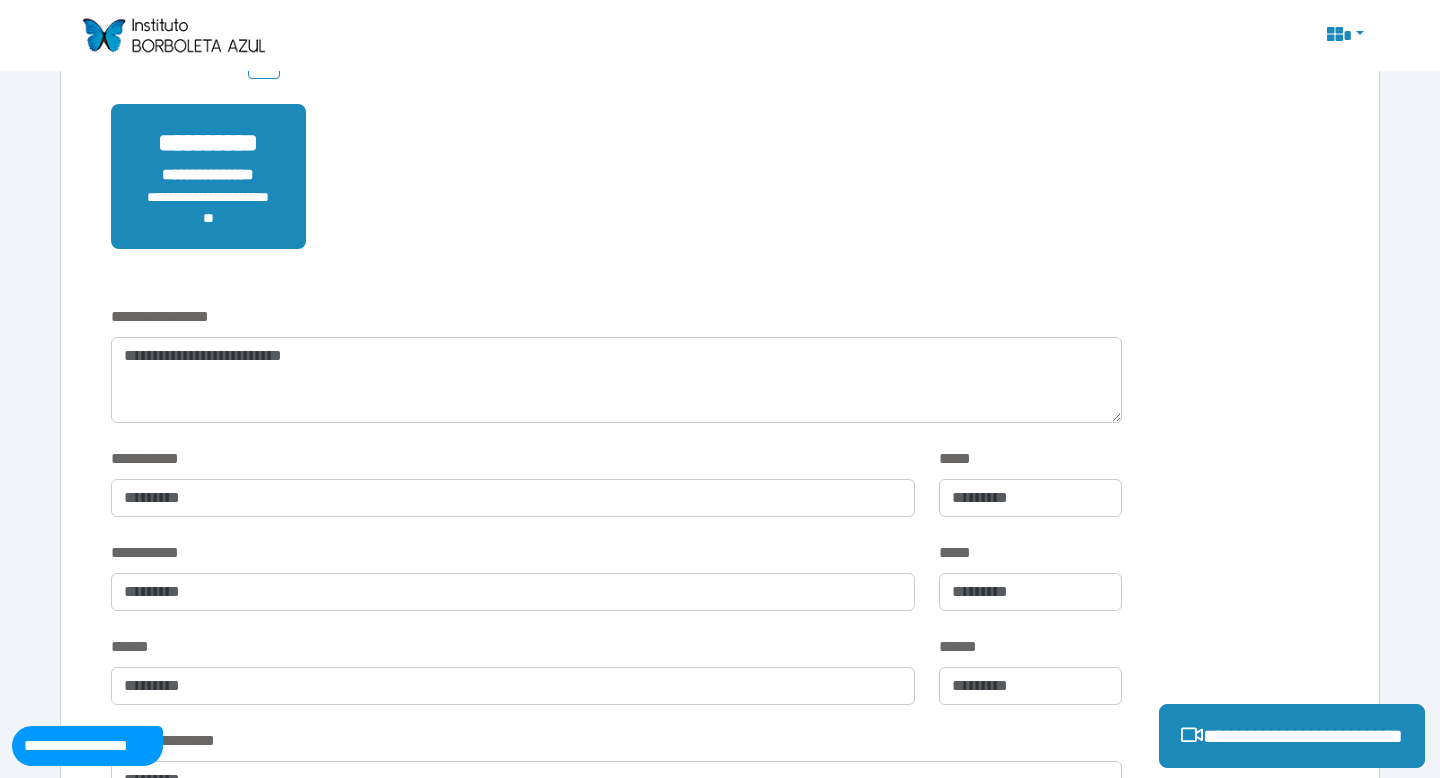 click on "**********" at bounding box center [513, 588] 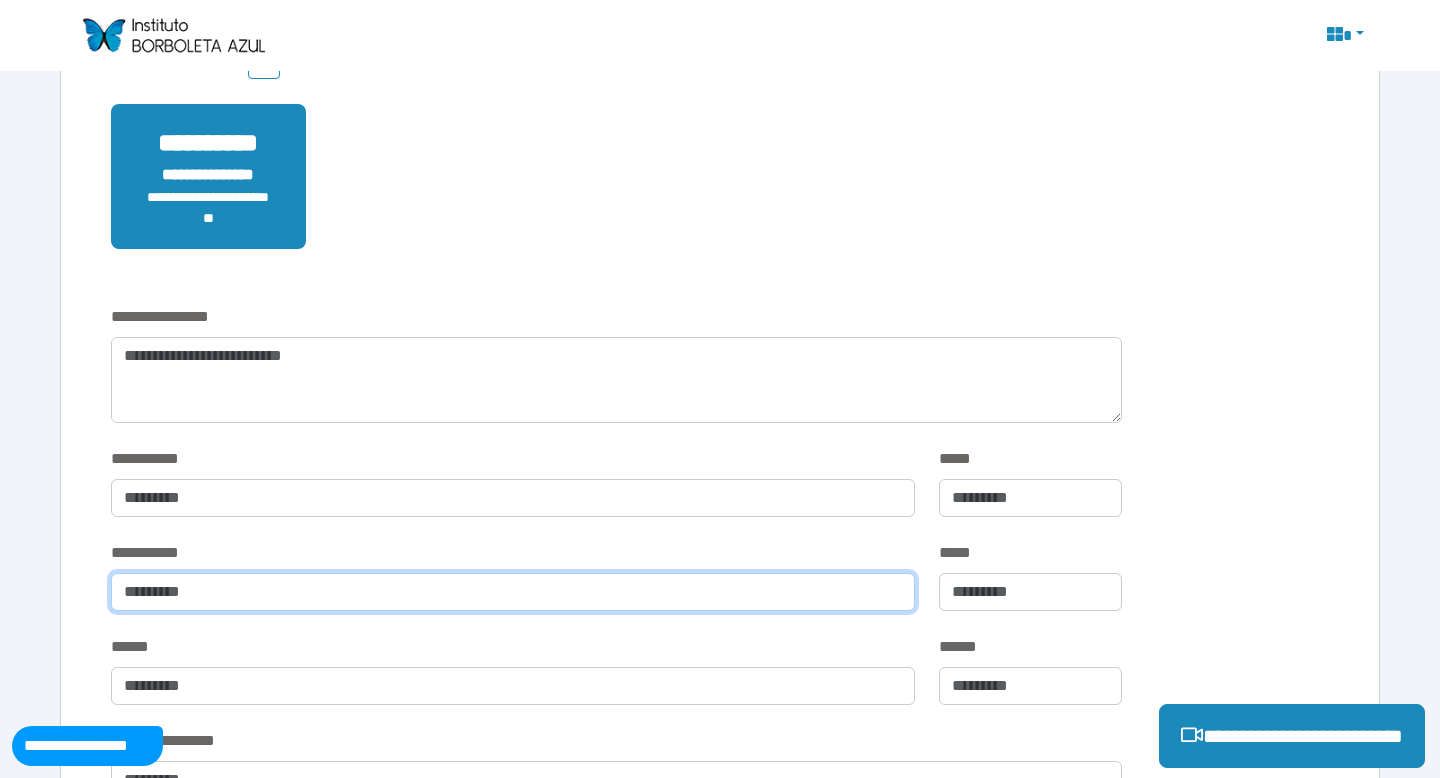 click at bounding box center [513, 592] 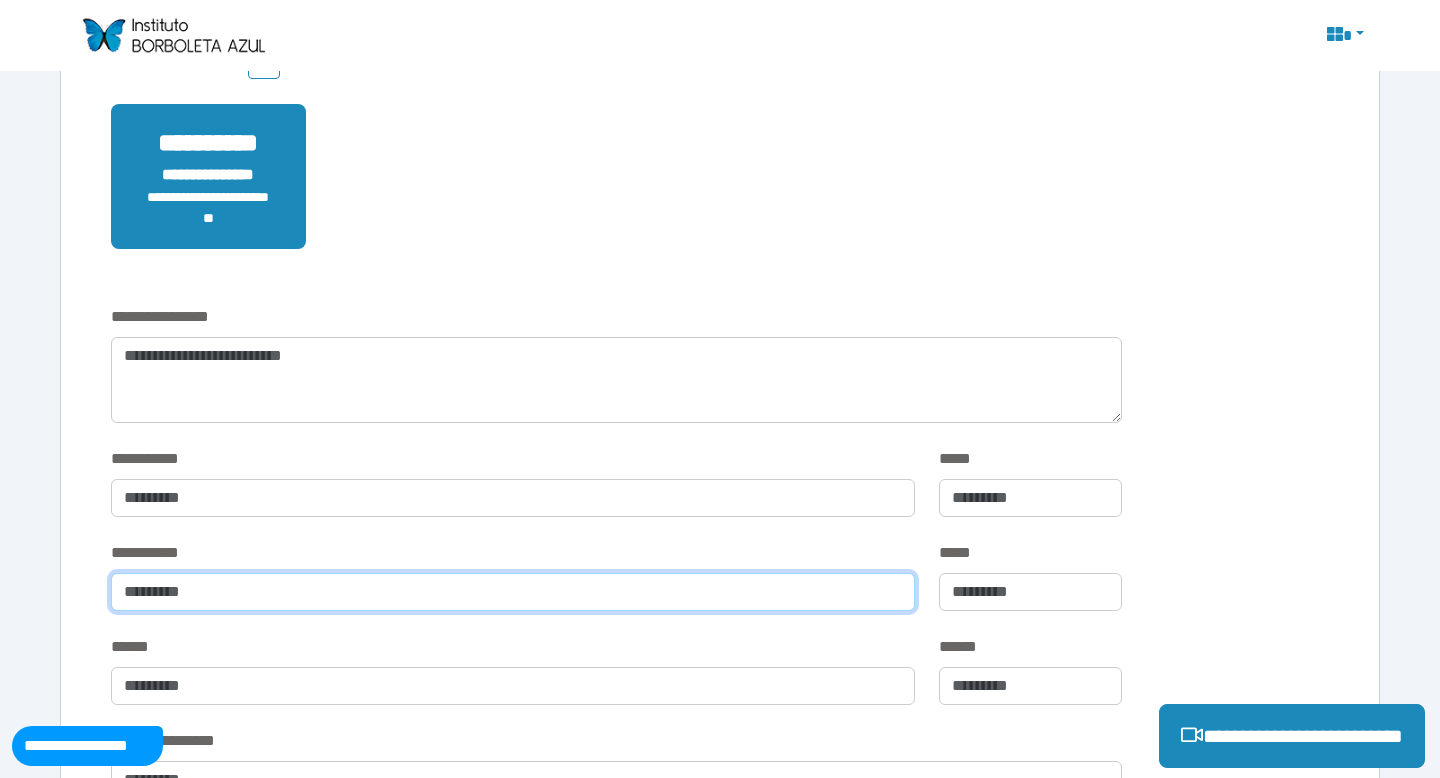 click at bounding box center (513, 592) 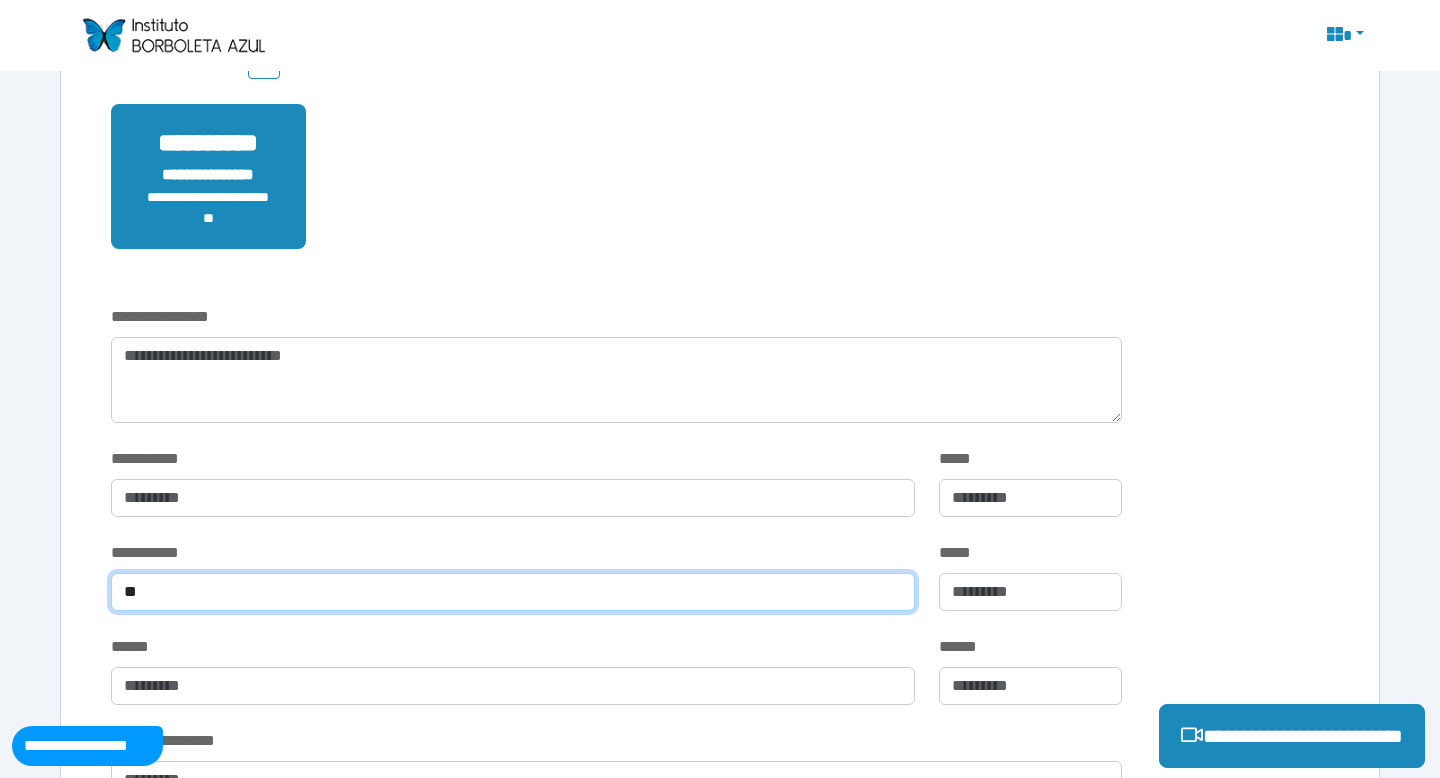type on "*" 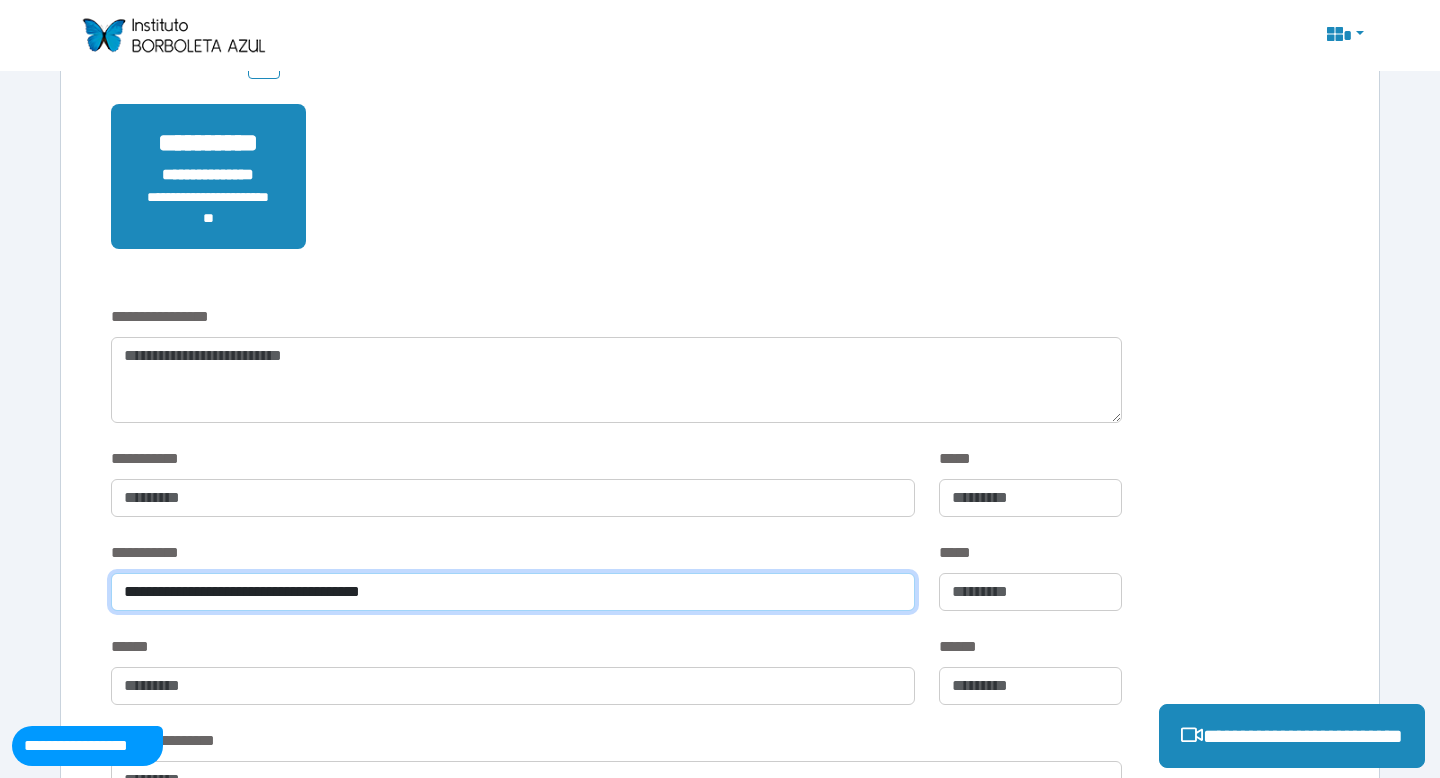 type on "**********" 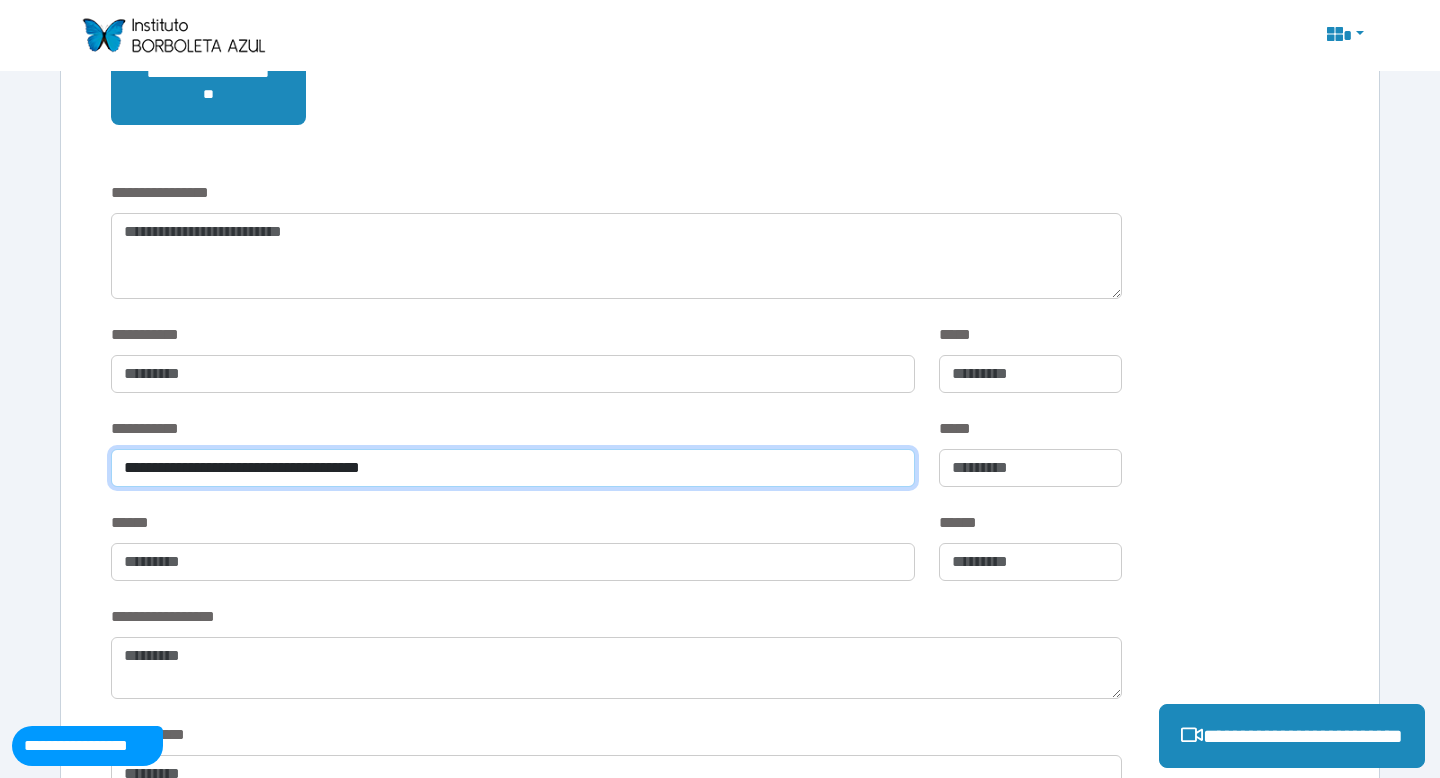 scroll, scrollTop: 556, scrollLeft: 0, axis: vertical 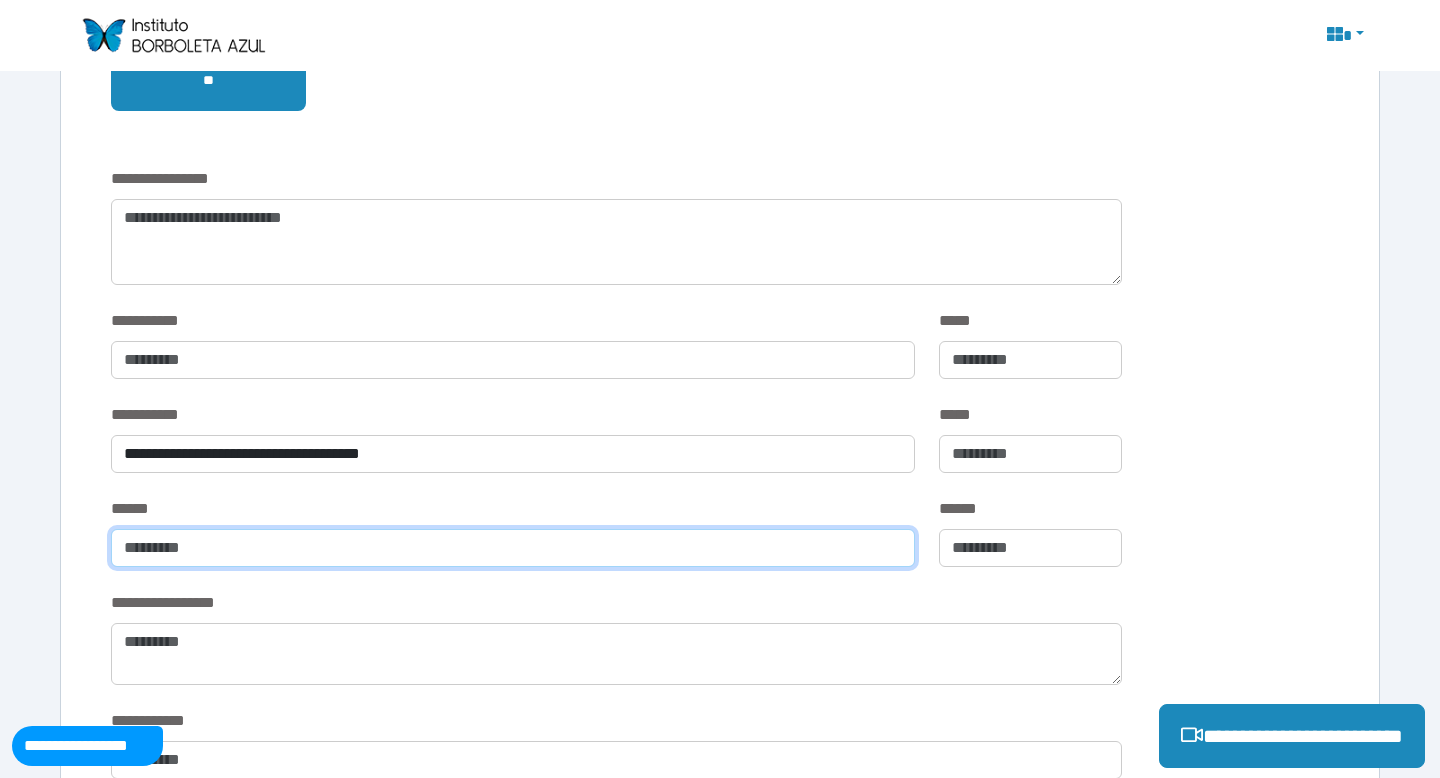 click at bounding box center [513, 548] 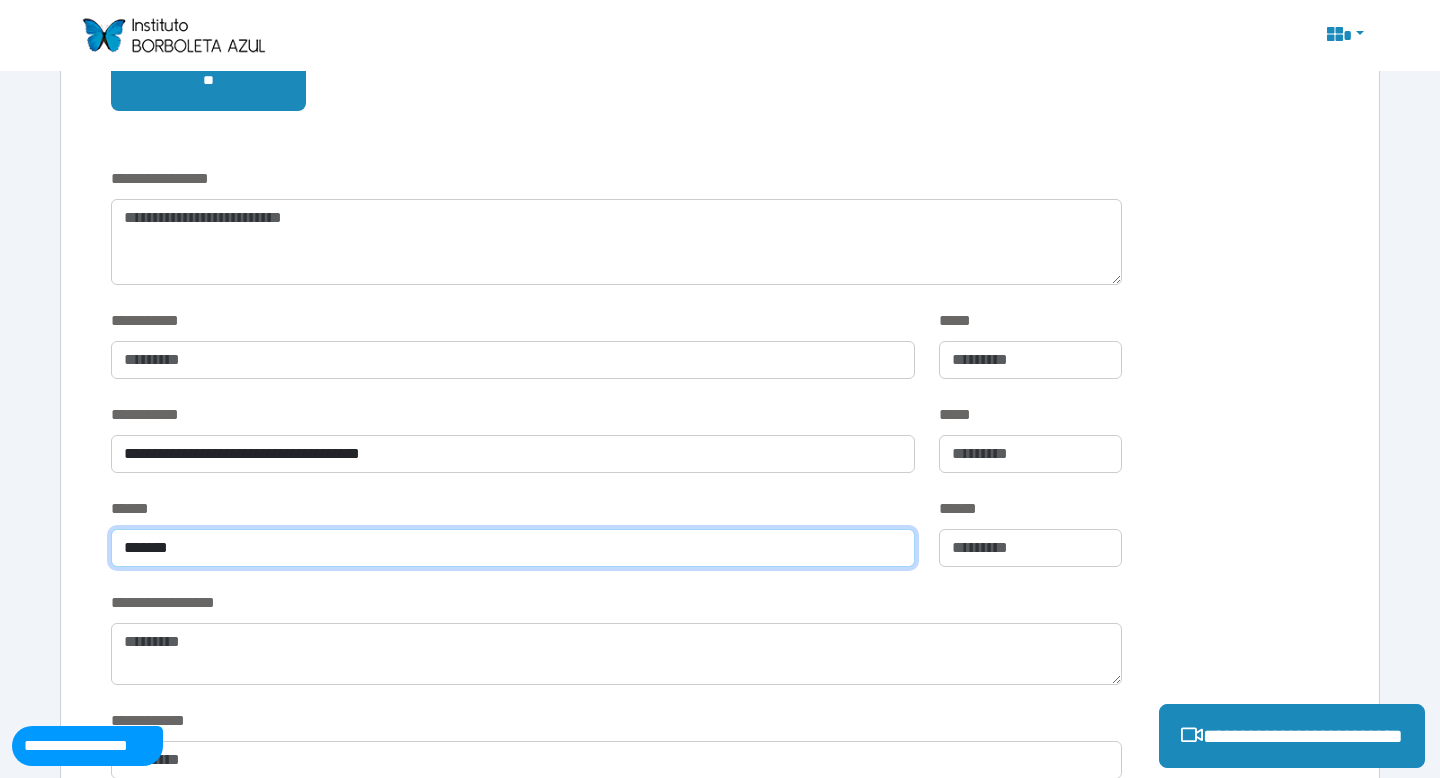 type on "*******" 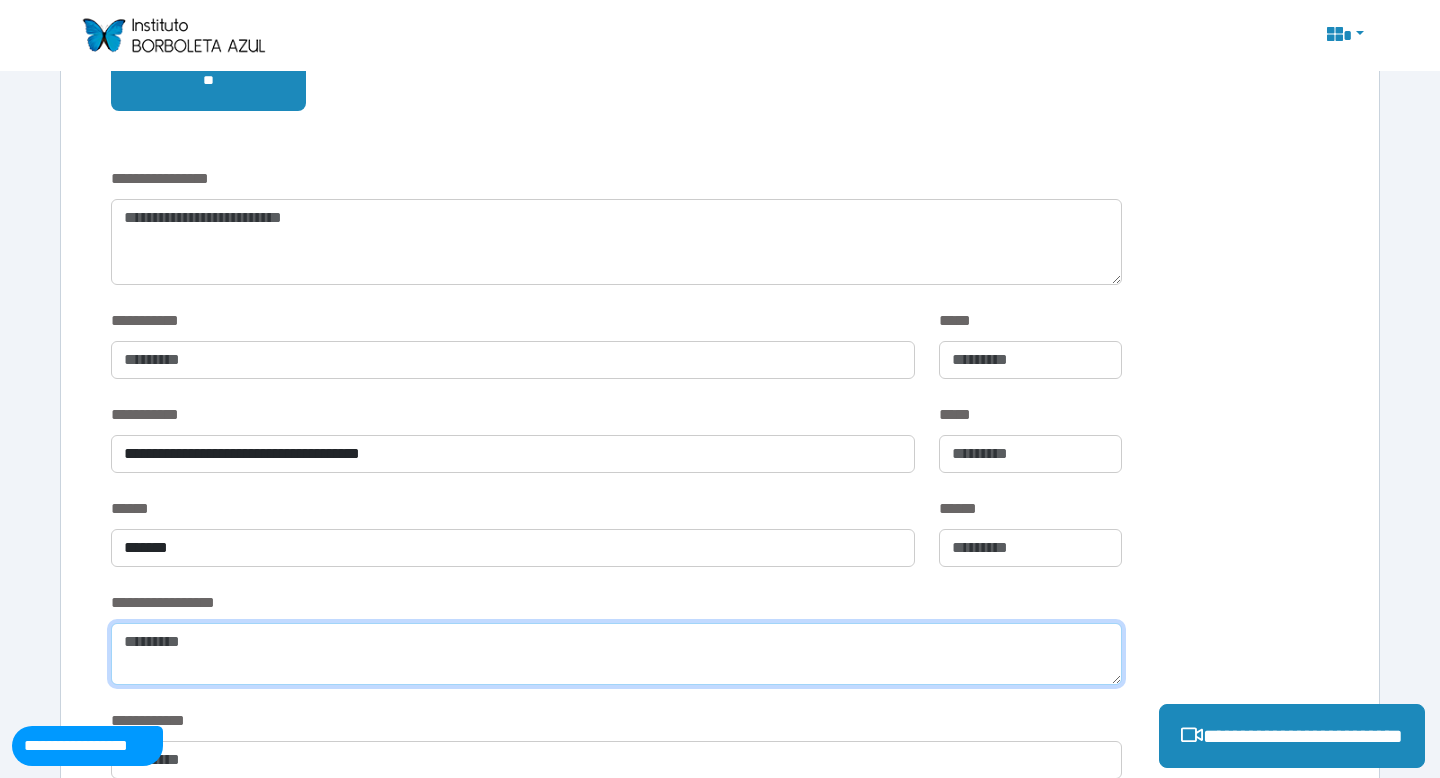 click at bounding box center (616, 654) 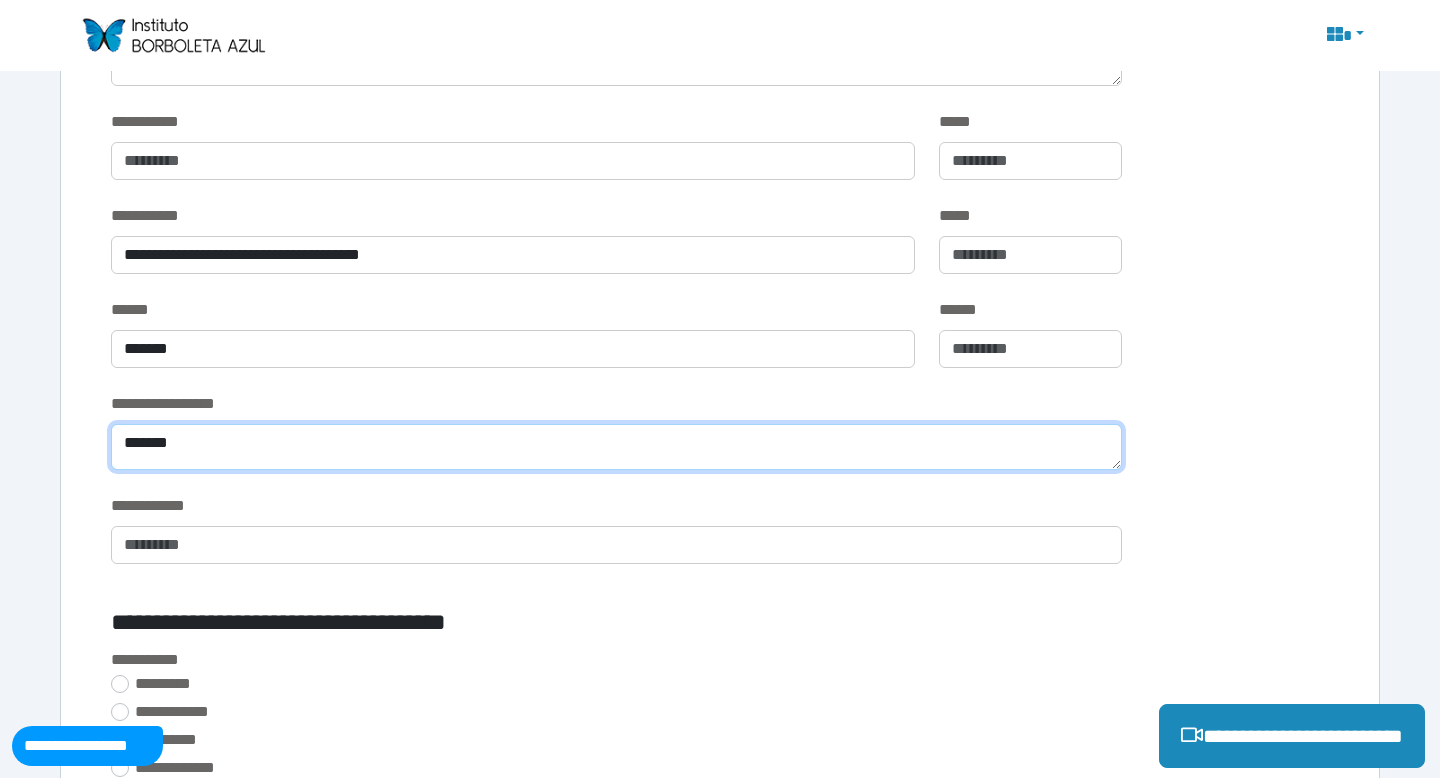 scroll, scrollTop: 787, scrollLeft: 0, axis: vertical 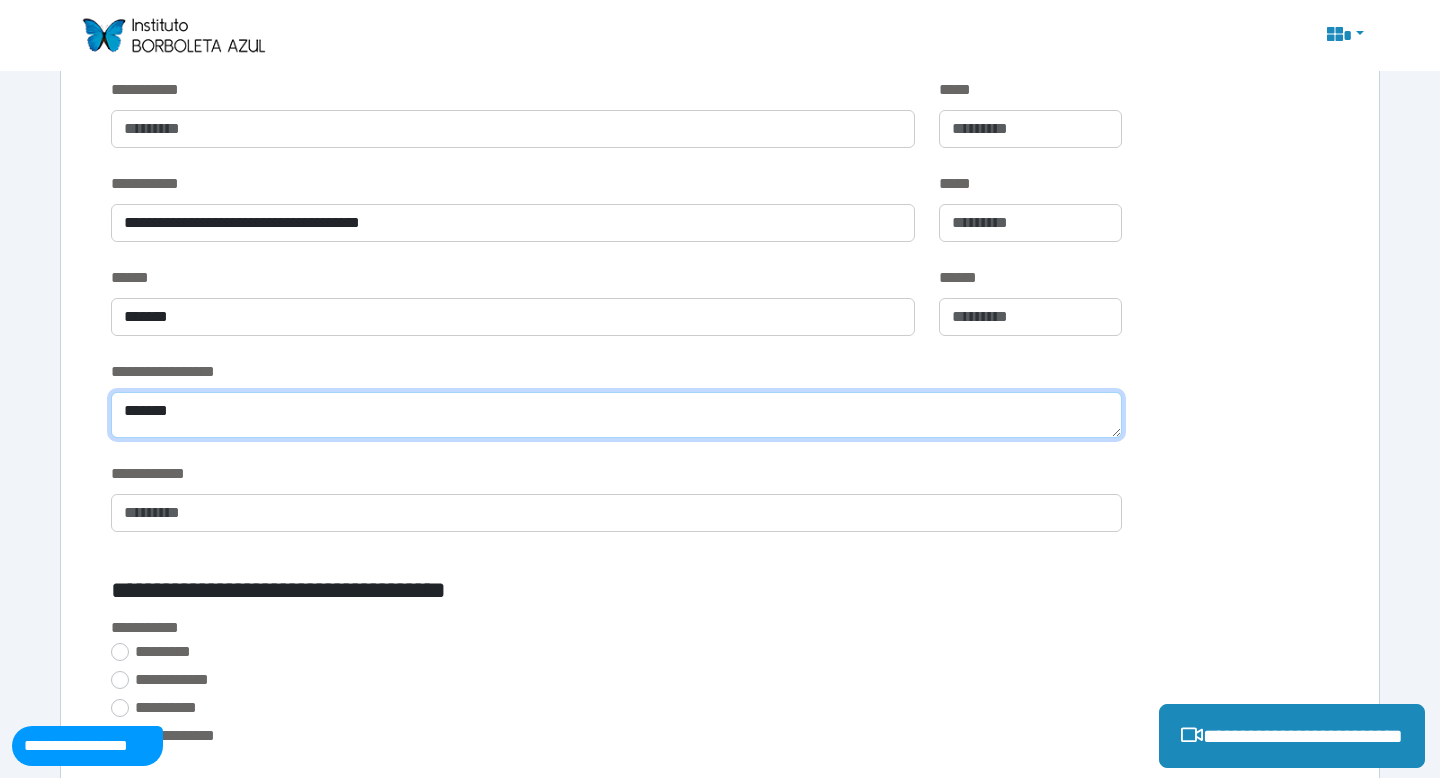type on "*******" 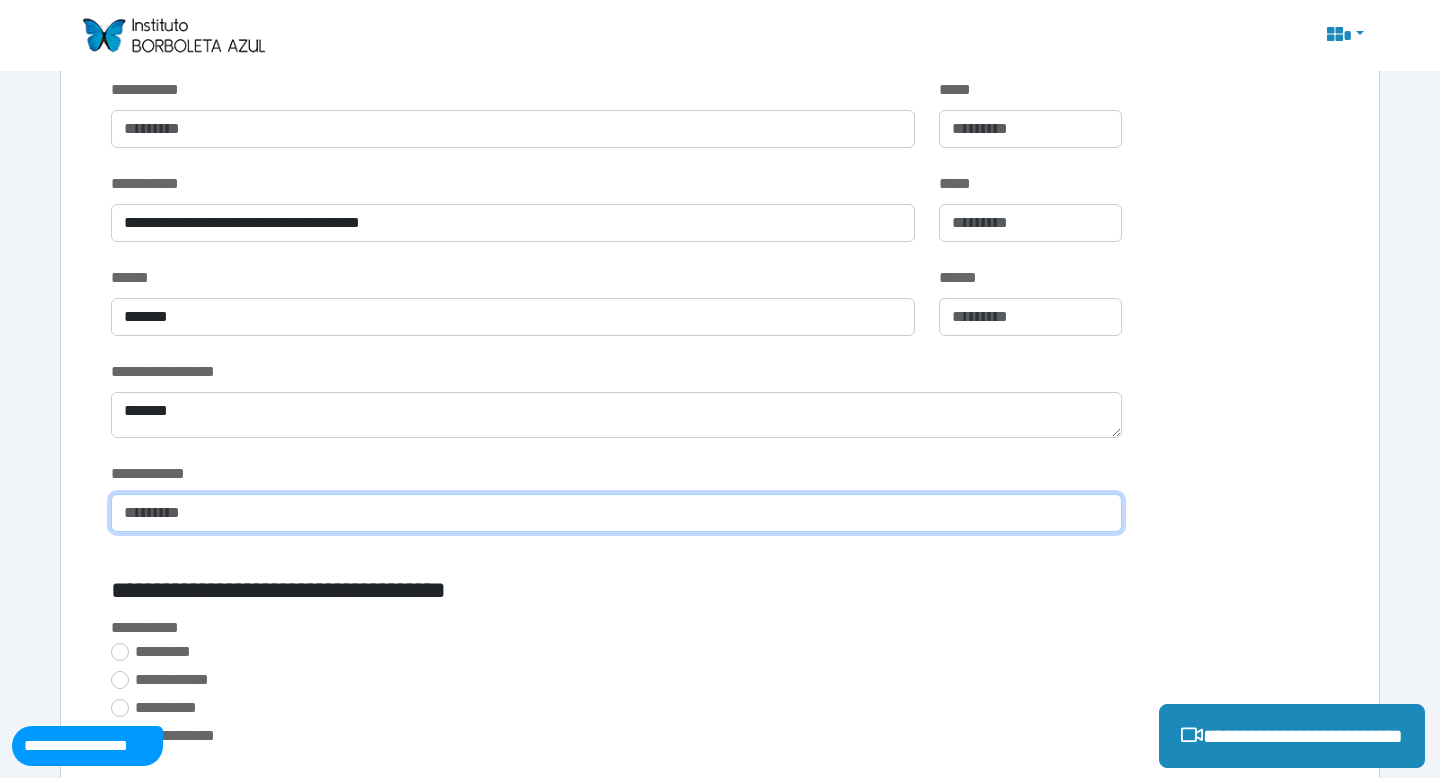 click at bounding box center [616, 513] 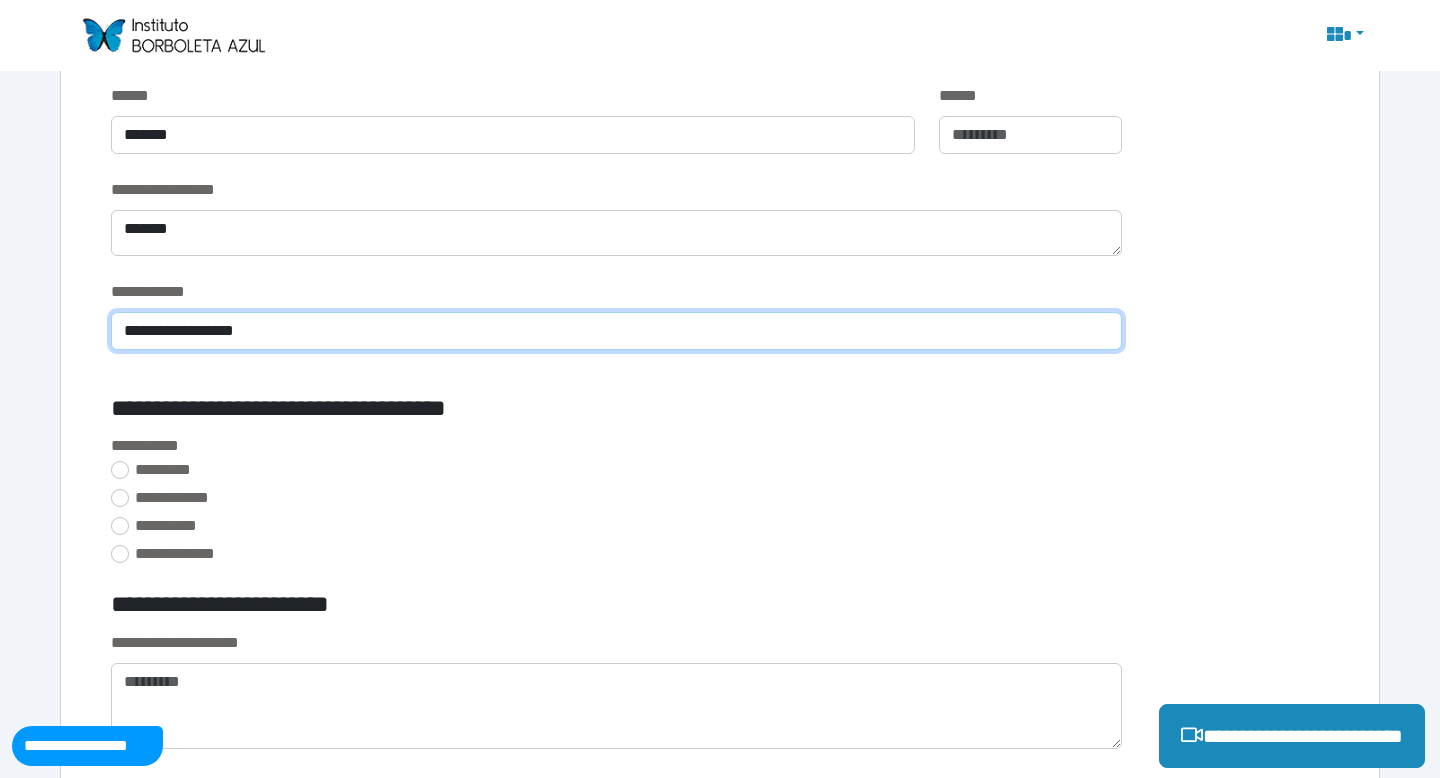 scroll, scrollTop: 971, scrollLeft: 0, axis: vertical 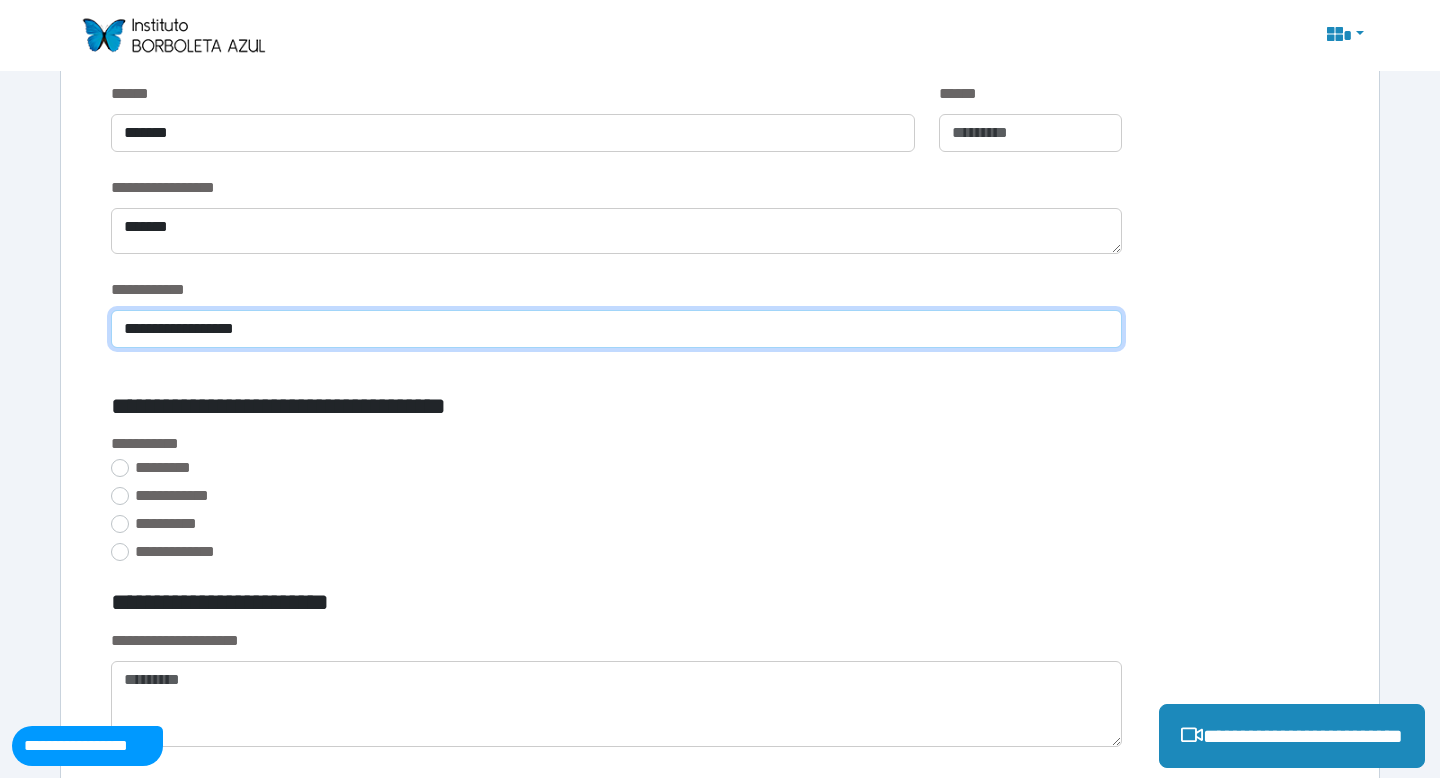 type on "**********" 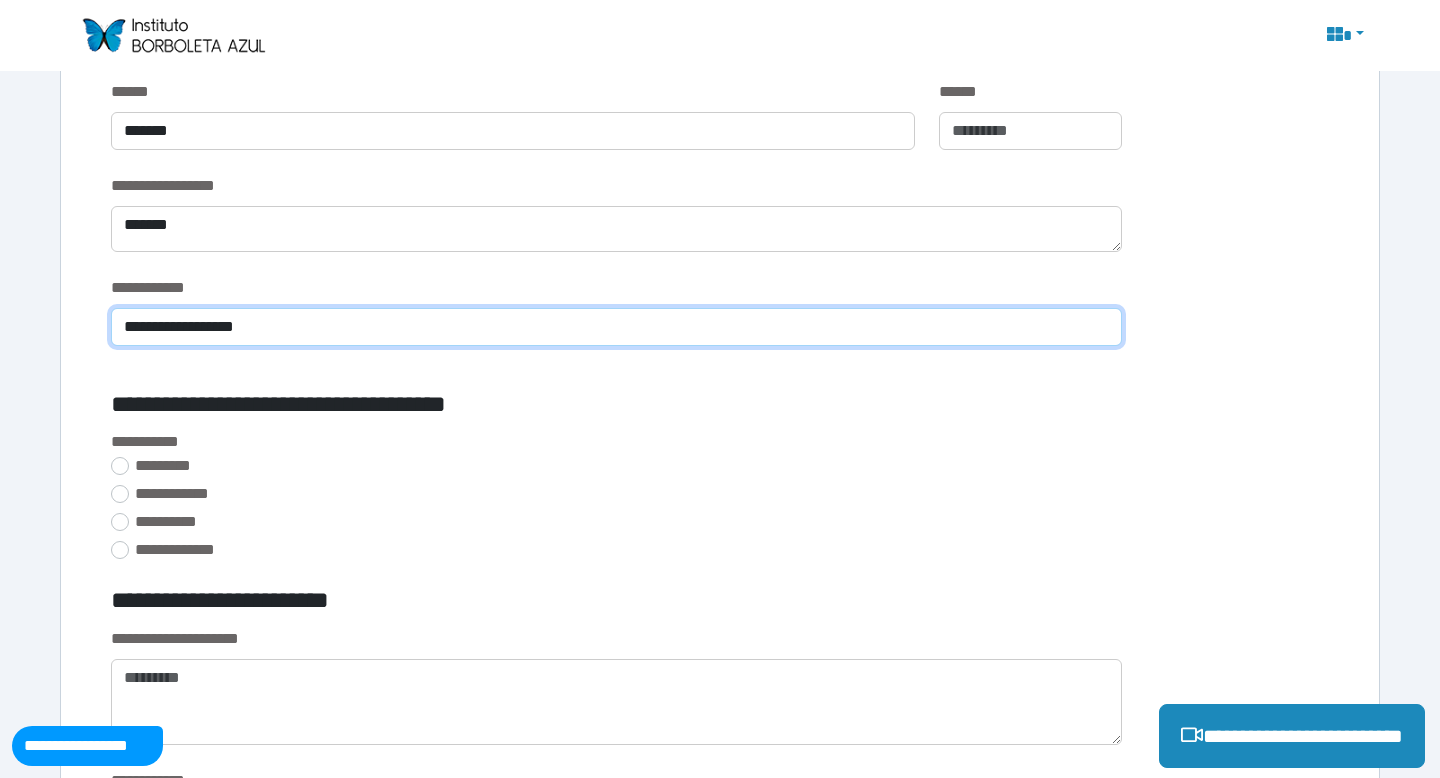 scroll, scrollTop: 969, scrollLeft: 0, axis: vertical 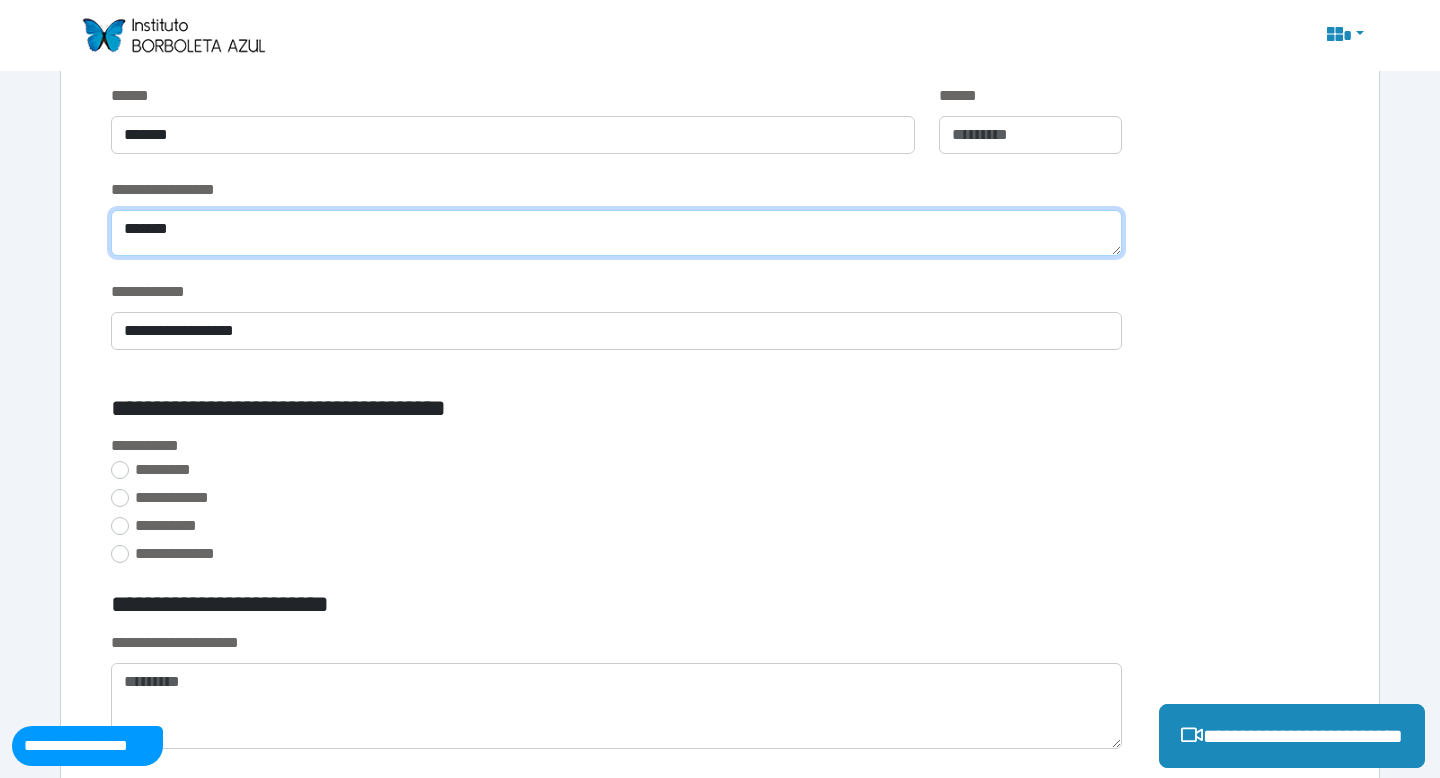 drag, startPoint x: 248, startPoint y: 235, endPoint x: 64, endPoint y: 220, distance: 184.6104 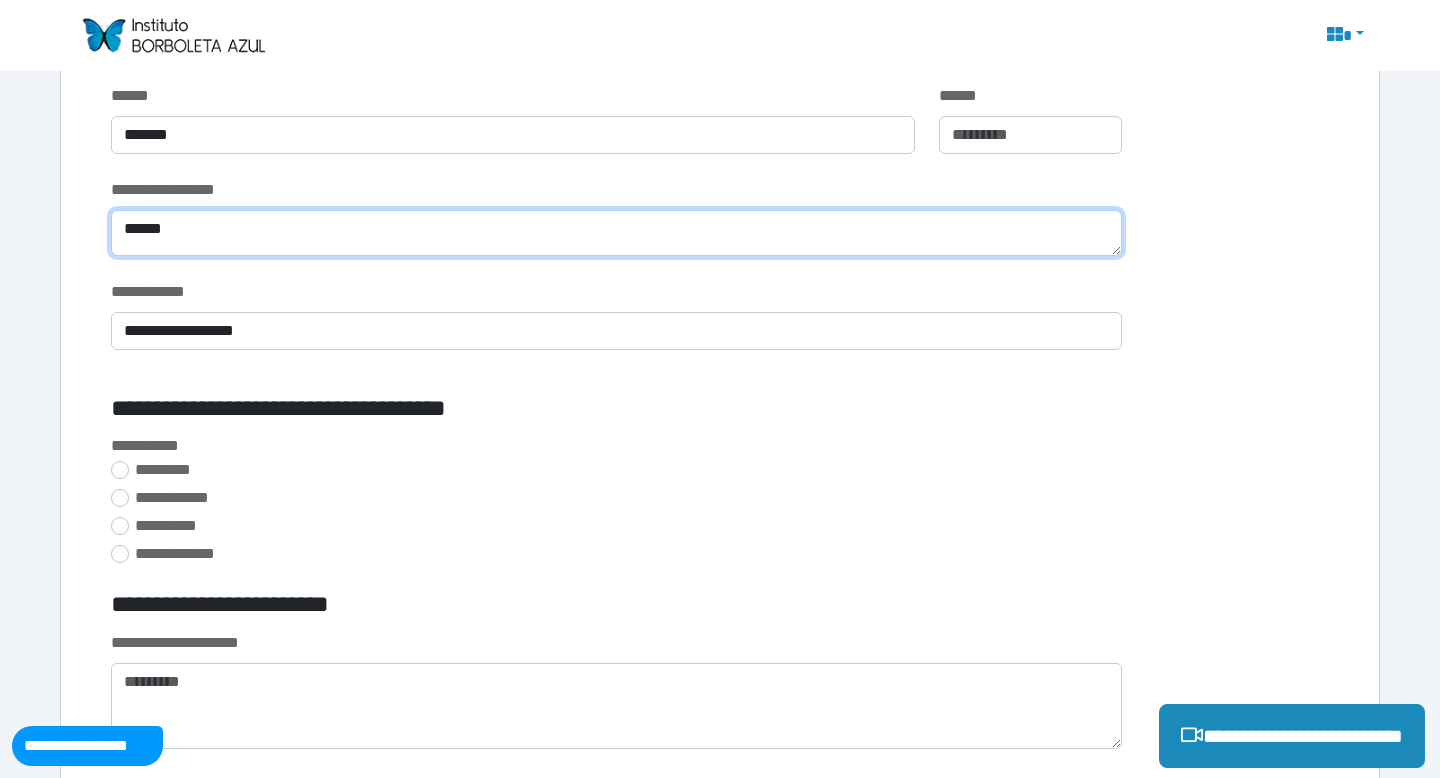 type on "******" 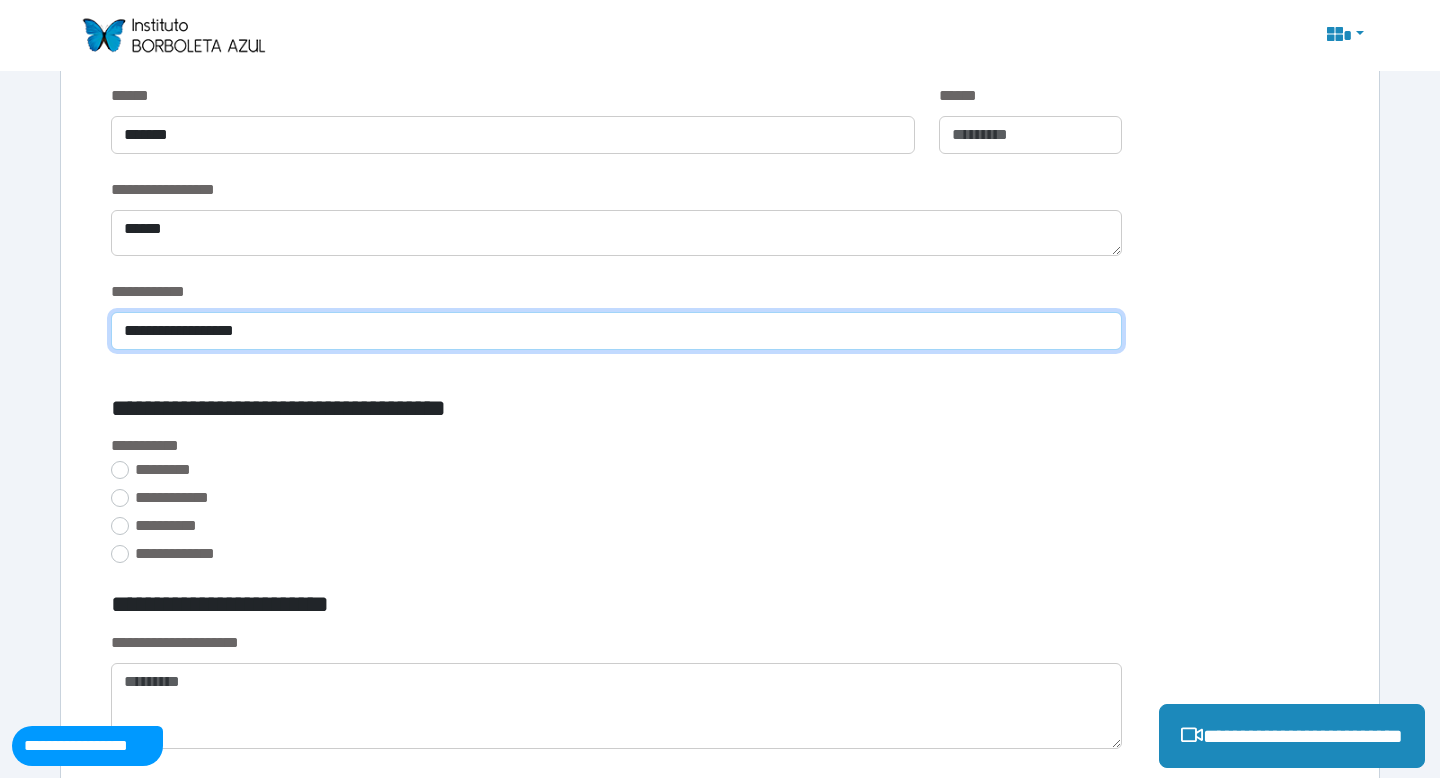 drag, startPoint x: 254, startPoint y: 332, endPoint x: 54, endPoint y: 332, distance: 200 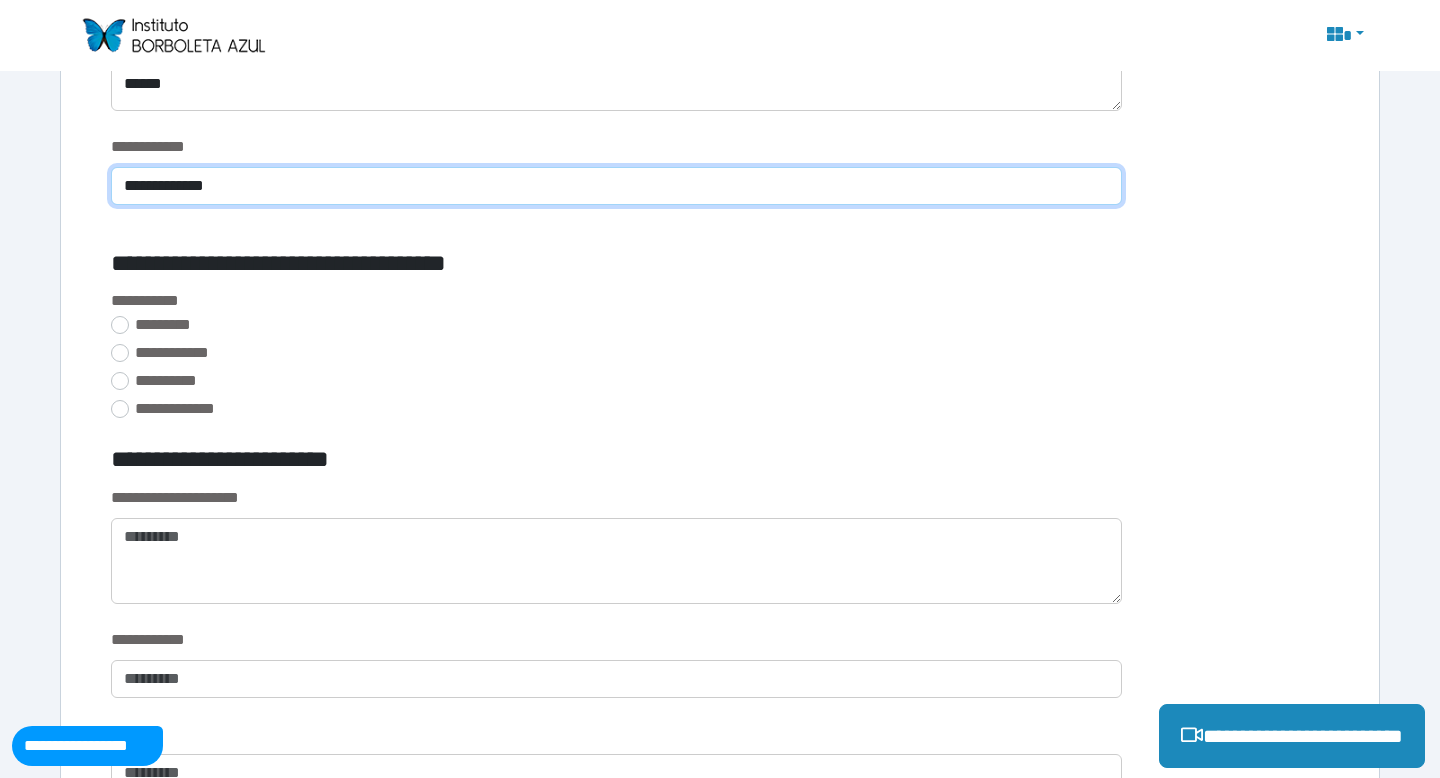 scroll, scrollTop: 1123, scrollLeft: 0, axis: vertical 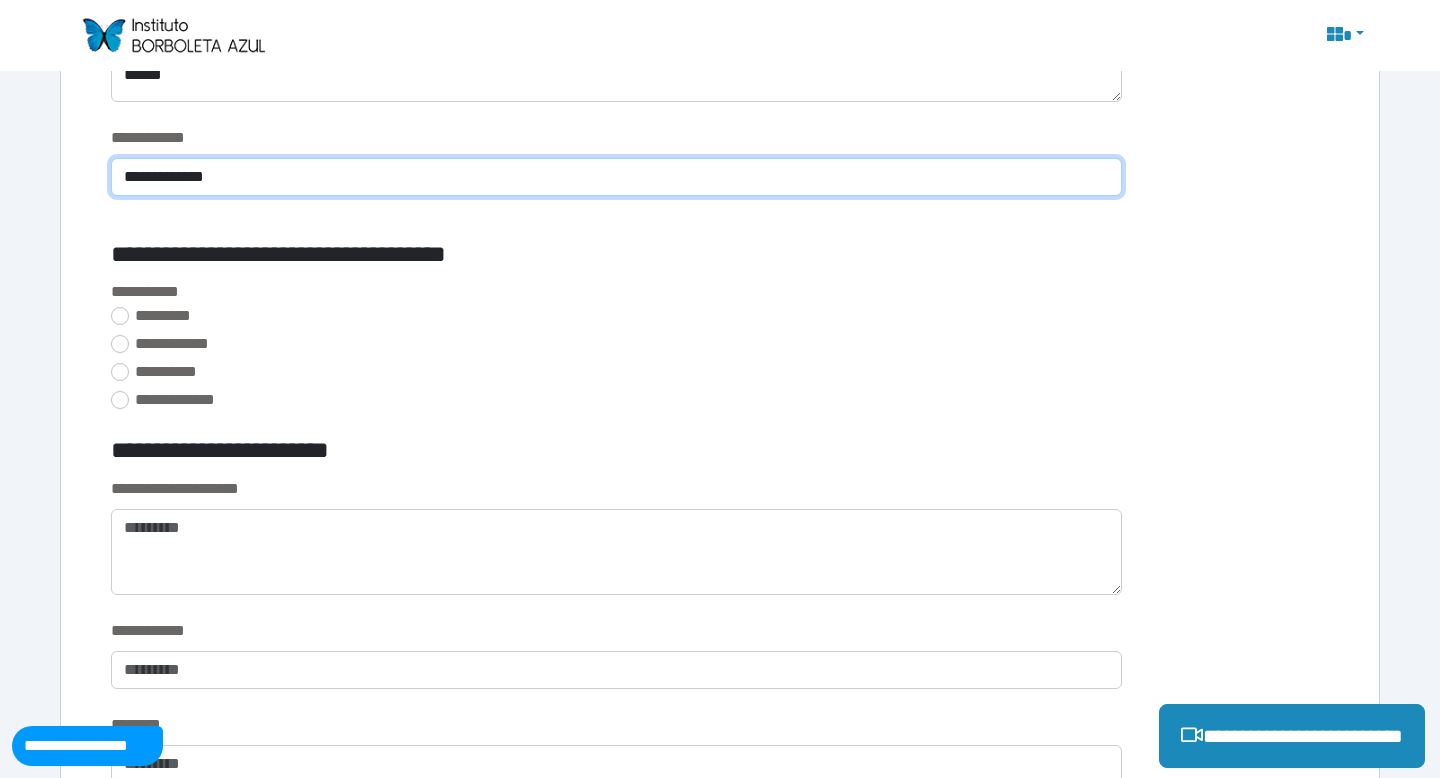 type on "**********" 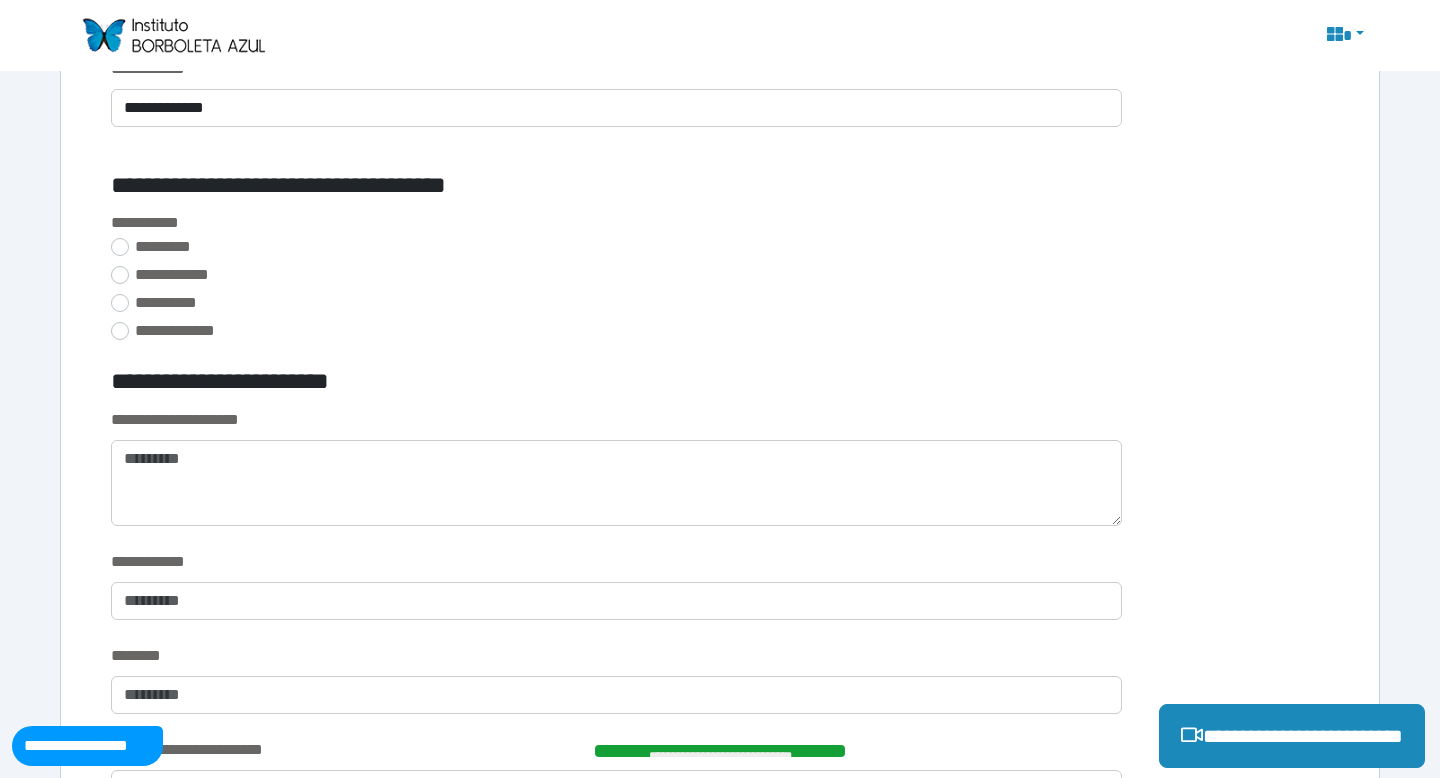 scroll, scrollTop: 1219, scrollLeft: 0, axis: vertical 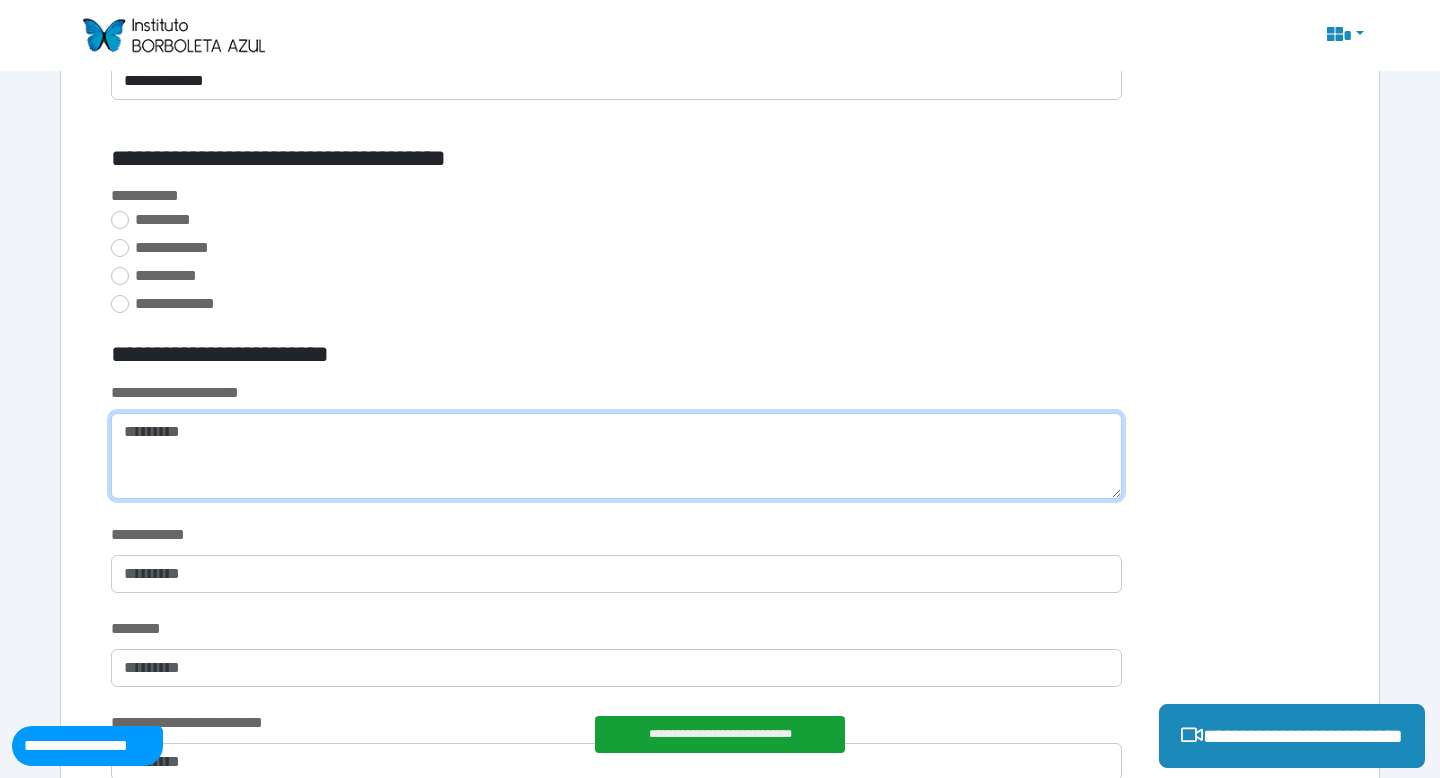 click at bounding box center (616, 456) 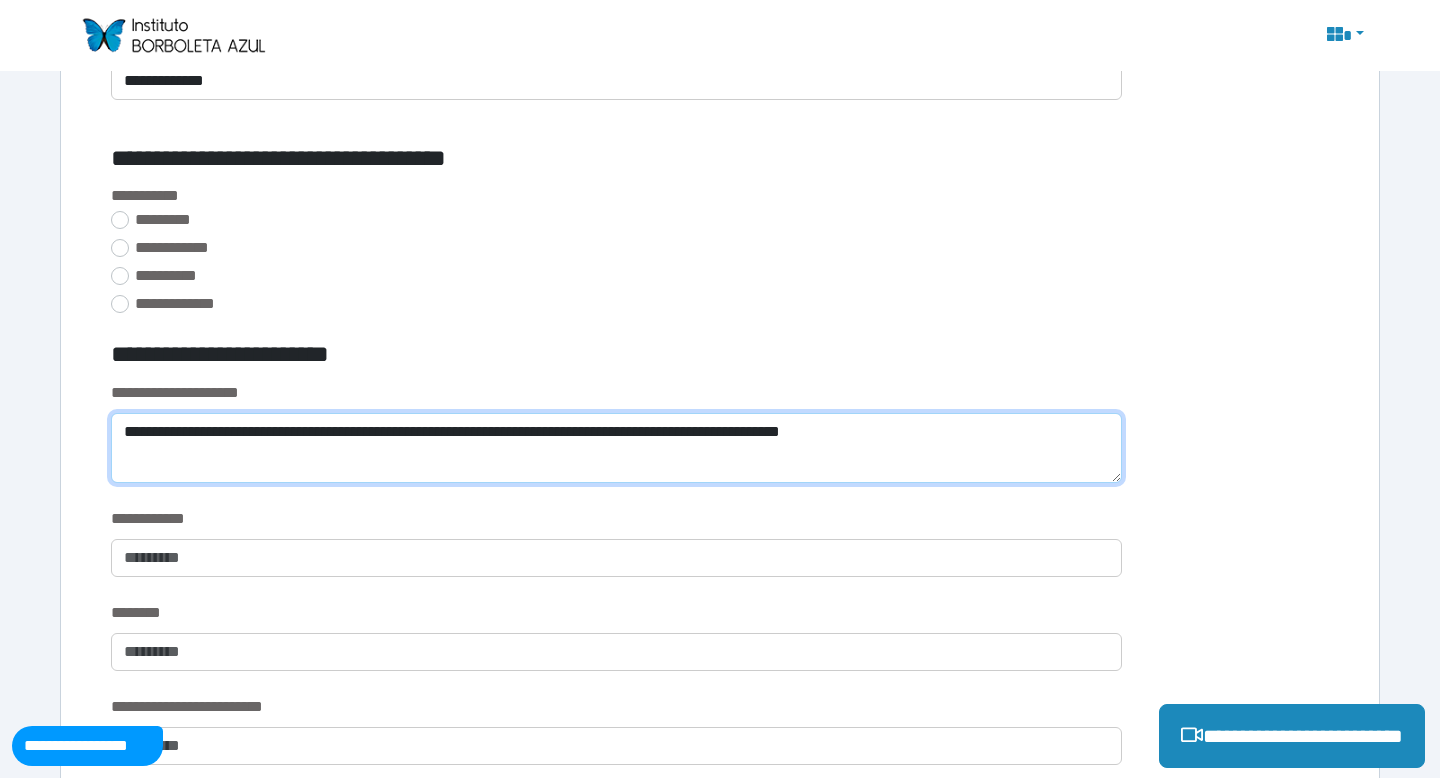 scroll, scrollTop: 0, scrollLeft: 0, axis: both 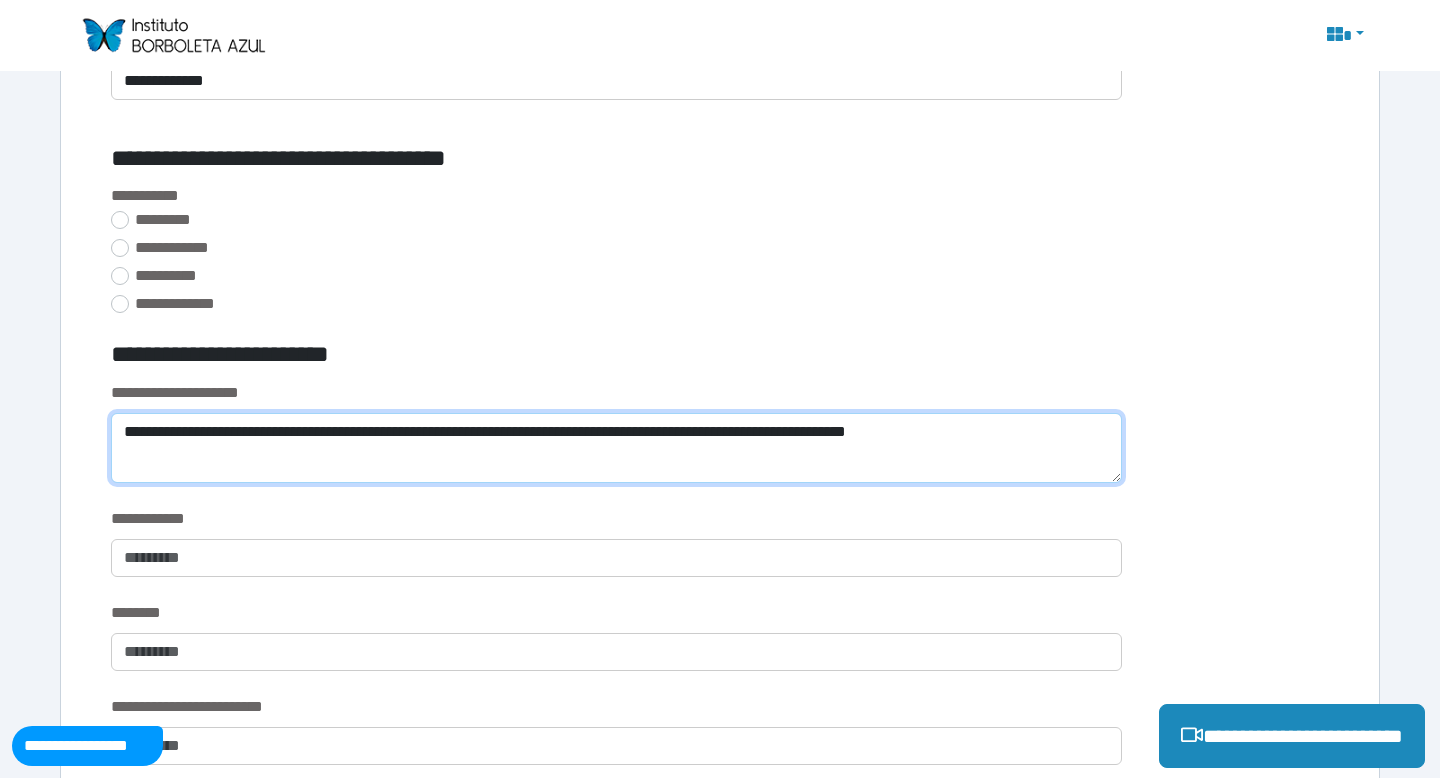 drag, startPoint x: 336, startPoint y: 460, endPoint x: 223, endPoint y: 458, distance: 113.0177 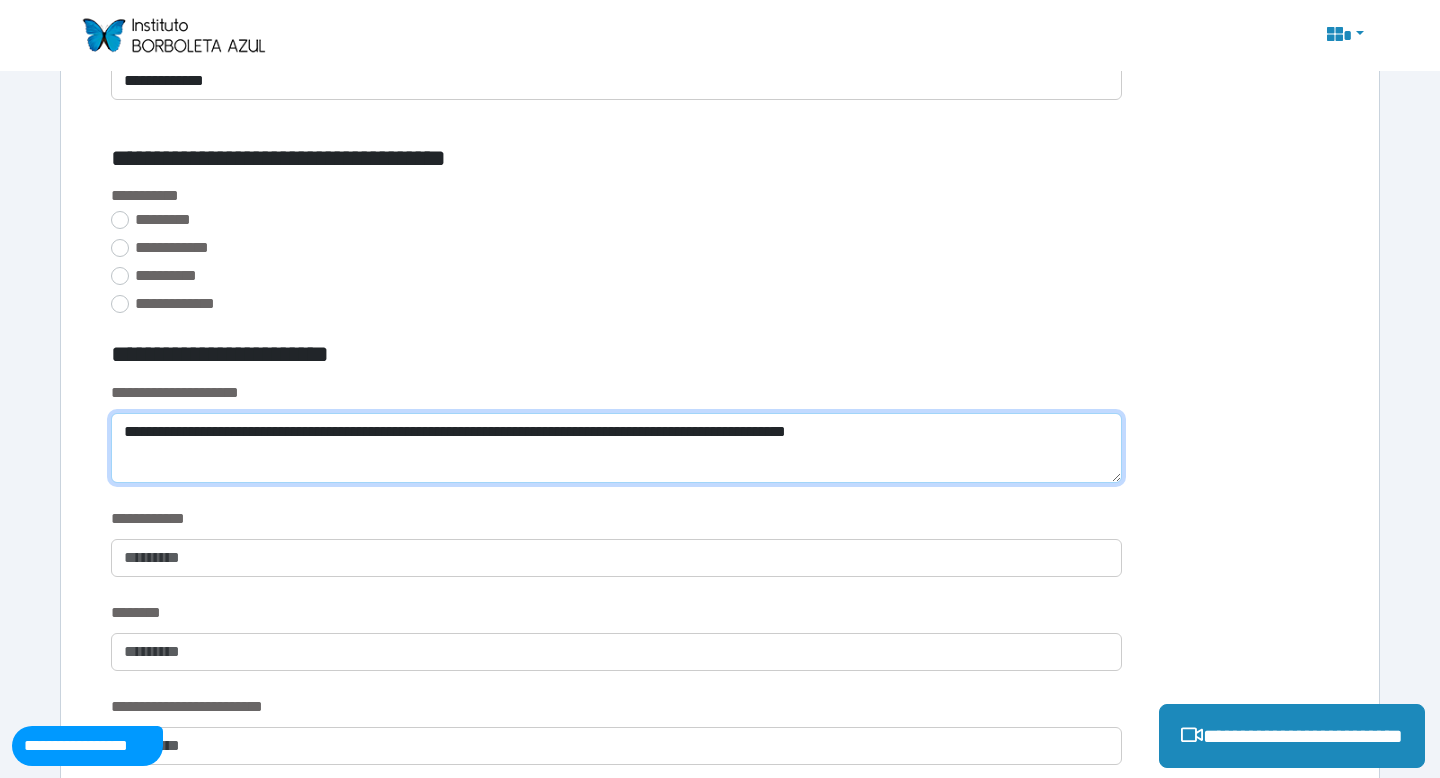 drag, startPoint x: 697, startPoint y: 436, endPoint x: 618, endPoint y: 434, distance: 79.025314 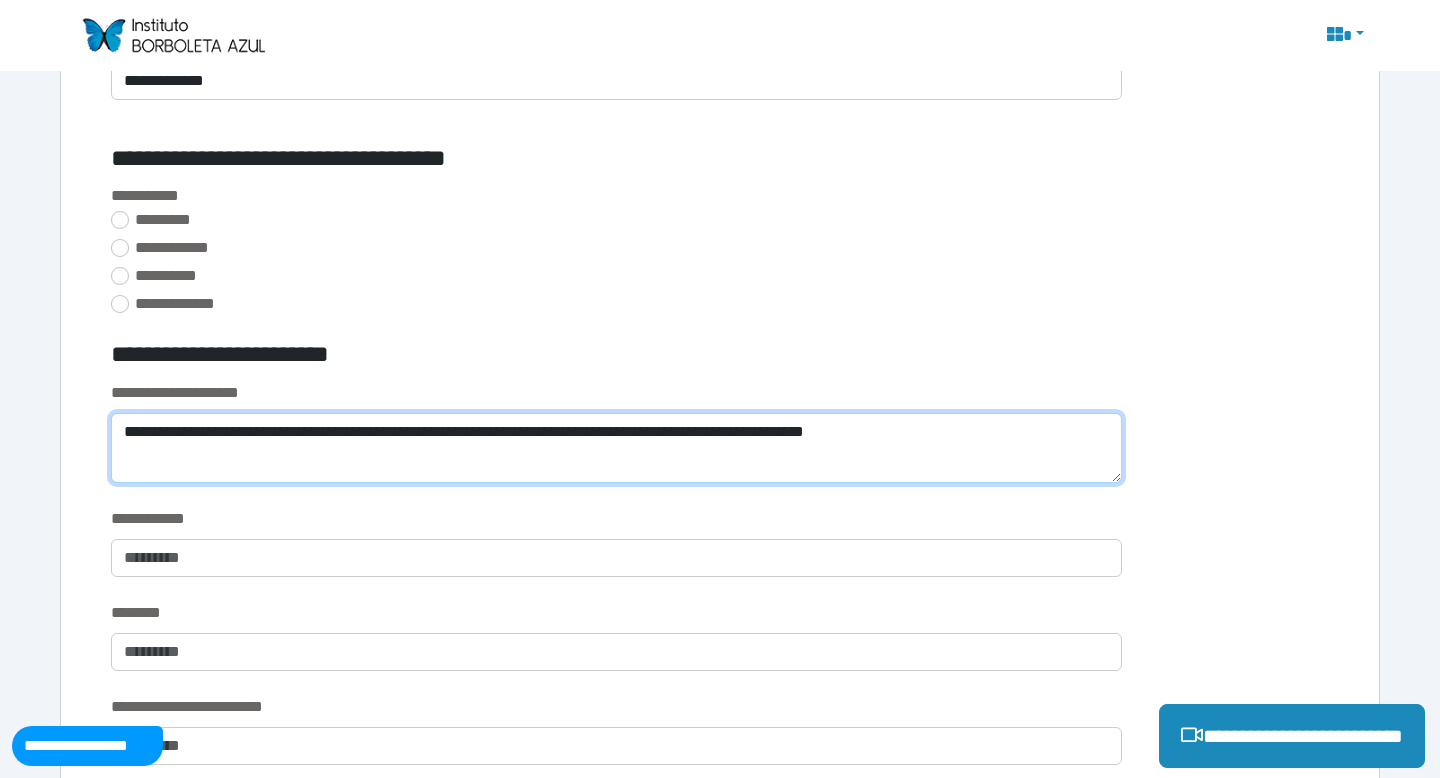 click on "**********" at bounding box center (616, 448) 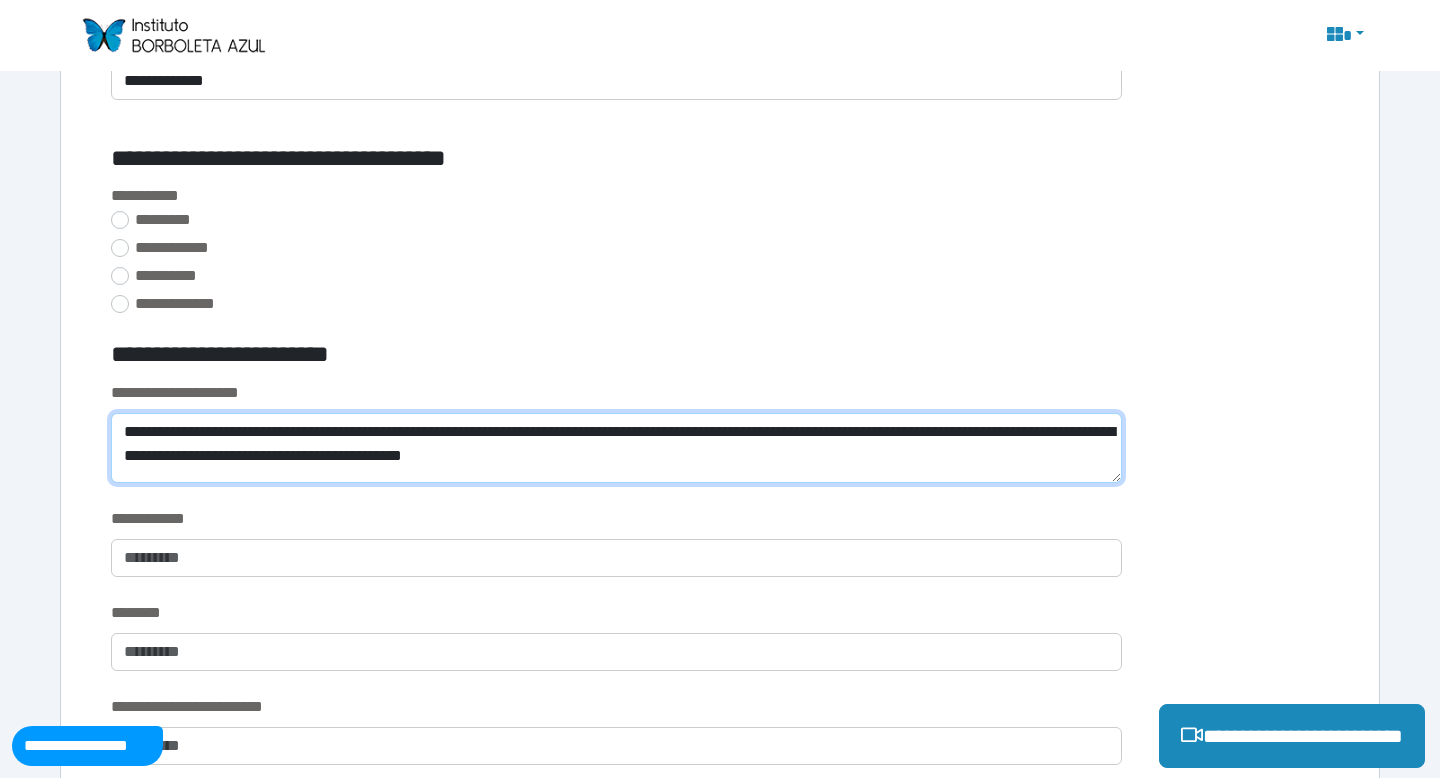 scroll, scrollTop: 0, scrollLeft: 0, axis: both 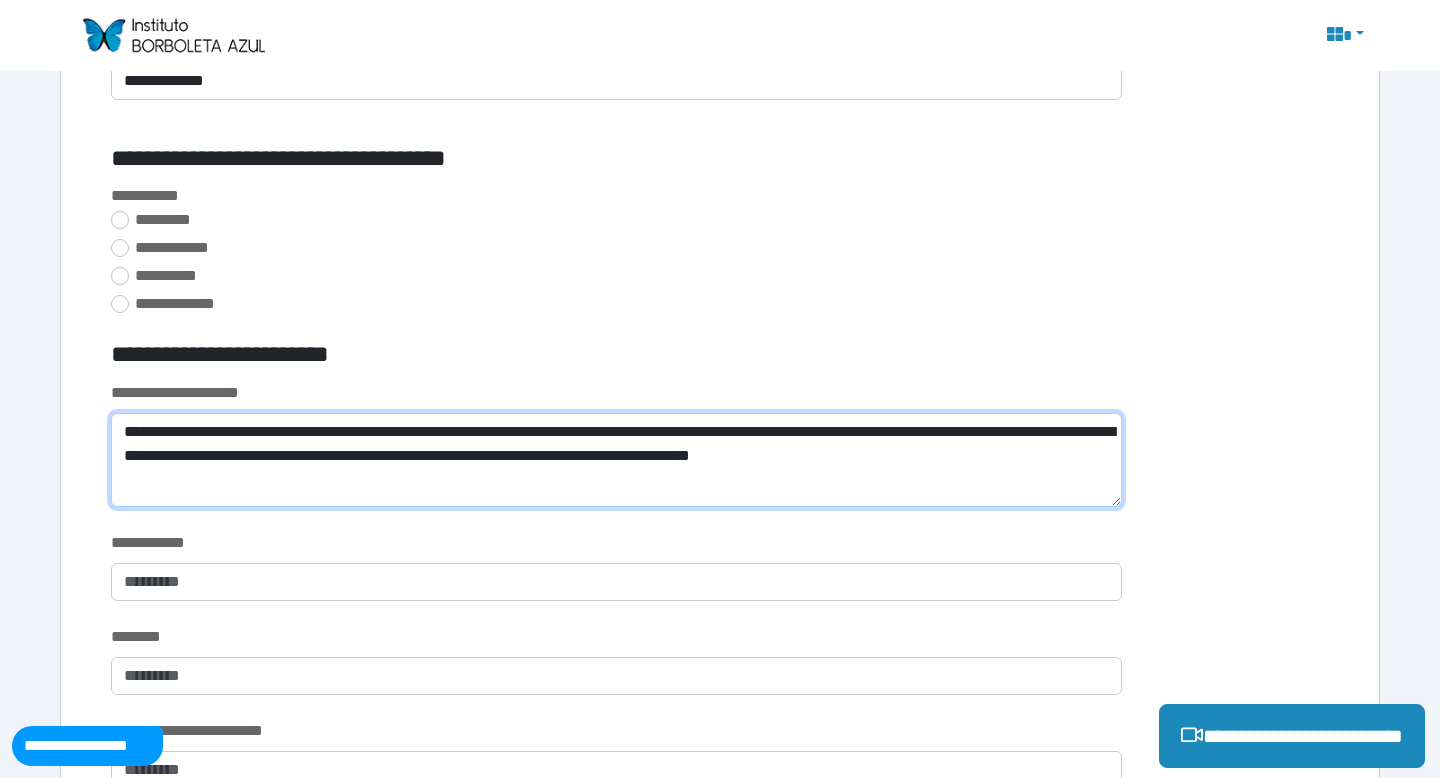 click on "**********" at bounding box center [616, 460] 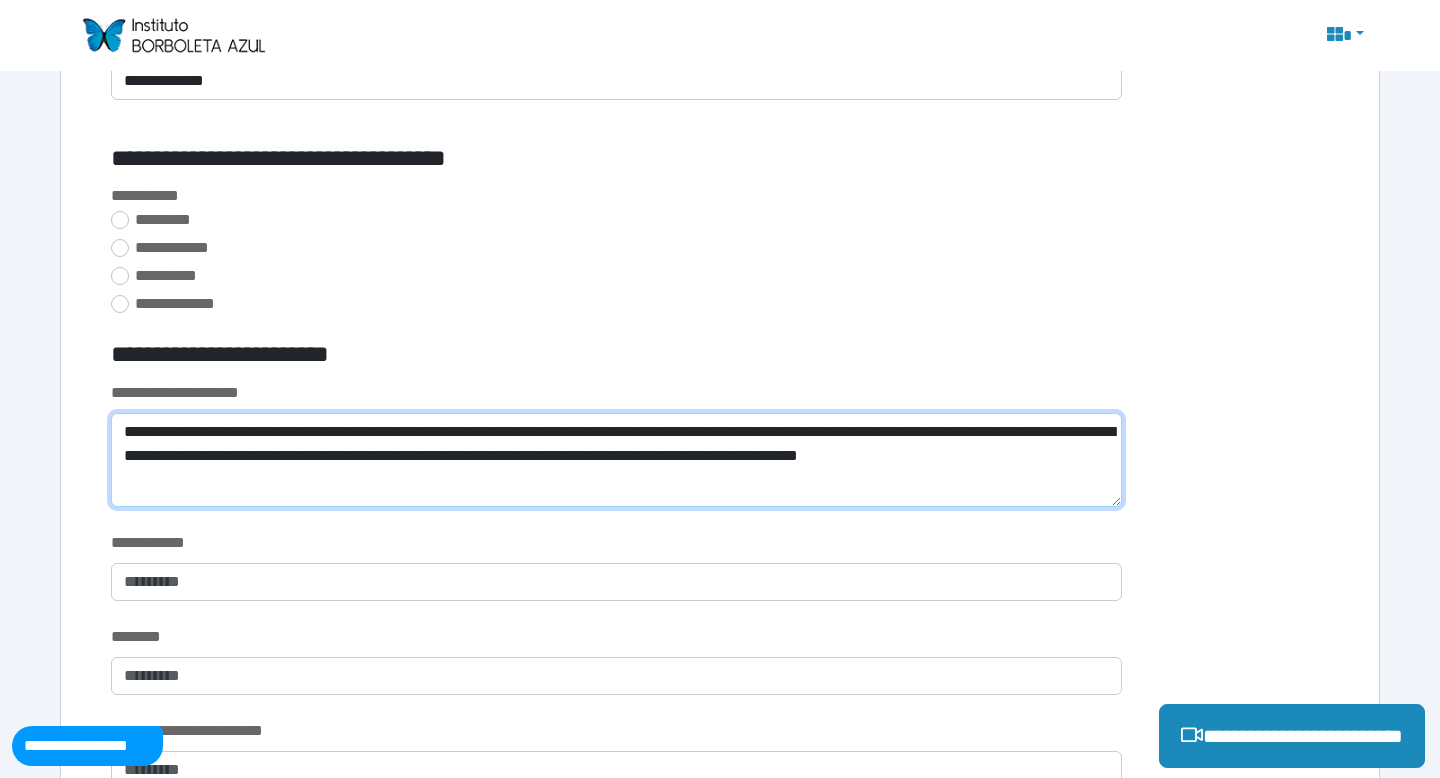 click on "**********" at bounding box center (616, 460) 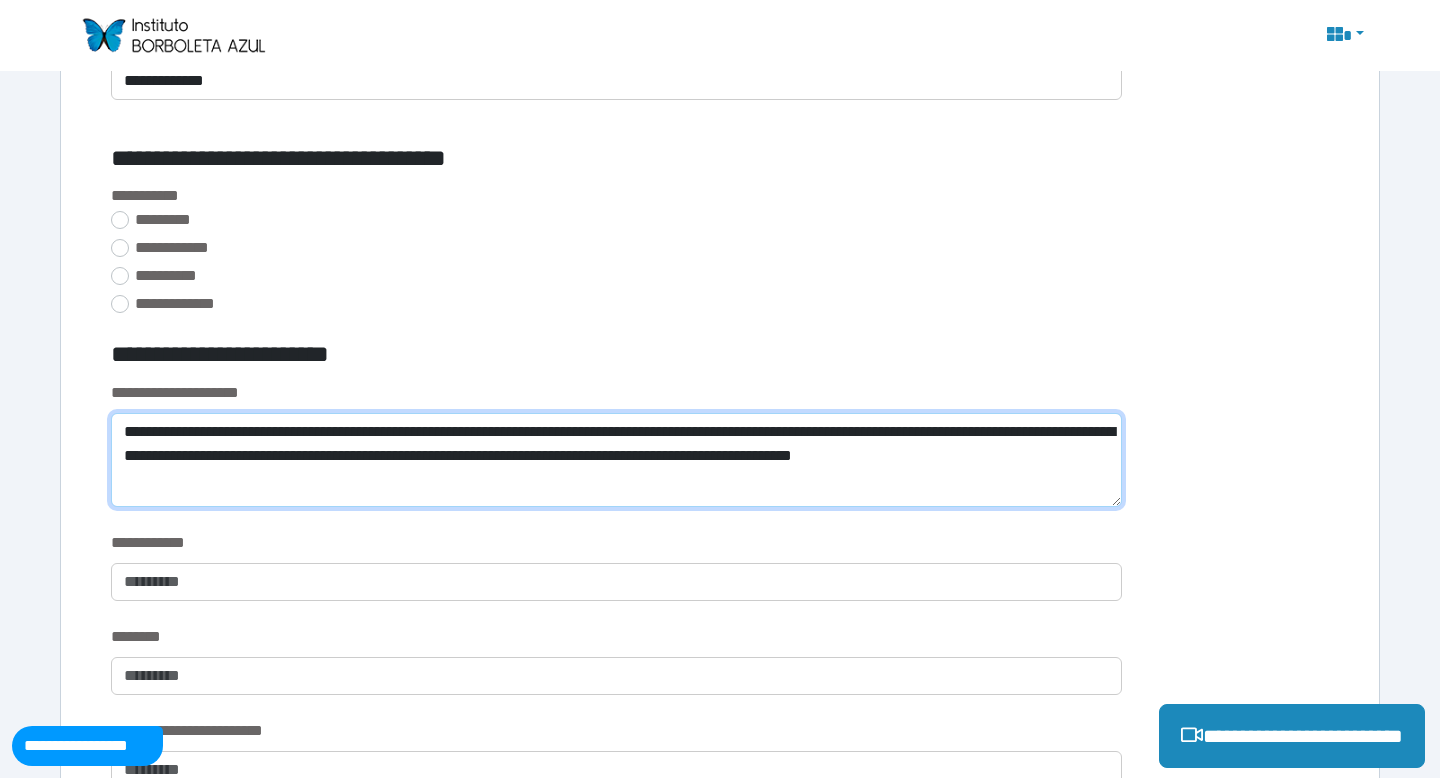 click on "**********" at bounding box center [616, 460] 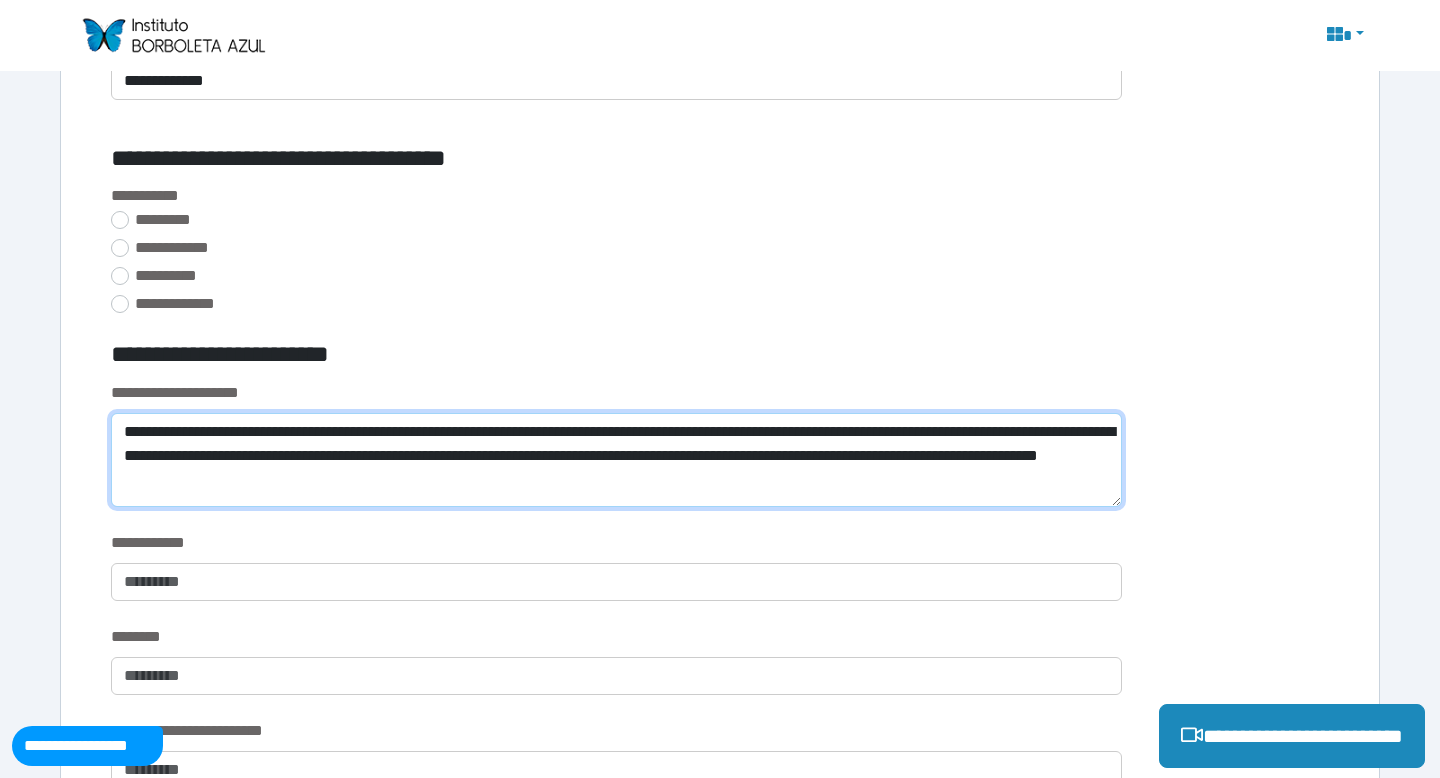 scroll, scrollTop: 0, scrollLeft: 0, axis: both 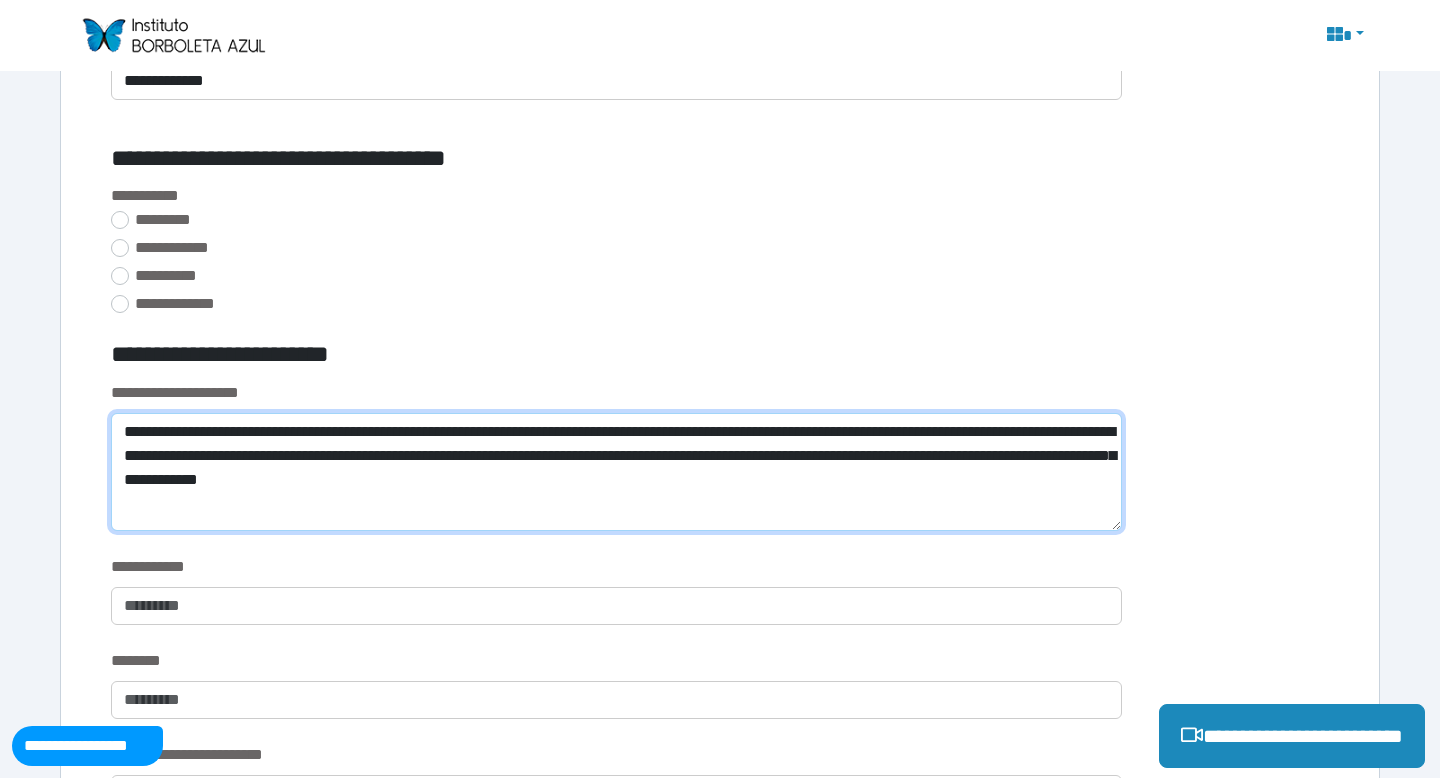 drag, startPoint x: 485, startPoint y: 496, endPoint x: 18, endPoint y: 366, distance: 484.75665 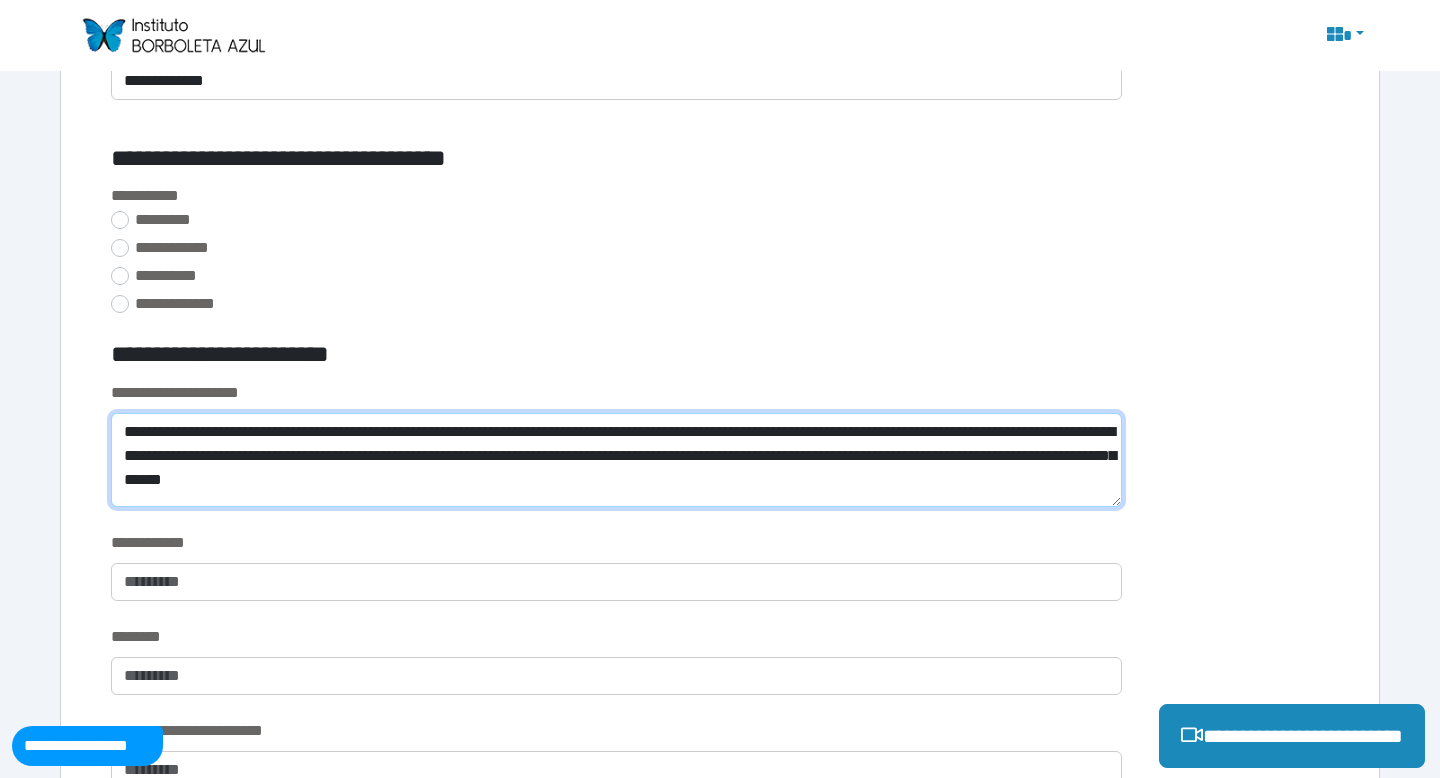 click on "**********" at bounding box center (616, 460) 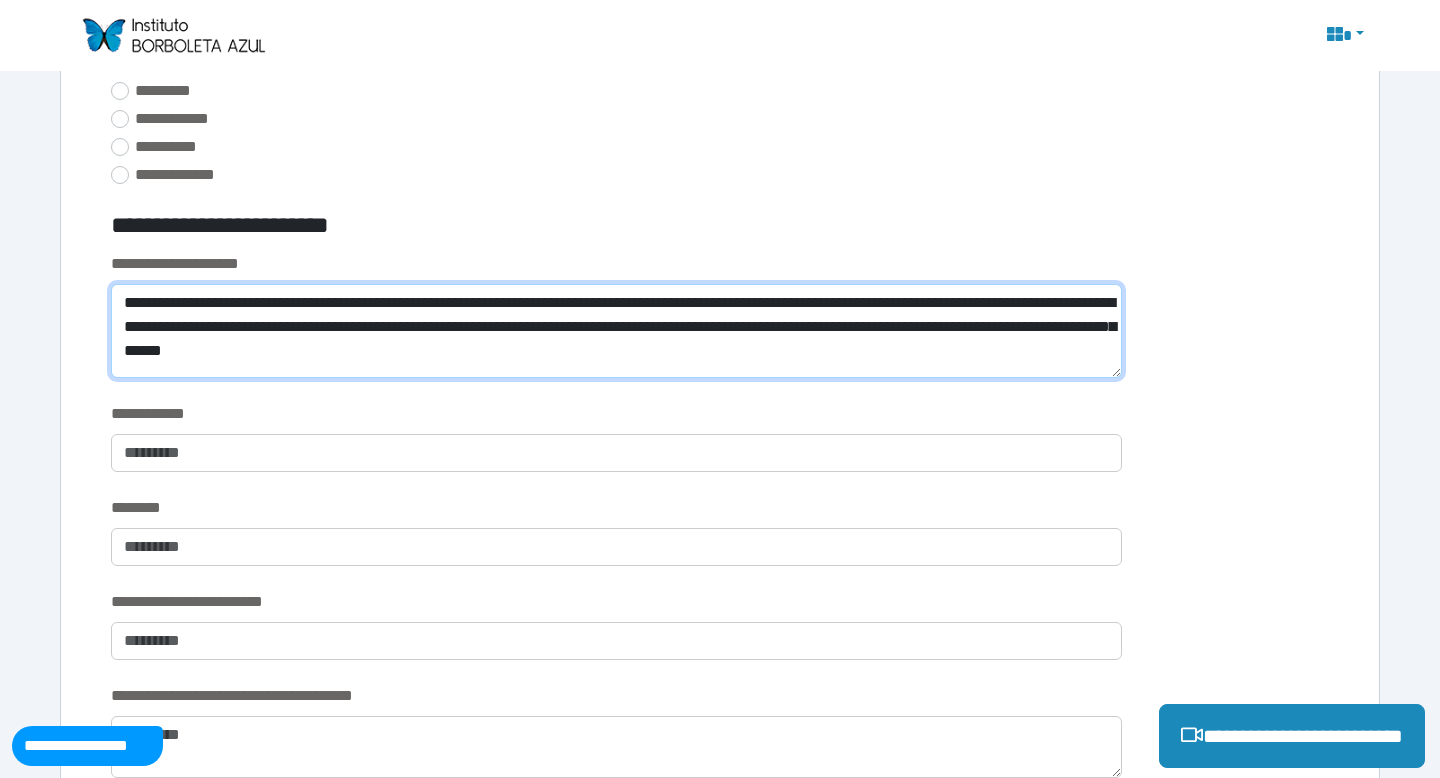 scroll, scrollTop: 1347, scrollLeft: 0, axis: vertical 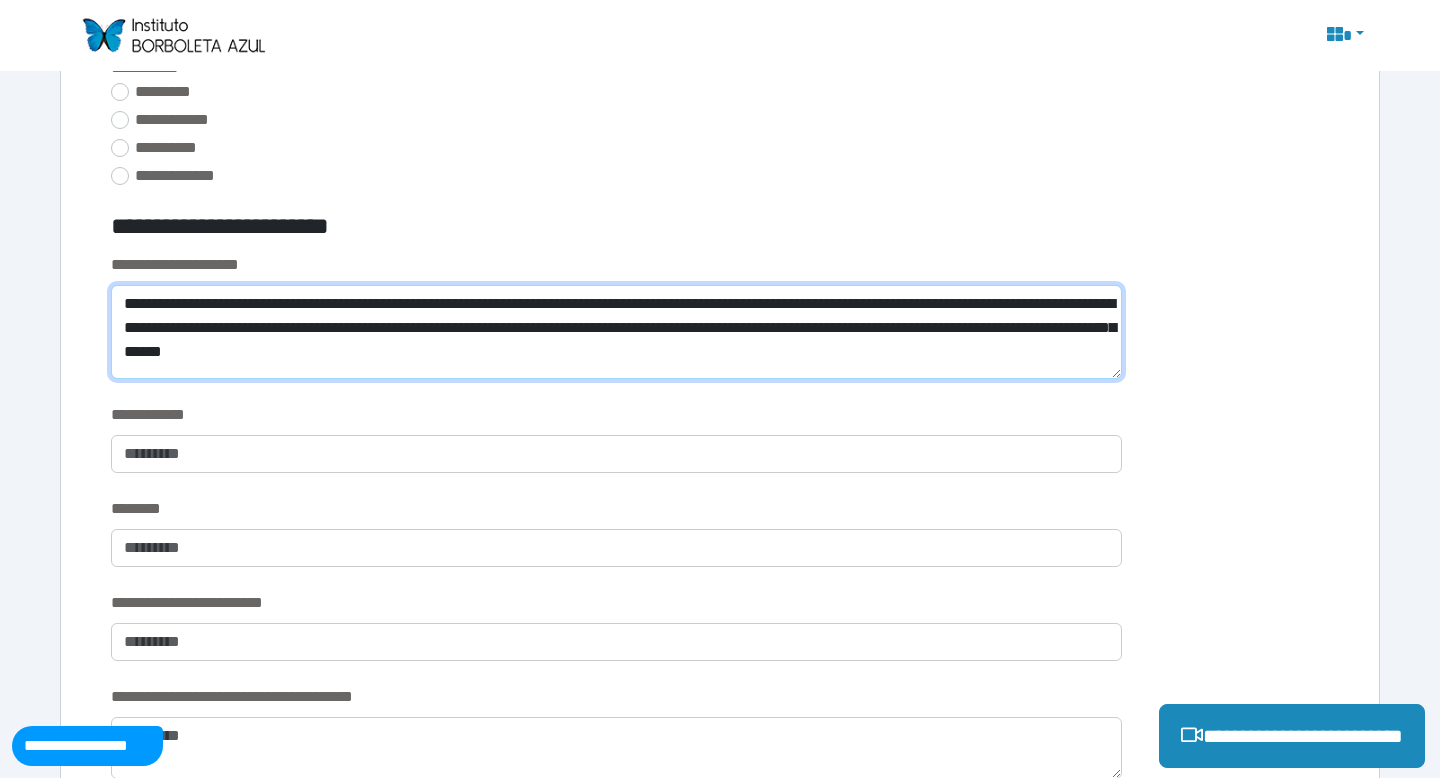 click on "**********" at bounding box center [616, 332] 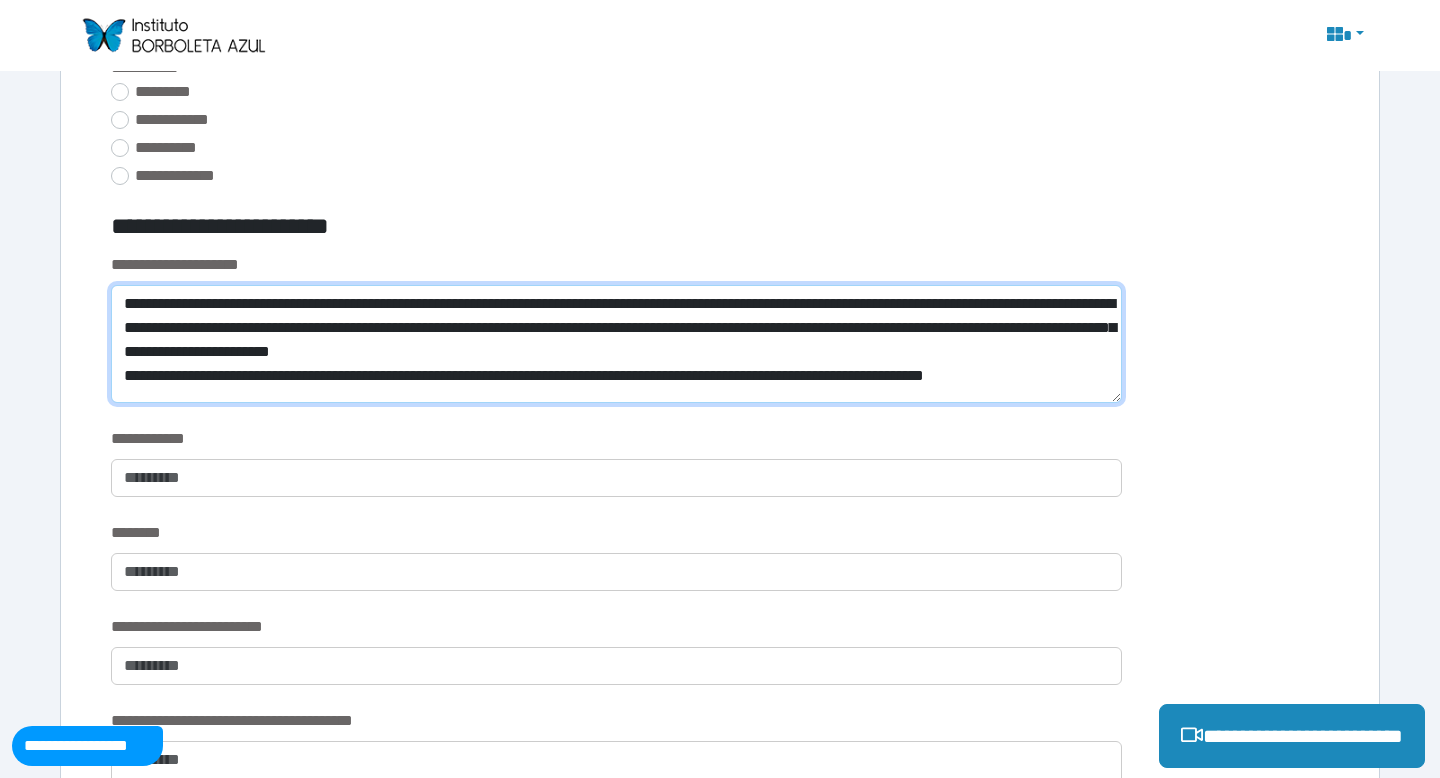 scroll, scrollTop: 0, scrollLeft: 0, axis: both 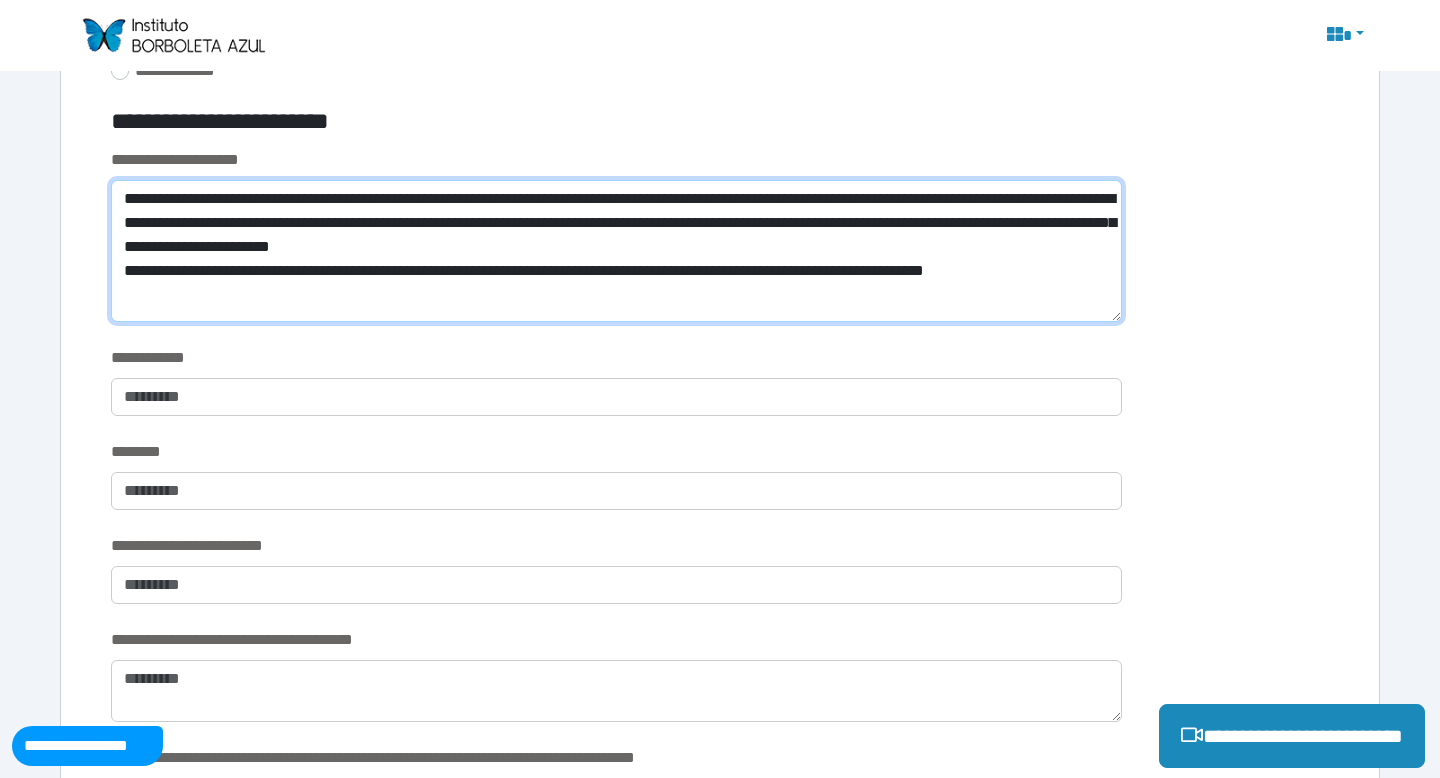 type on "**********" 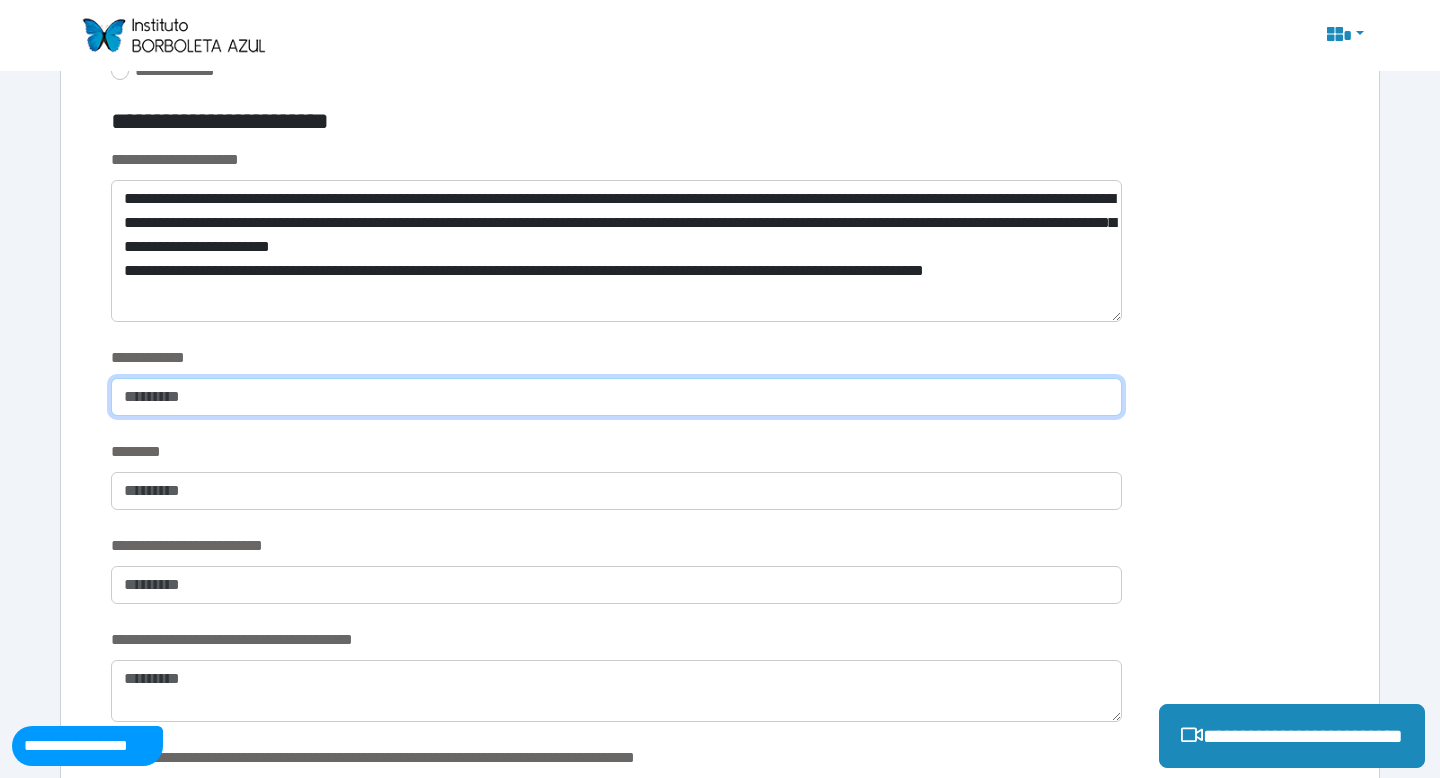 click at bounding box center (616, 397) 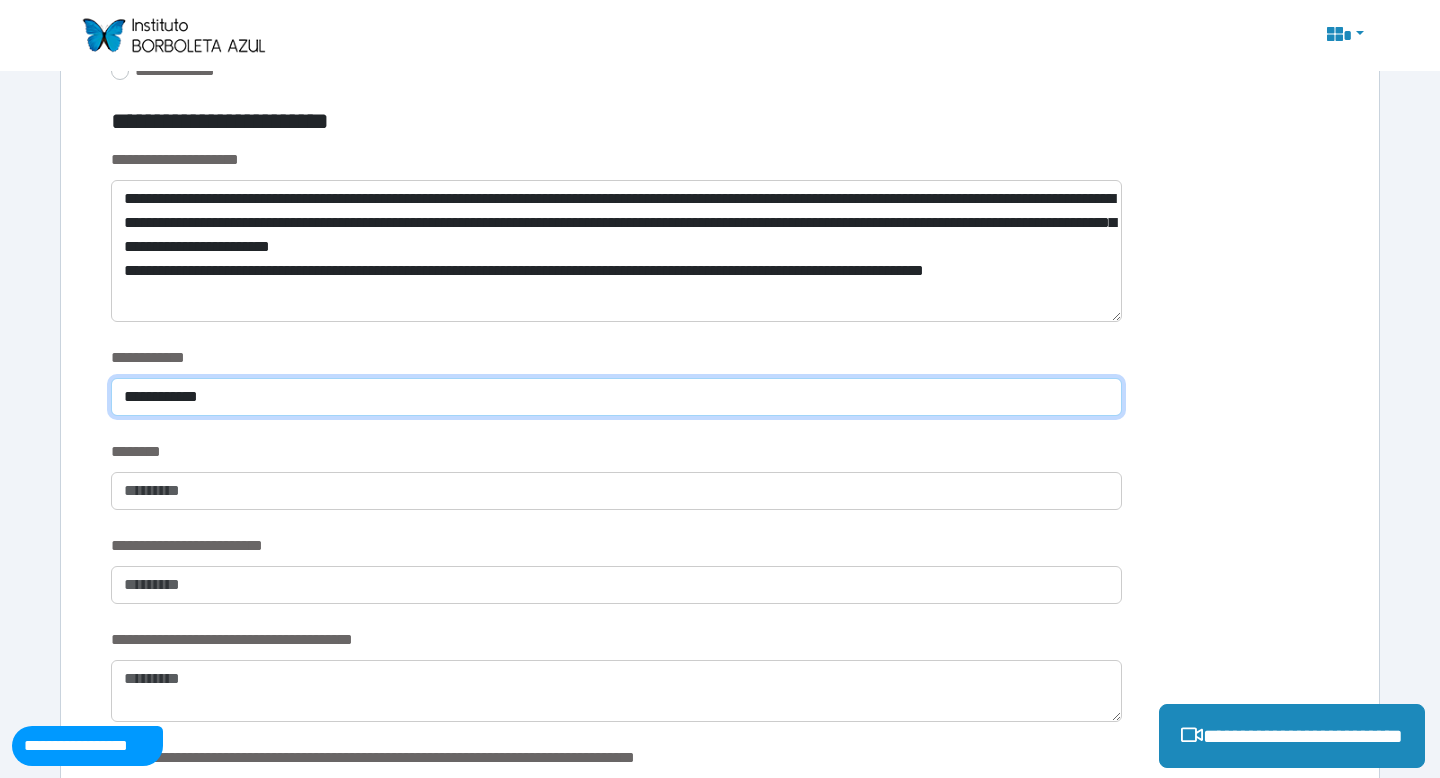 click on "**********" at bounding box center [616, 397] 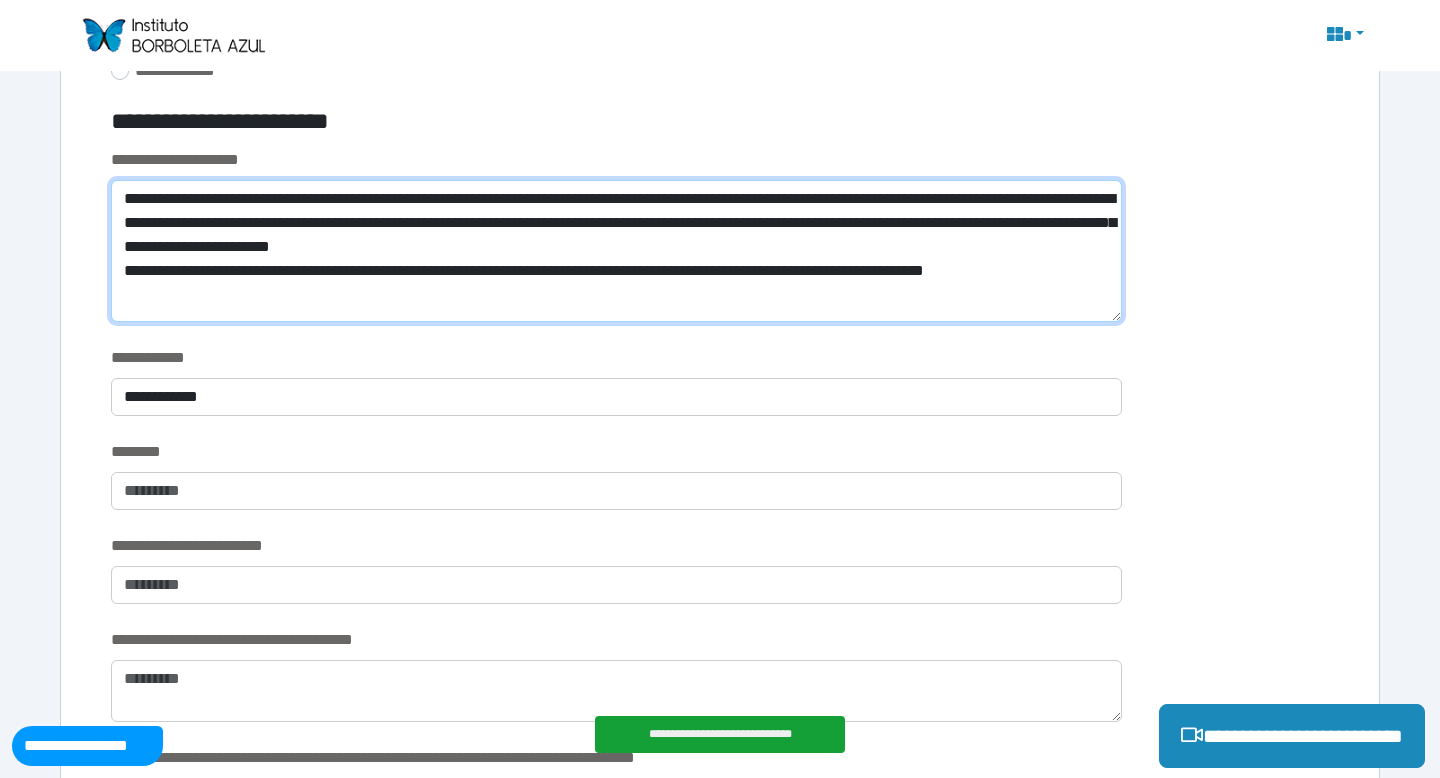 drag, startPoint x: 291, startPoint y: 198, endPoint x: 183, endPoint y: 207, distance: 108.37435 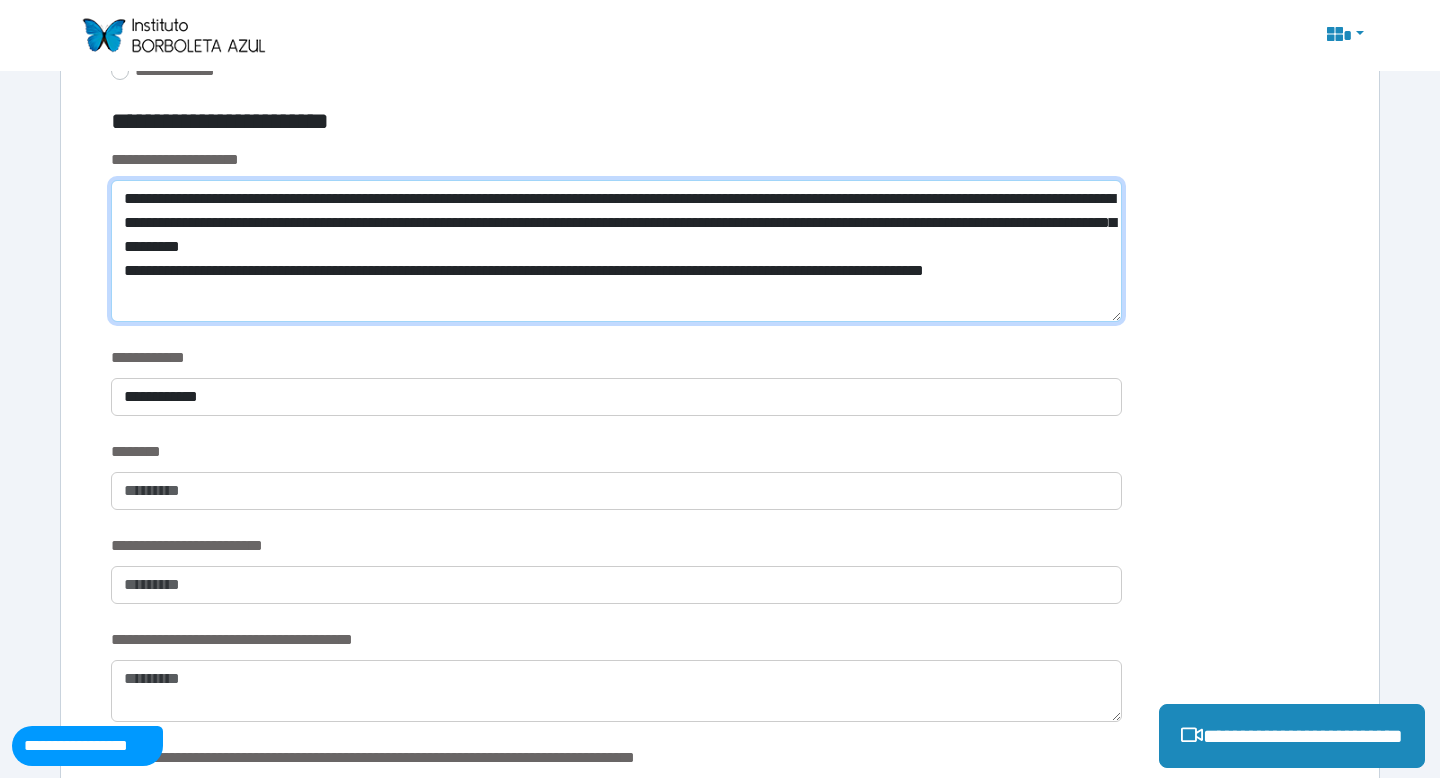 click on "**********" at bounding box center (616, 251) 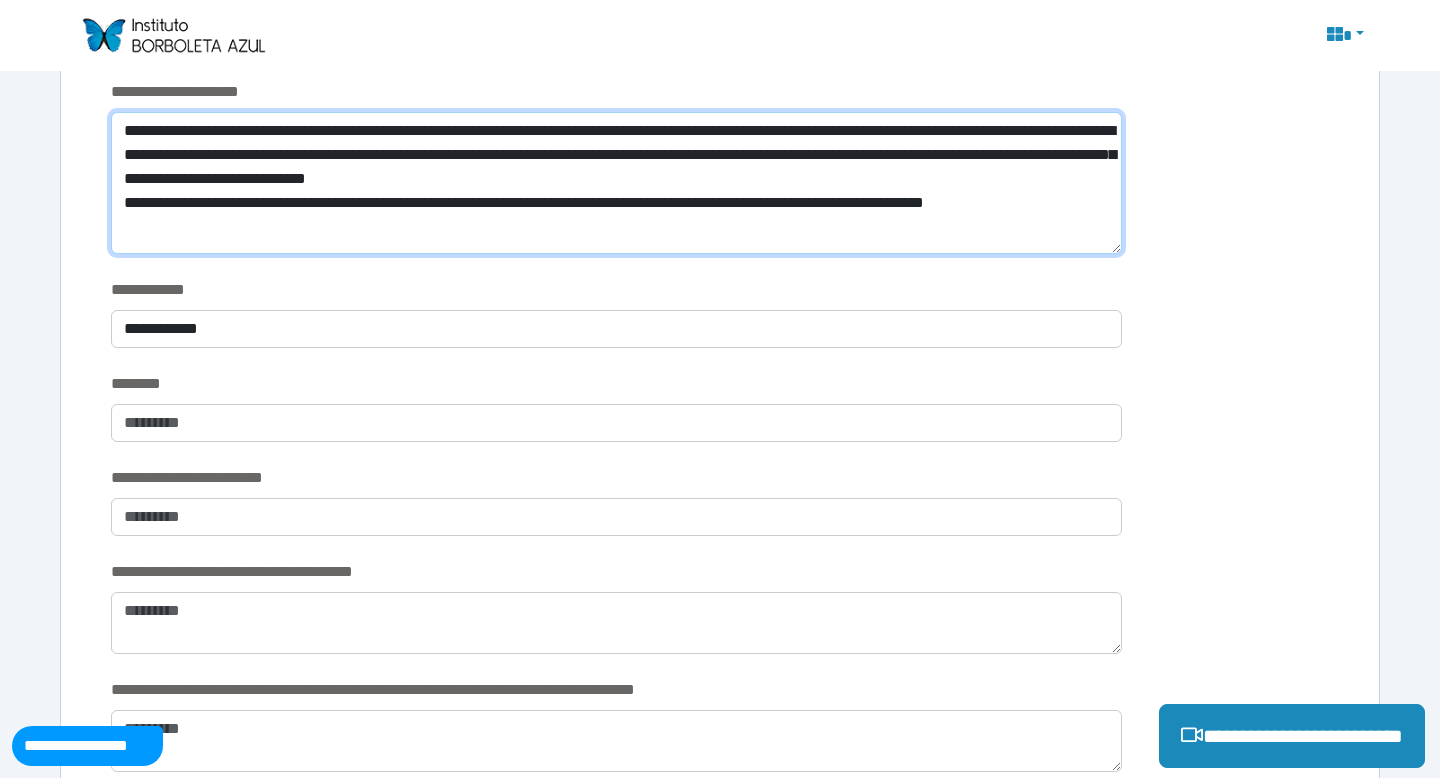scroll, scrollTop: 1532, scrollLeft: 0, axis: vertical 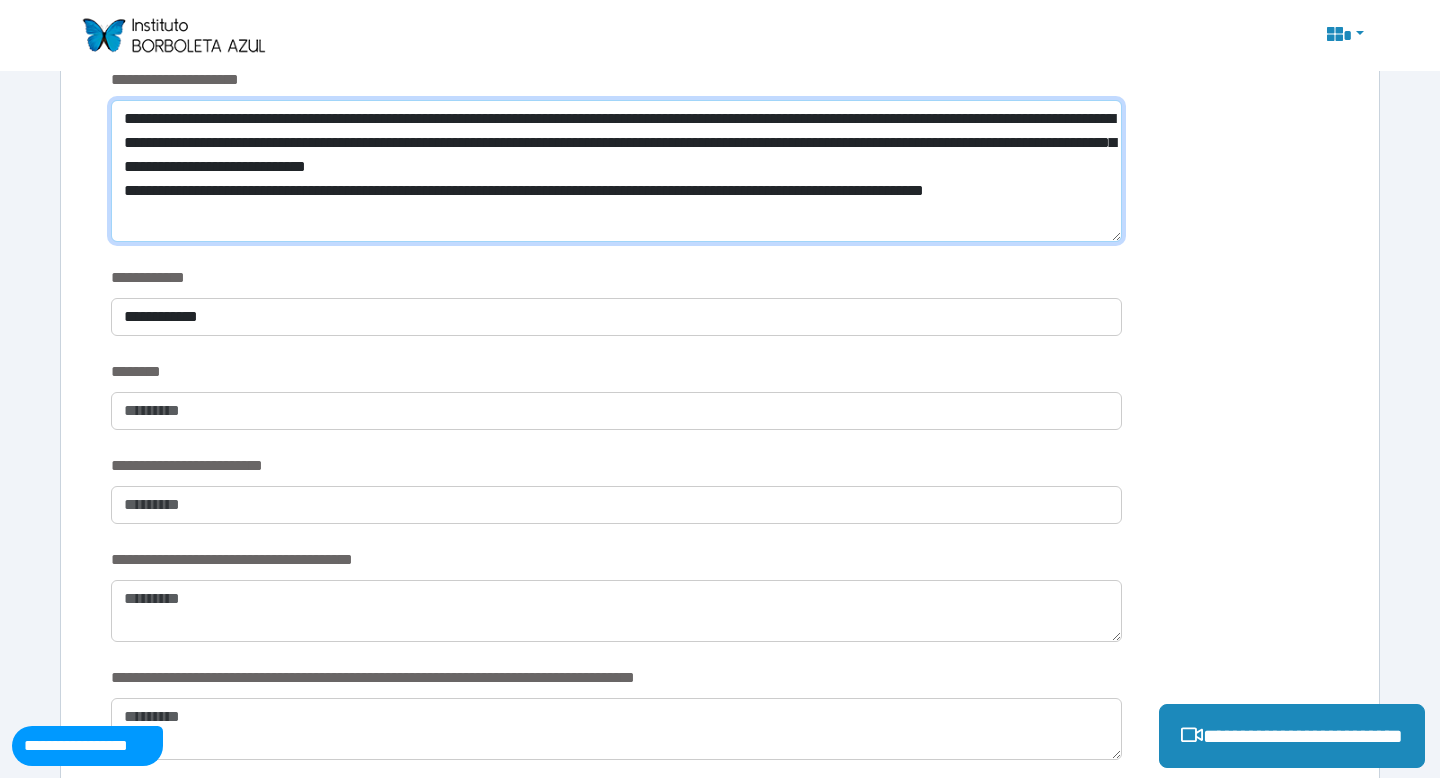 type on "**********" 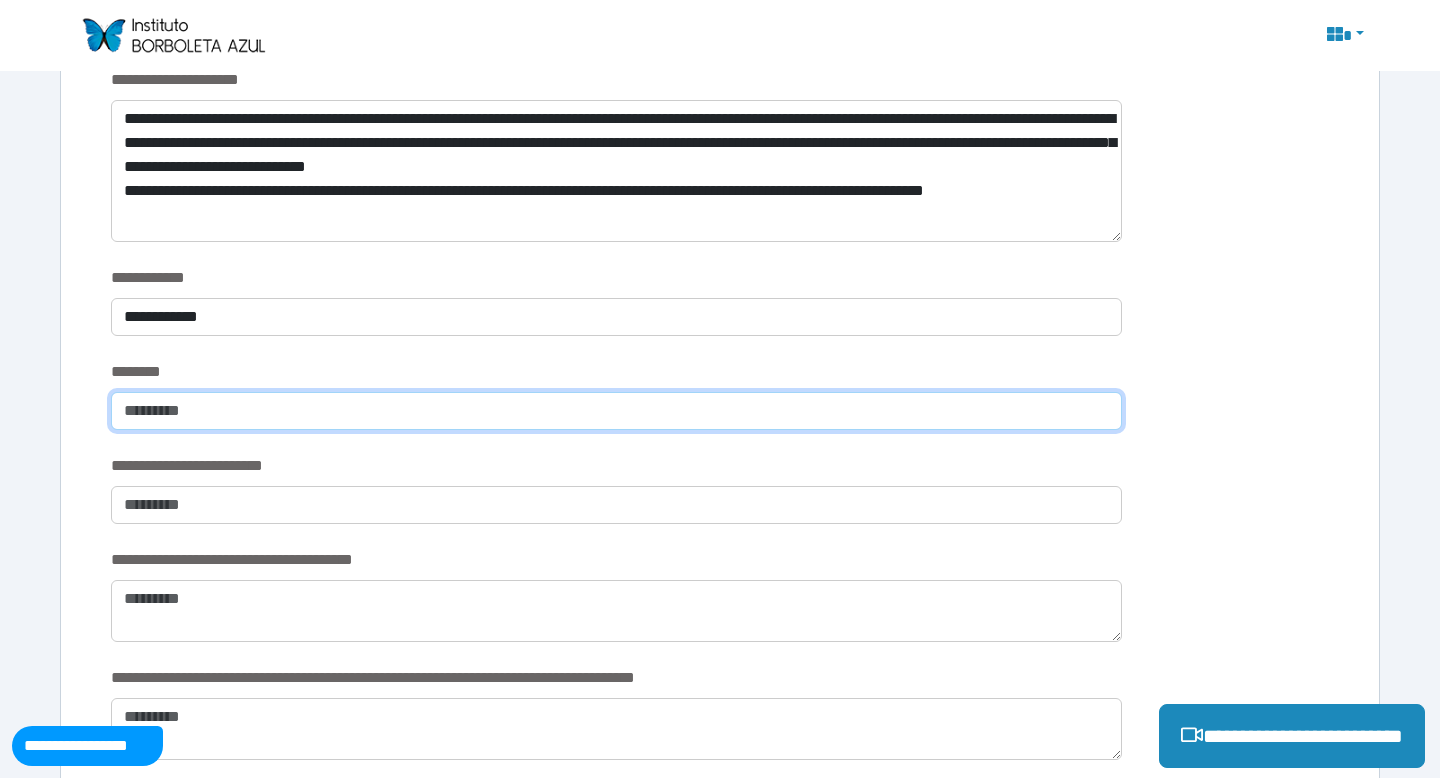 click at bounding box center (616, 411) 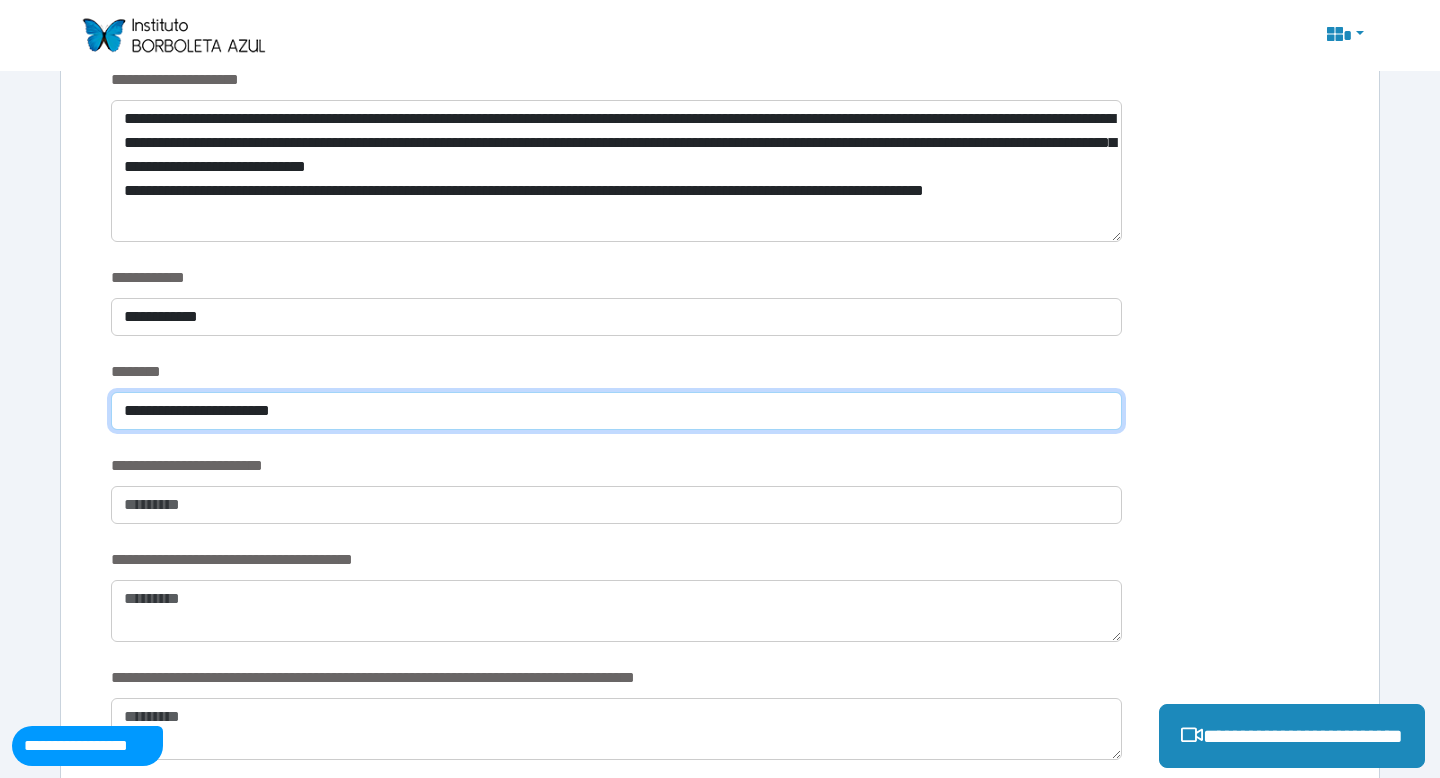 type on "**********" 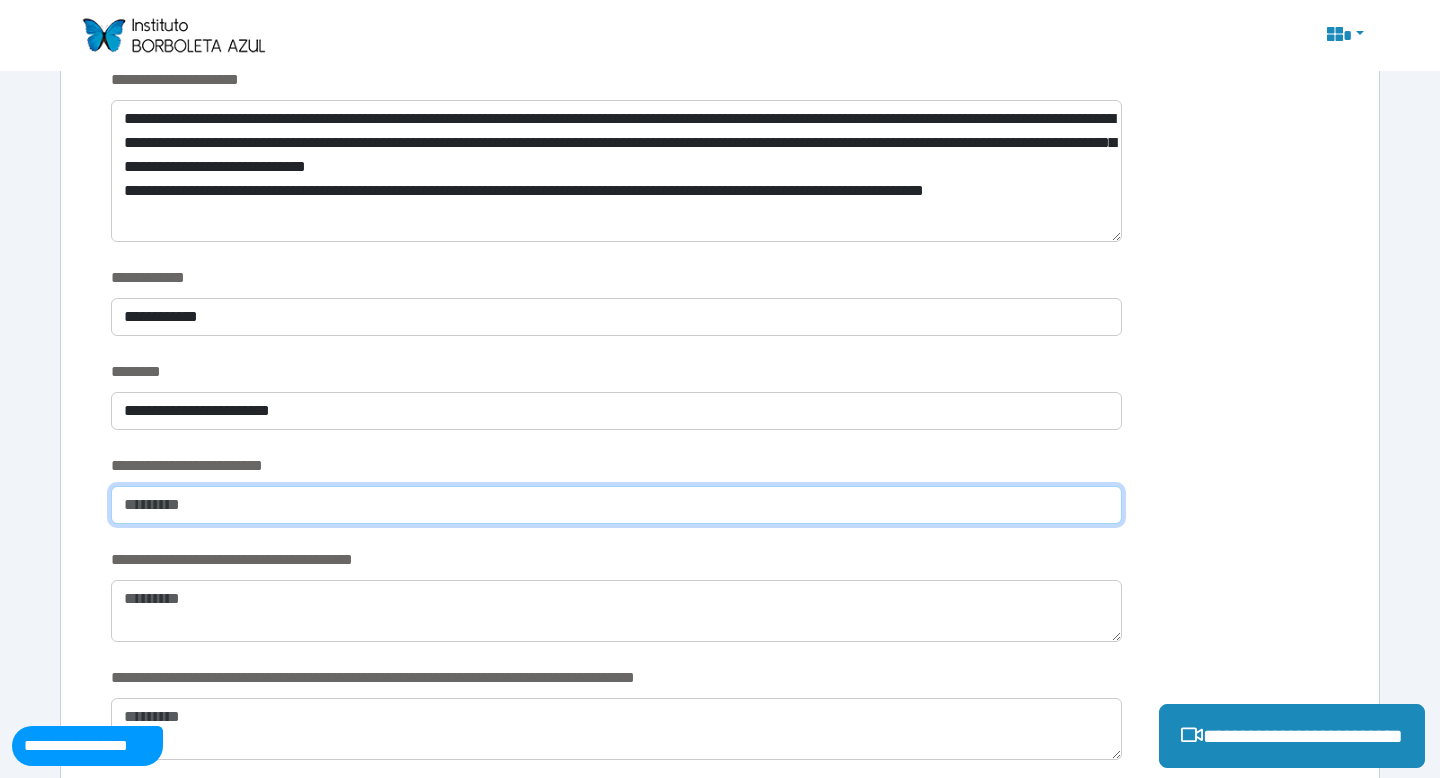 click at bounding box center (616, 505) 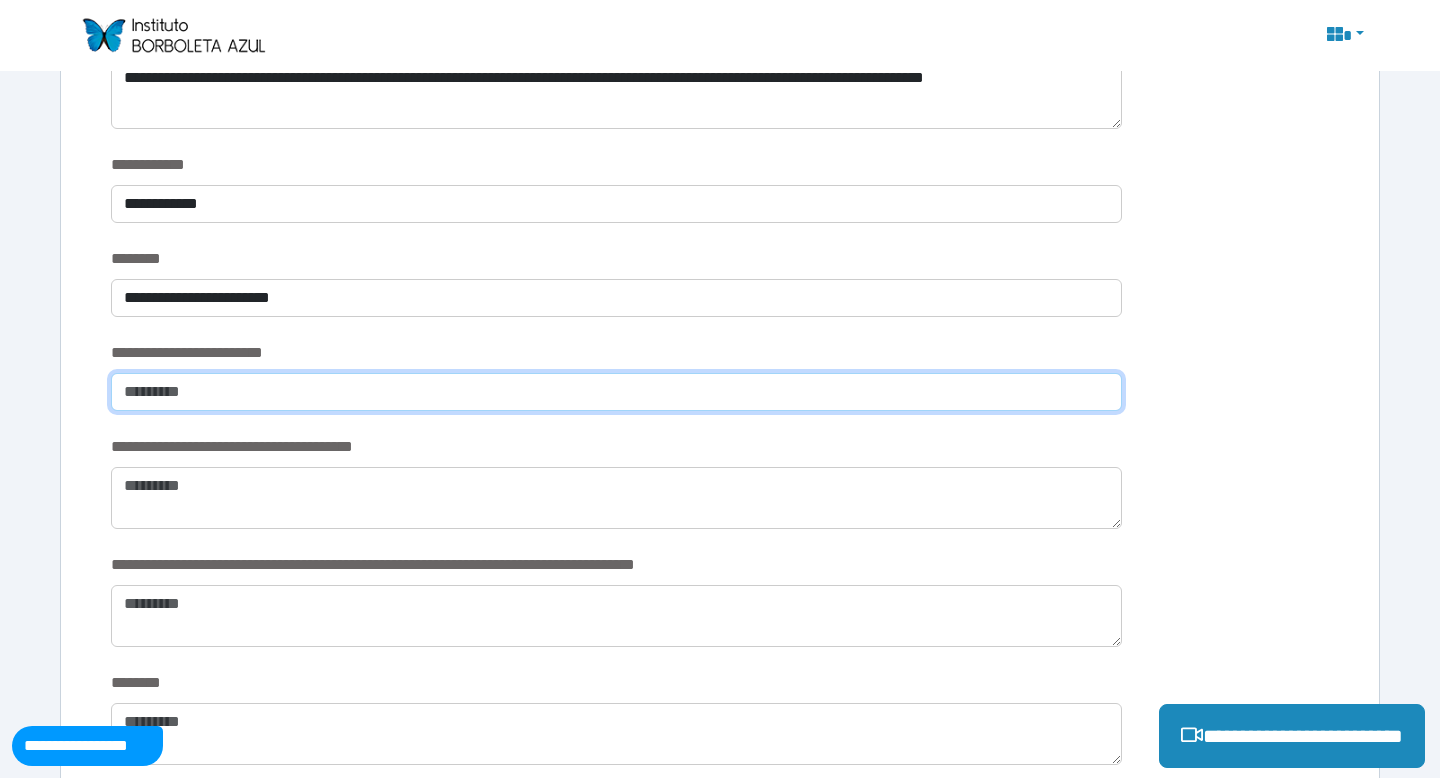 scroll, scrollTop: 1652, scrollLeft: 0, axis: vertical 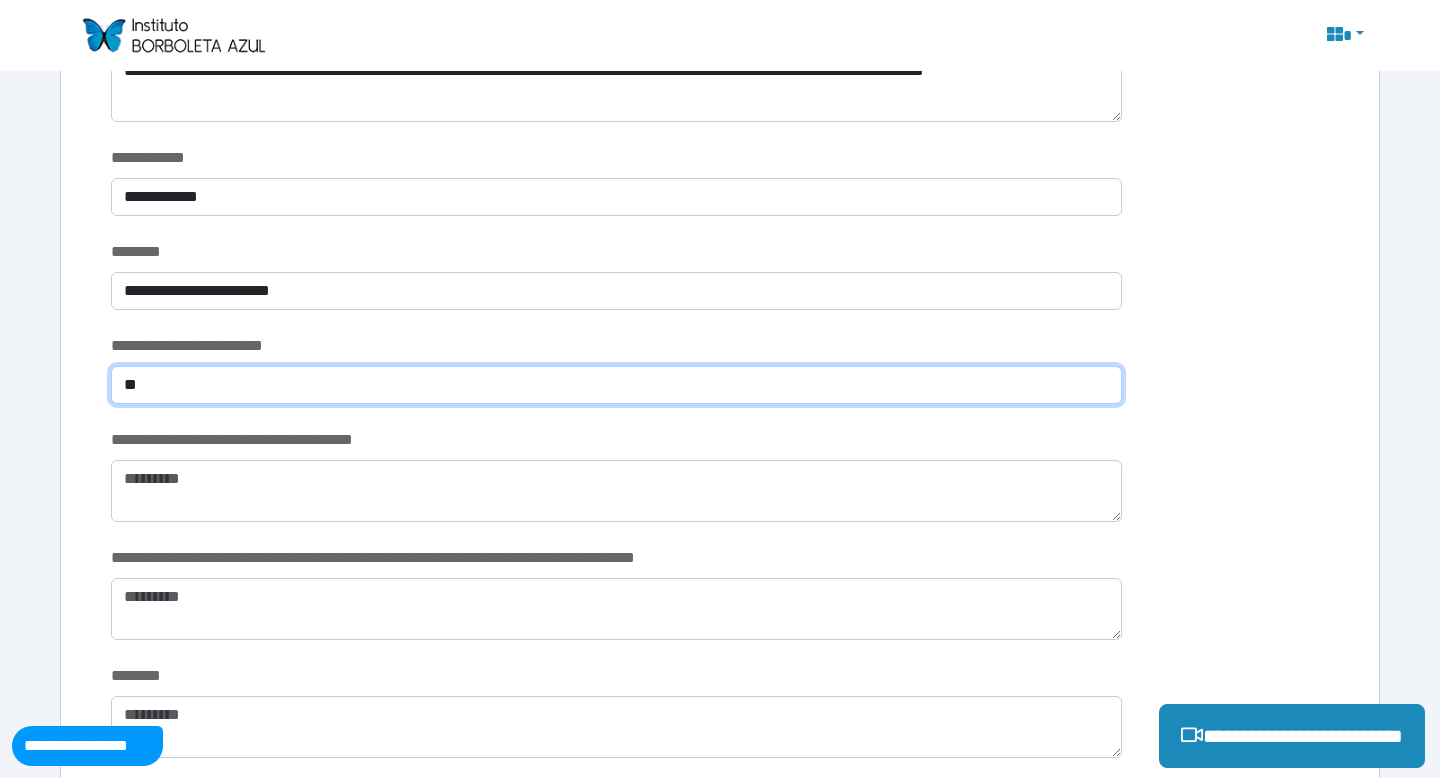 type on "*" 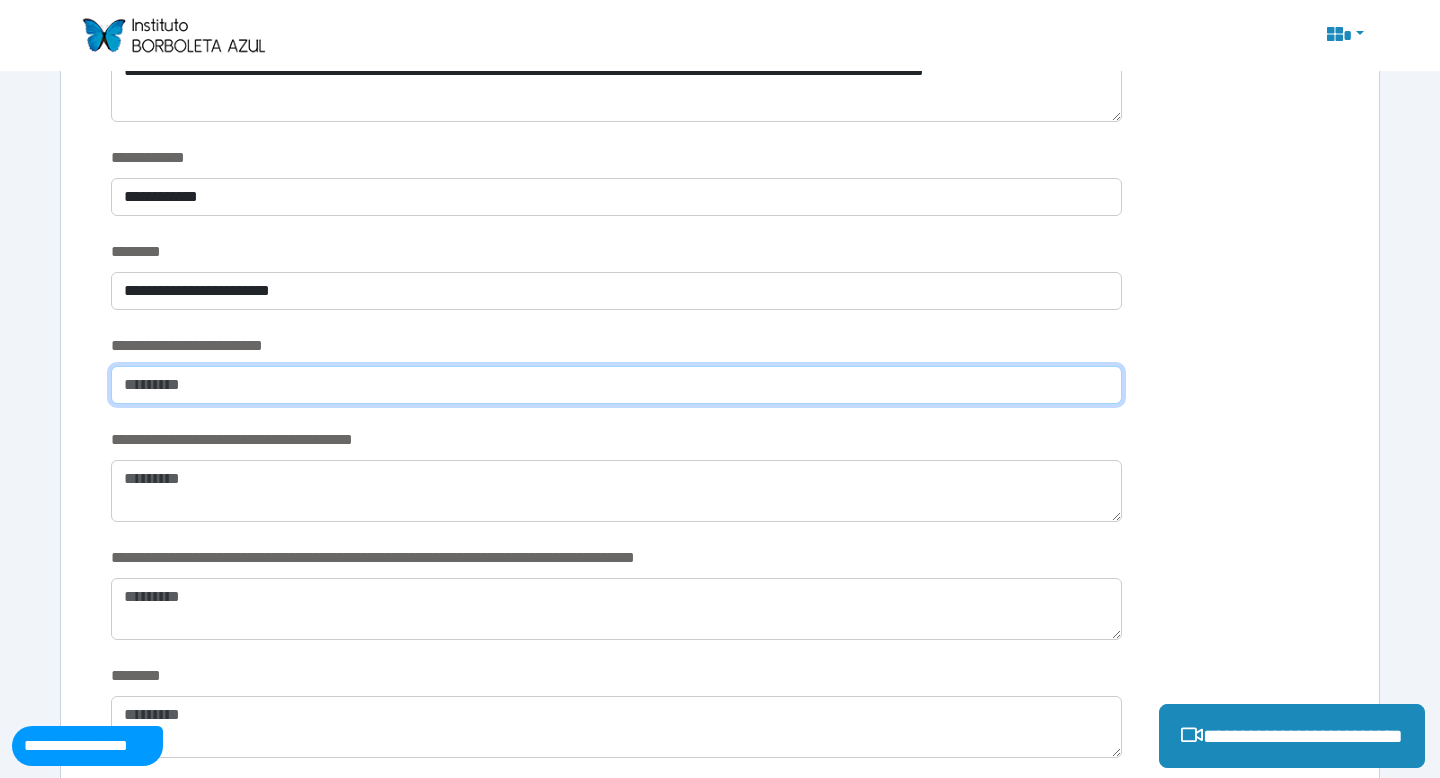 type on "*" 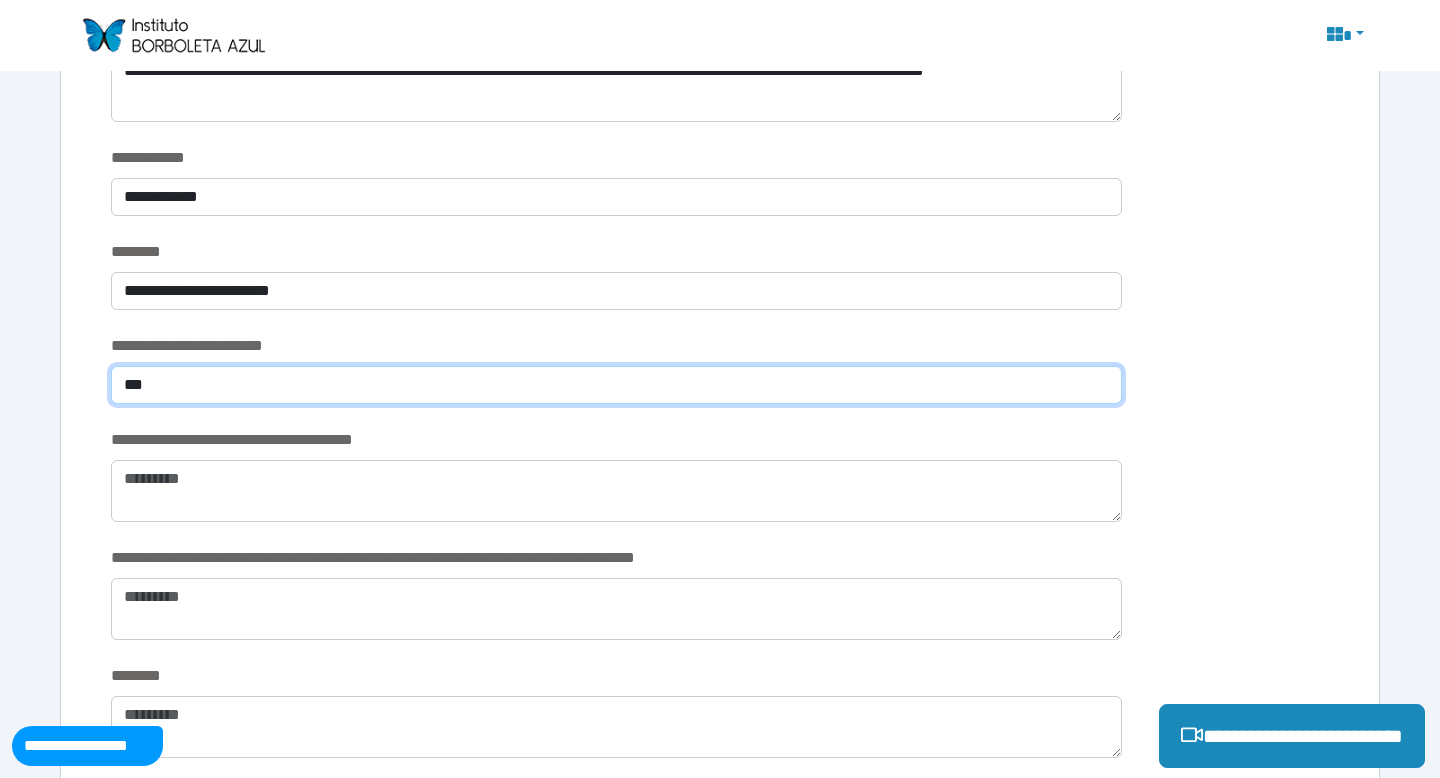 type on "***" 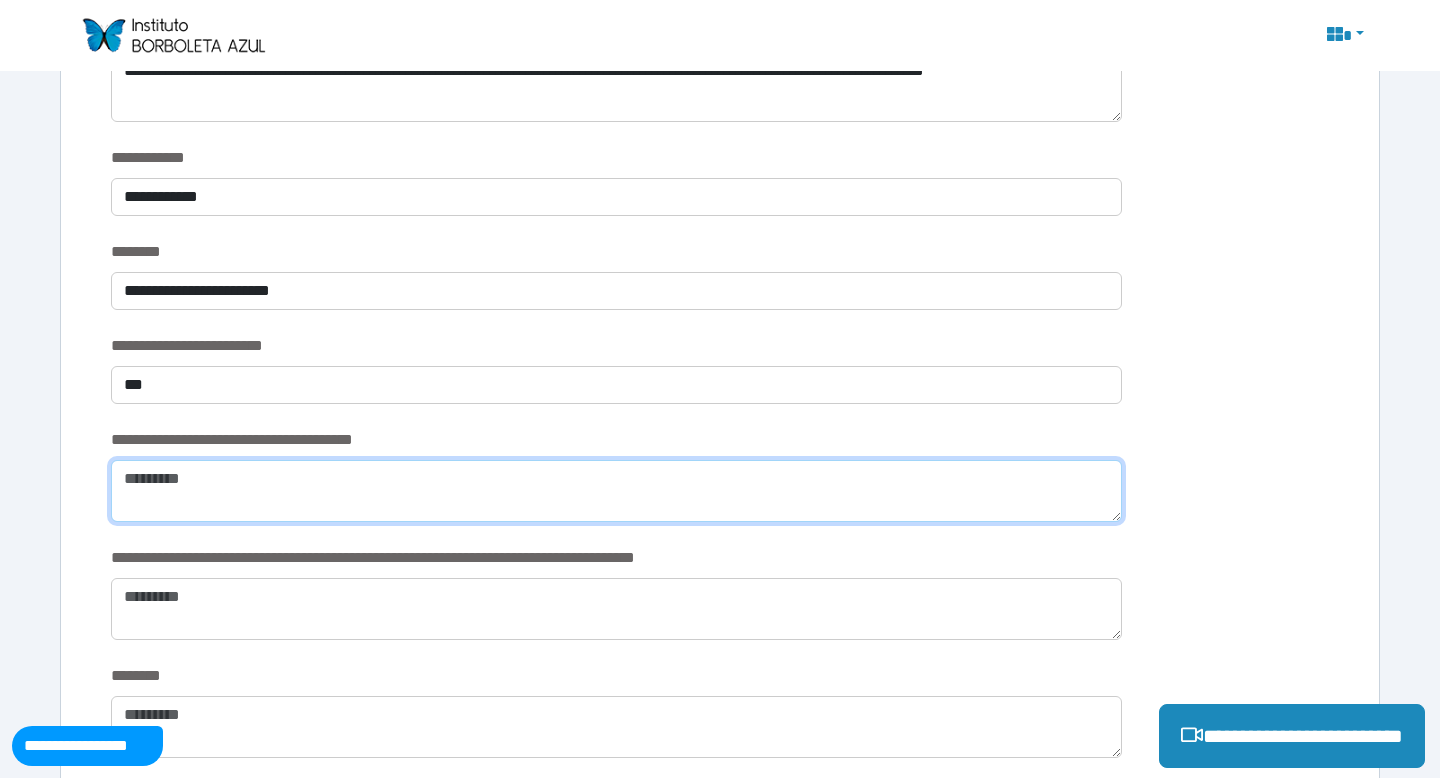 click at bounding box center (616, 491) 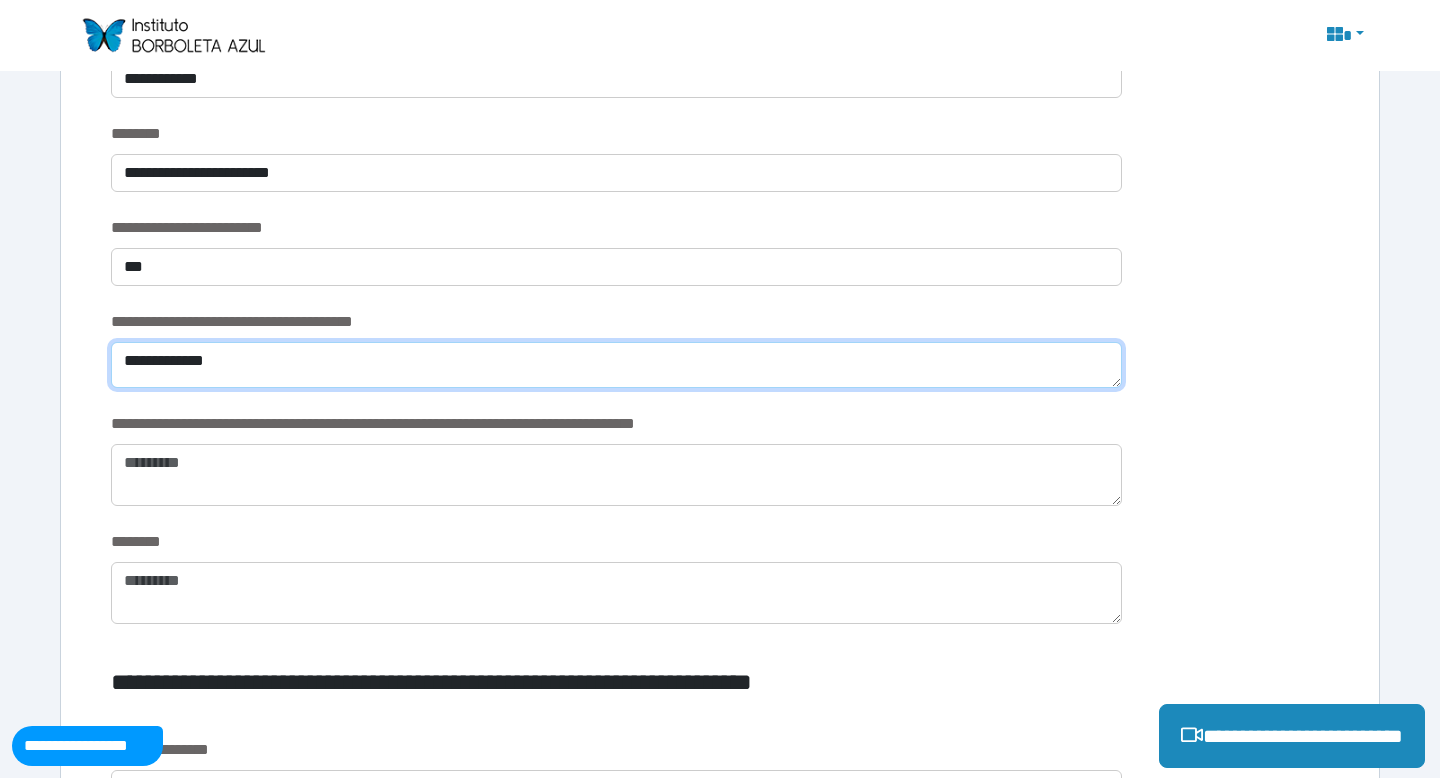 scroll, scrollTop: 1809, scrollLeft: 0, axis: vertical 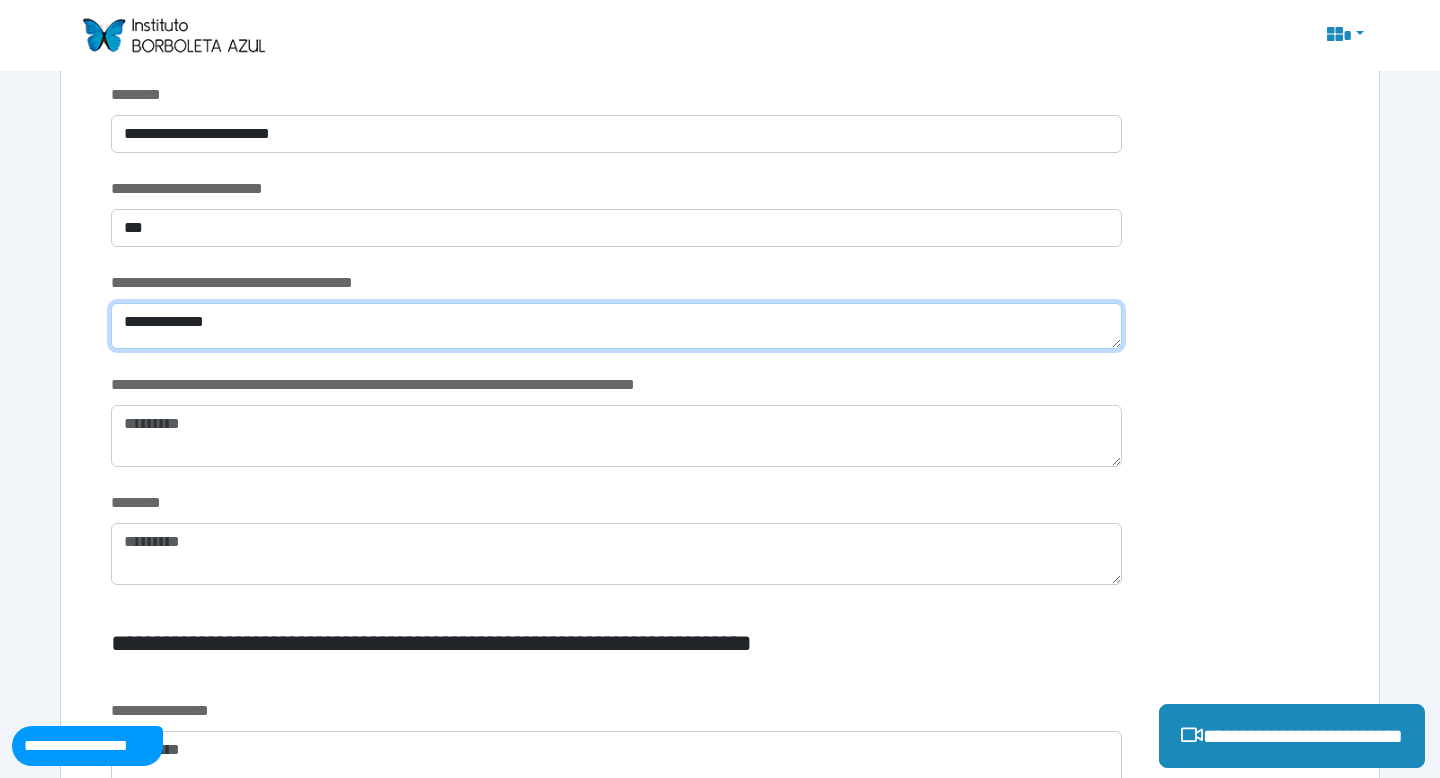 type on "**********" 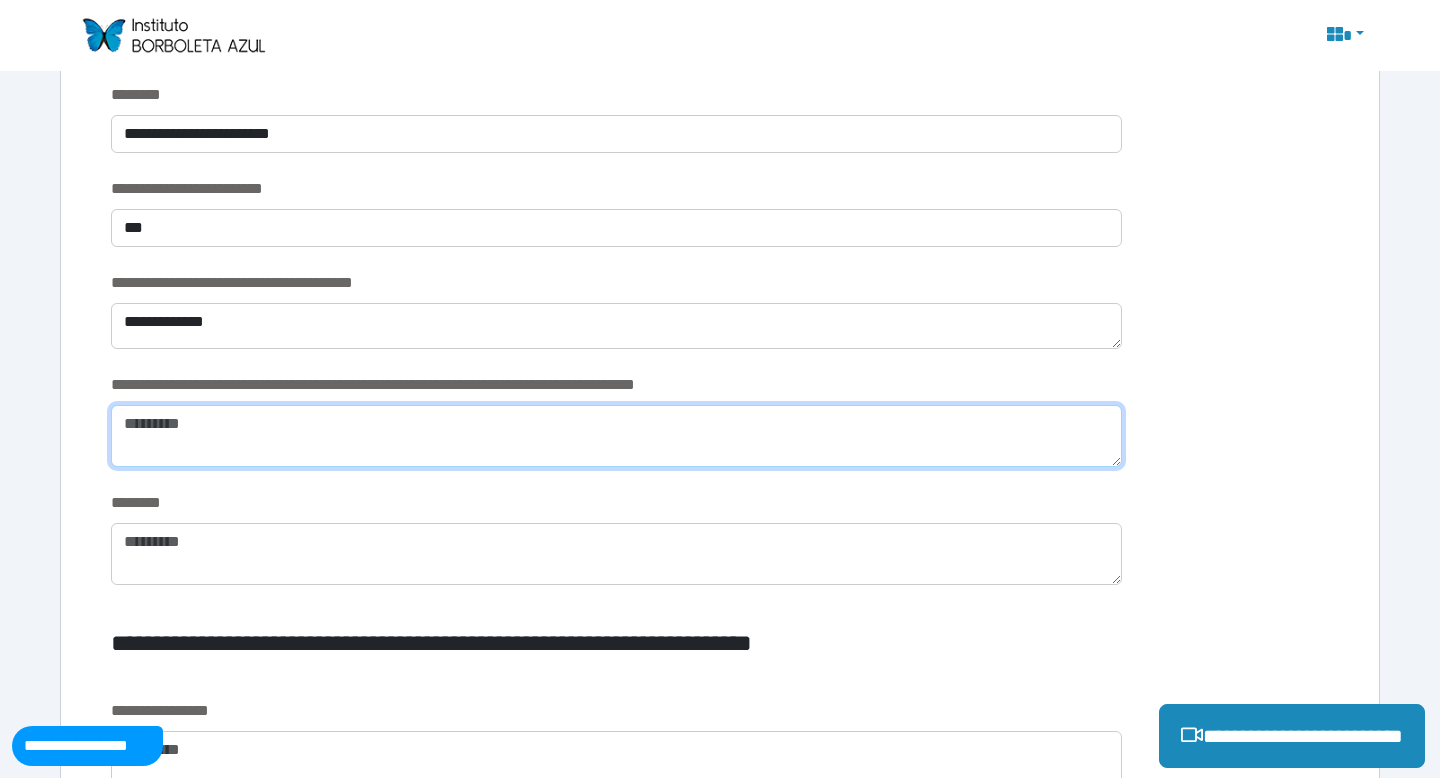 click at bounding box center [616, 436] 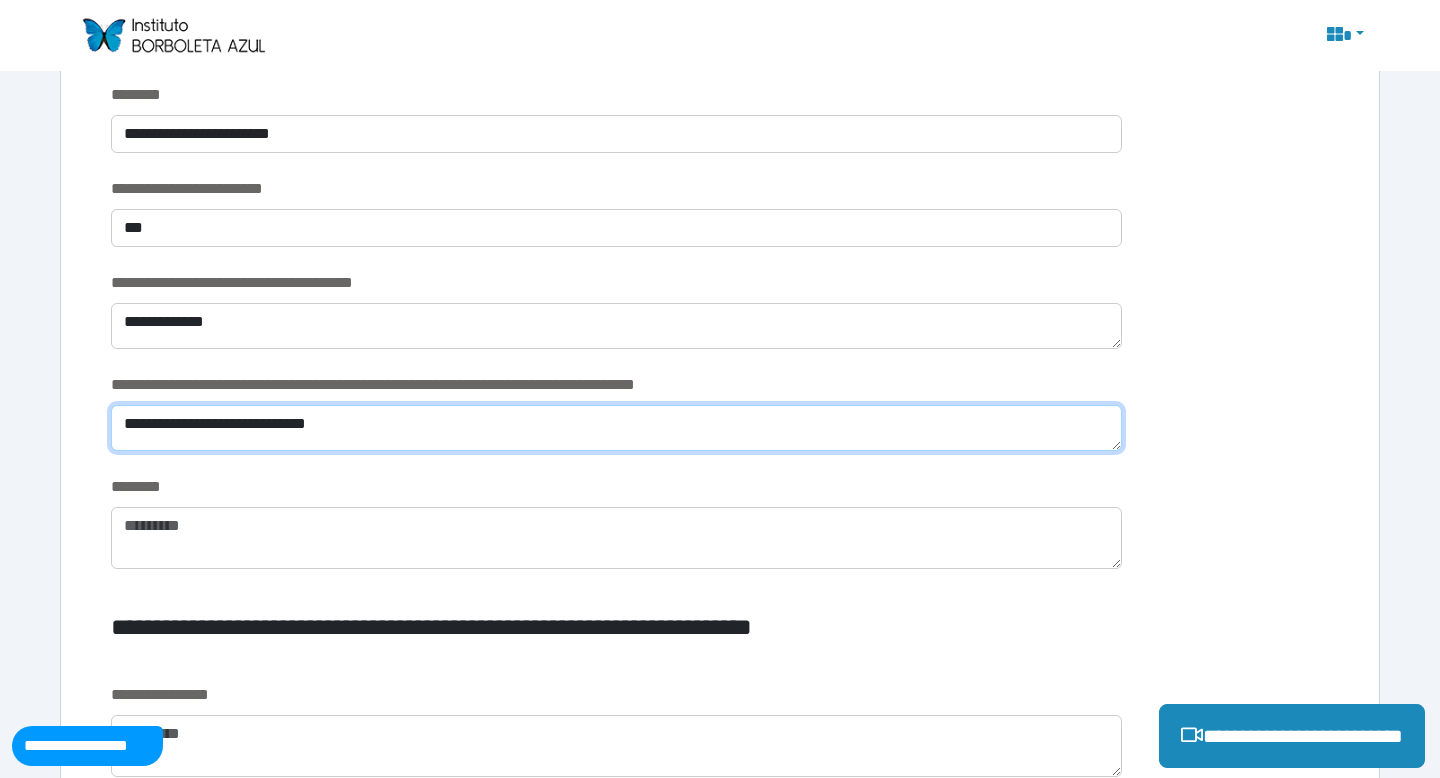 type on "**********" 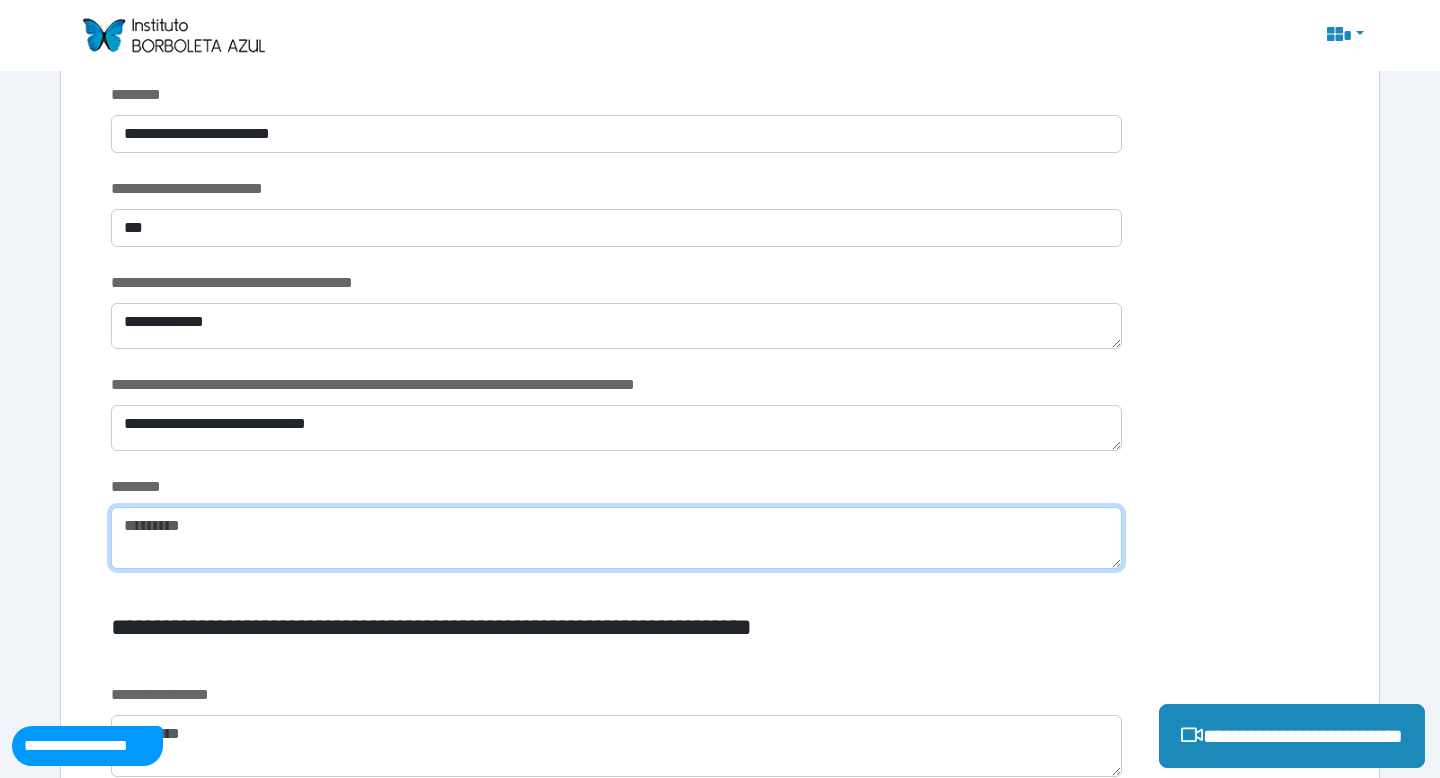 click at bounding box center (616, 538) 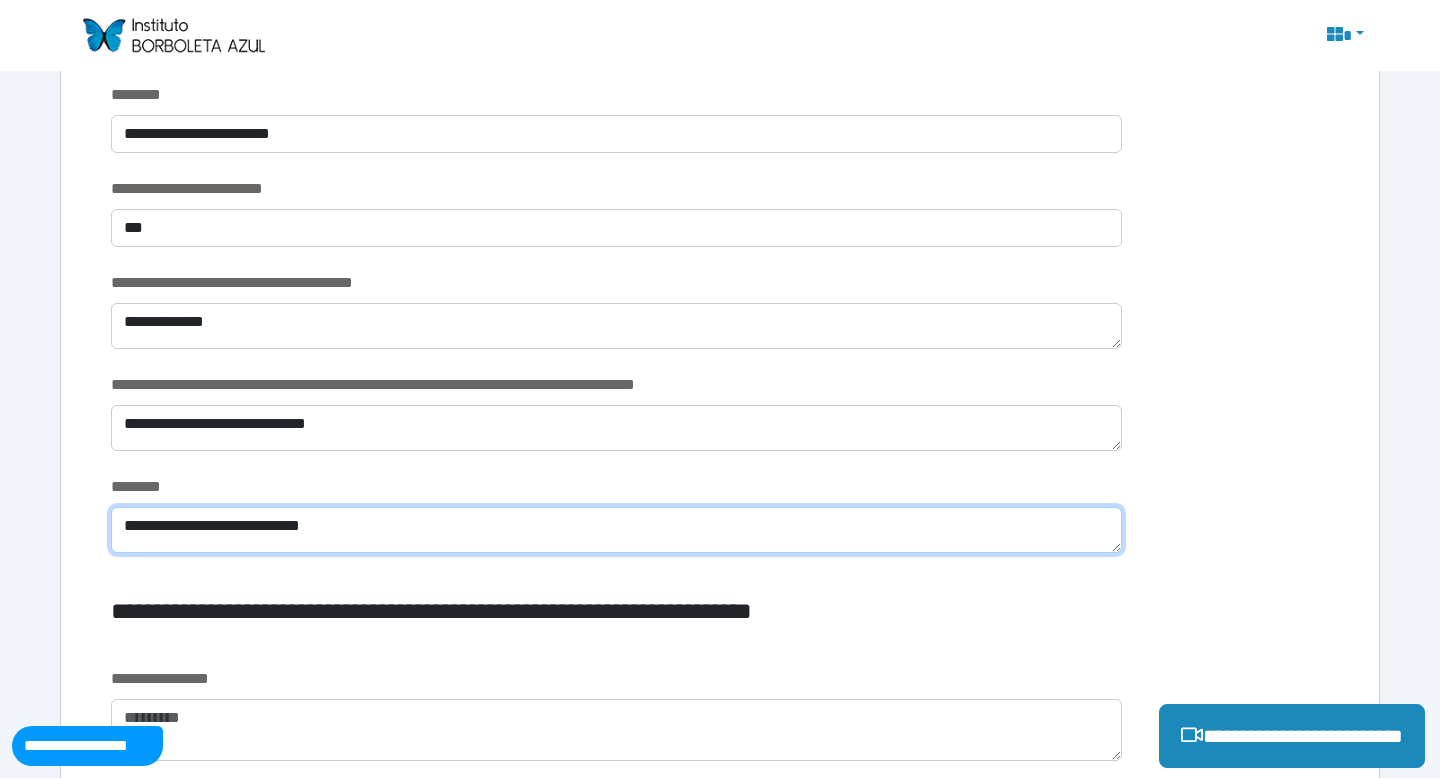 drag, startPoint x: 394, startPoint y: 519, endPoint x: 199, endPoint y: 519, distance: 195 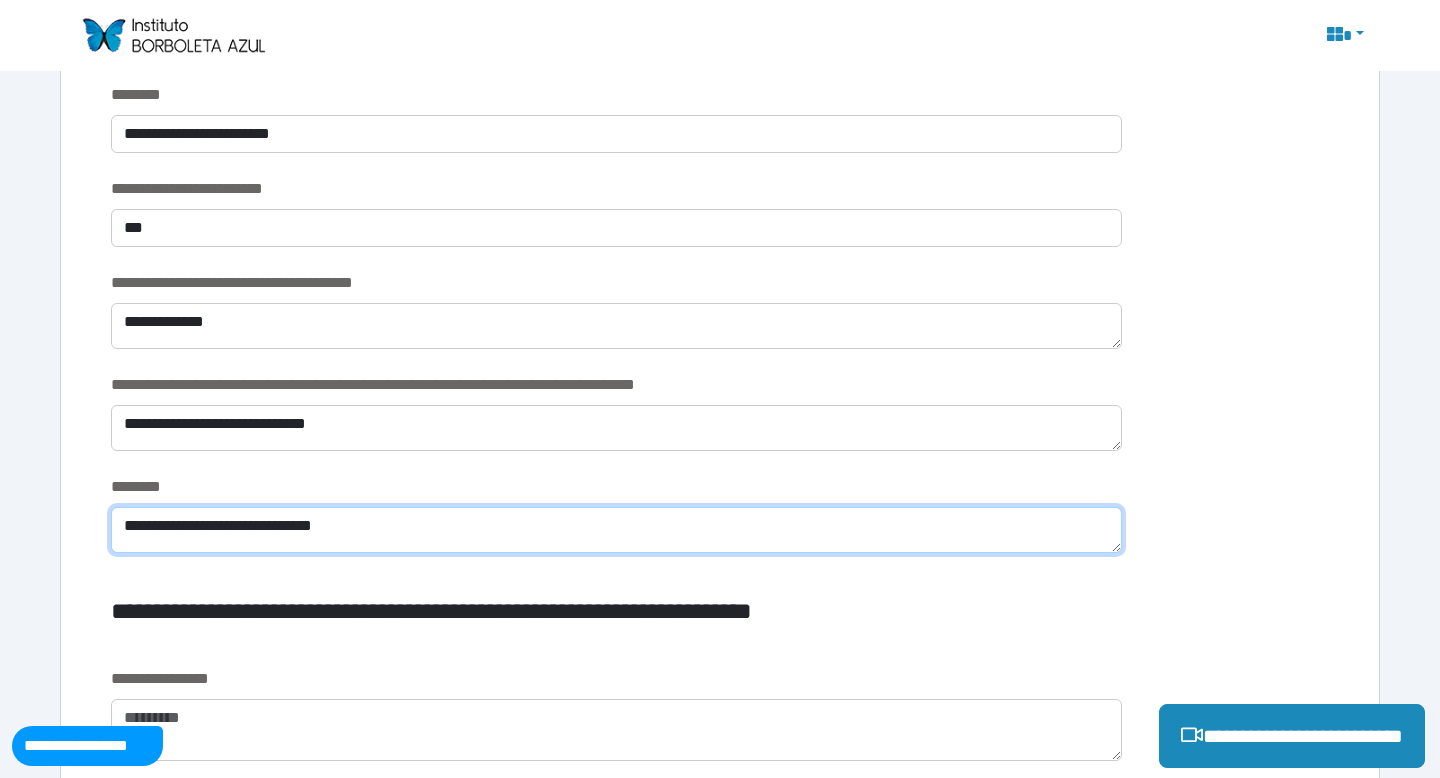 drag, startPoint x: 405, startPoint y: 527, endPoint x: 42, endPoint y: 522, distance: 363.03442 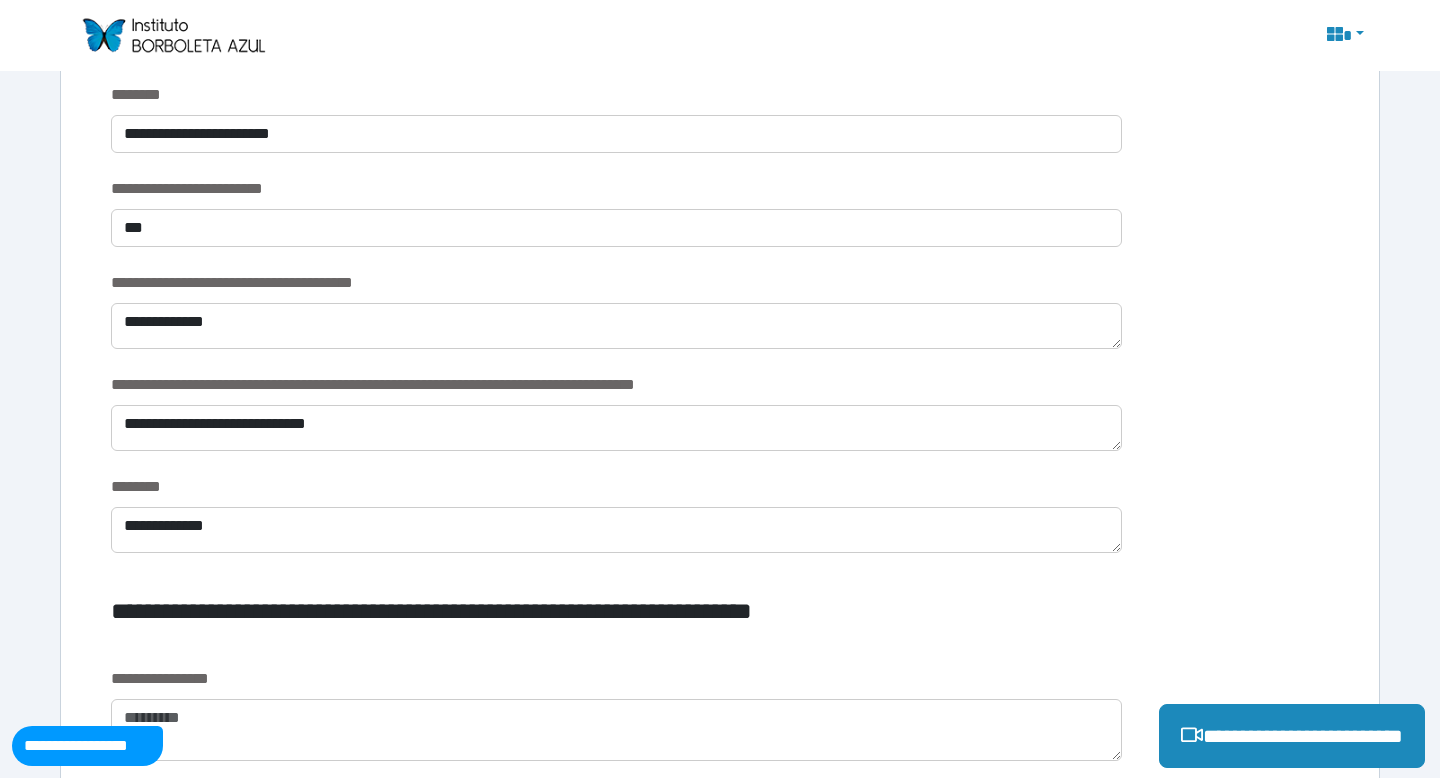 click on "**********" at bounding box center [720, 271] 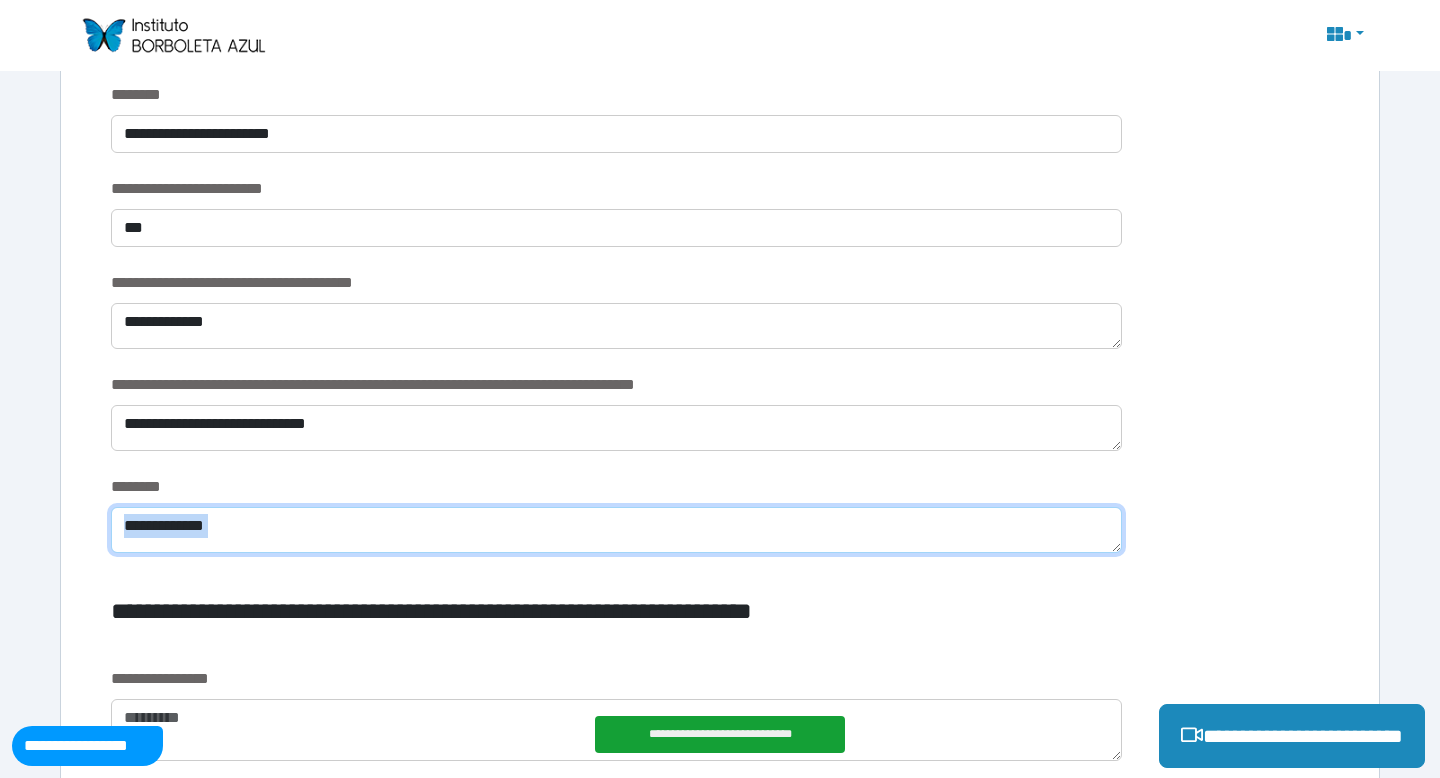 click on "**********" at bounding box center [616, 530] 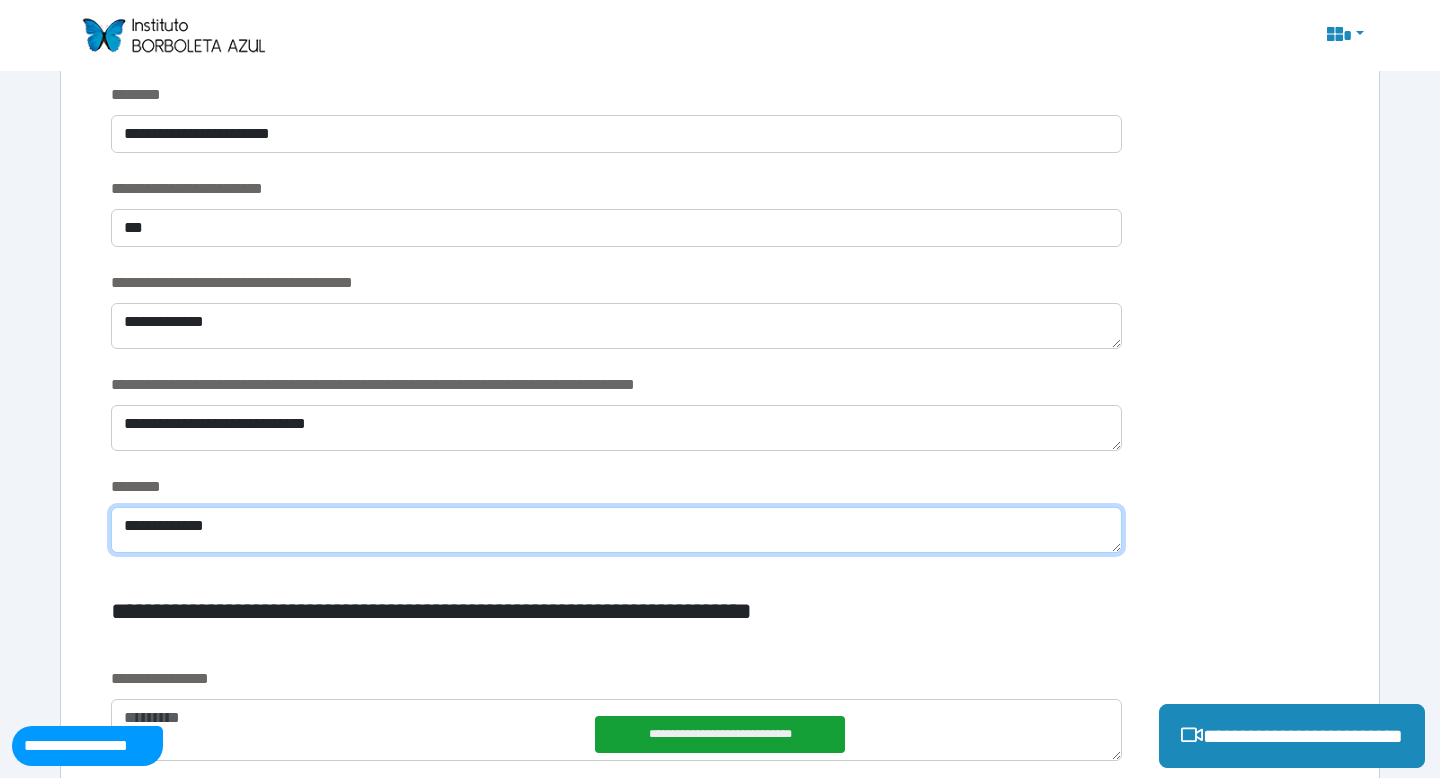 drag, startPoint x: 253, startPoint y: 528, endPoint x: 0, endPoint y: 528, distance: 253 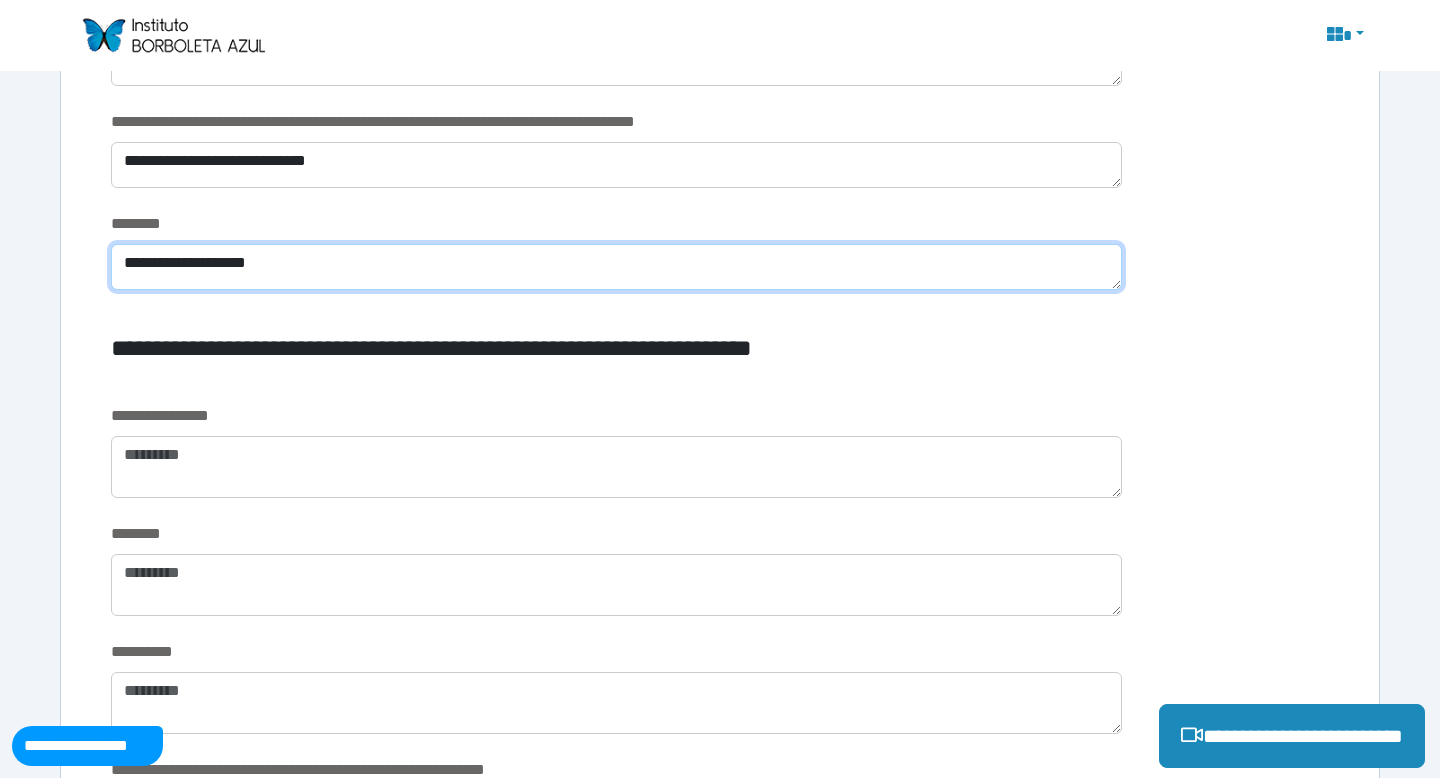 scroll, scrollTop: 2151, scrollLeft: 0, axis: vertical 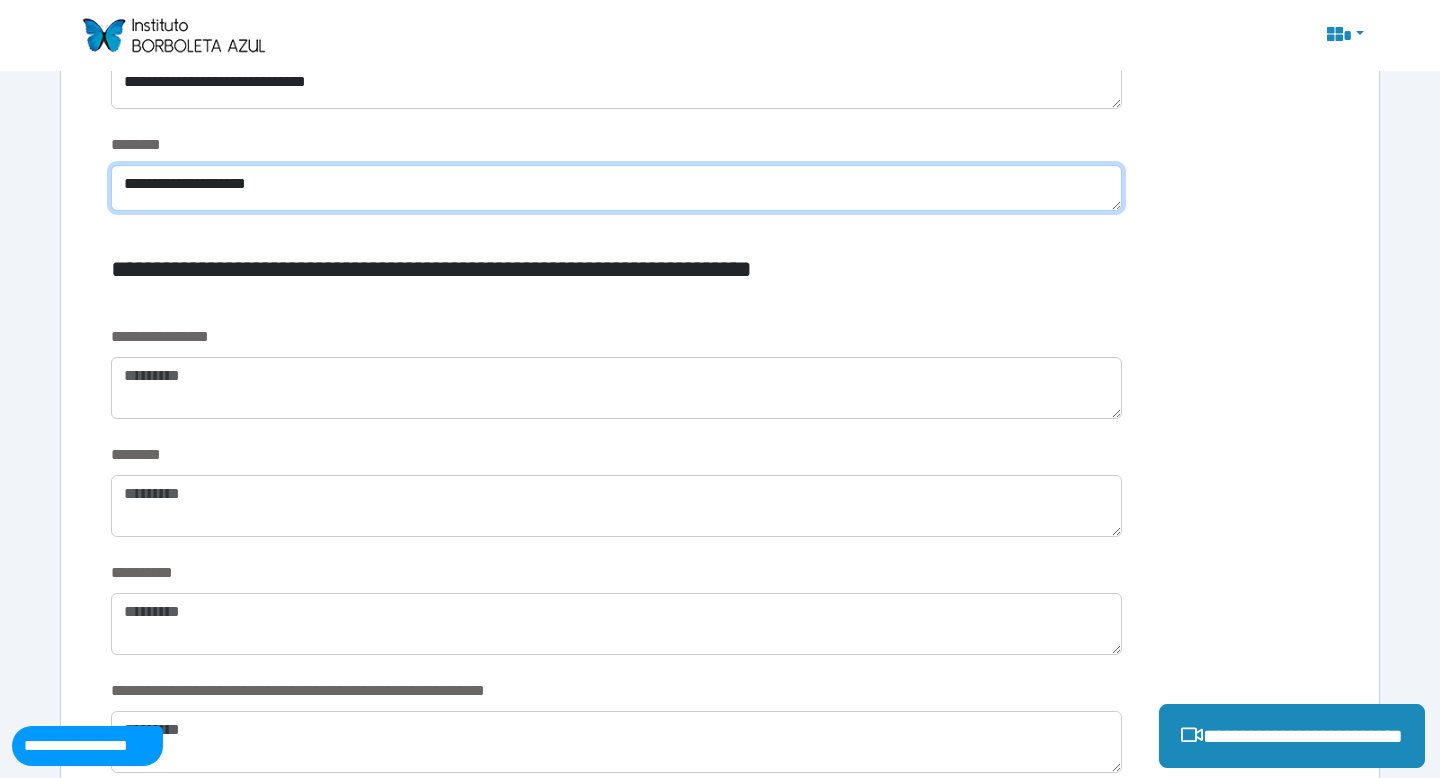 type on "**********" 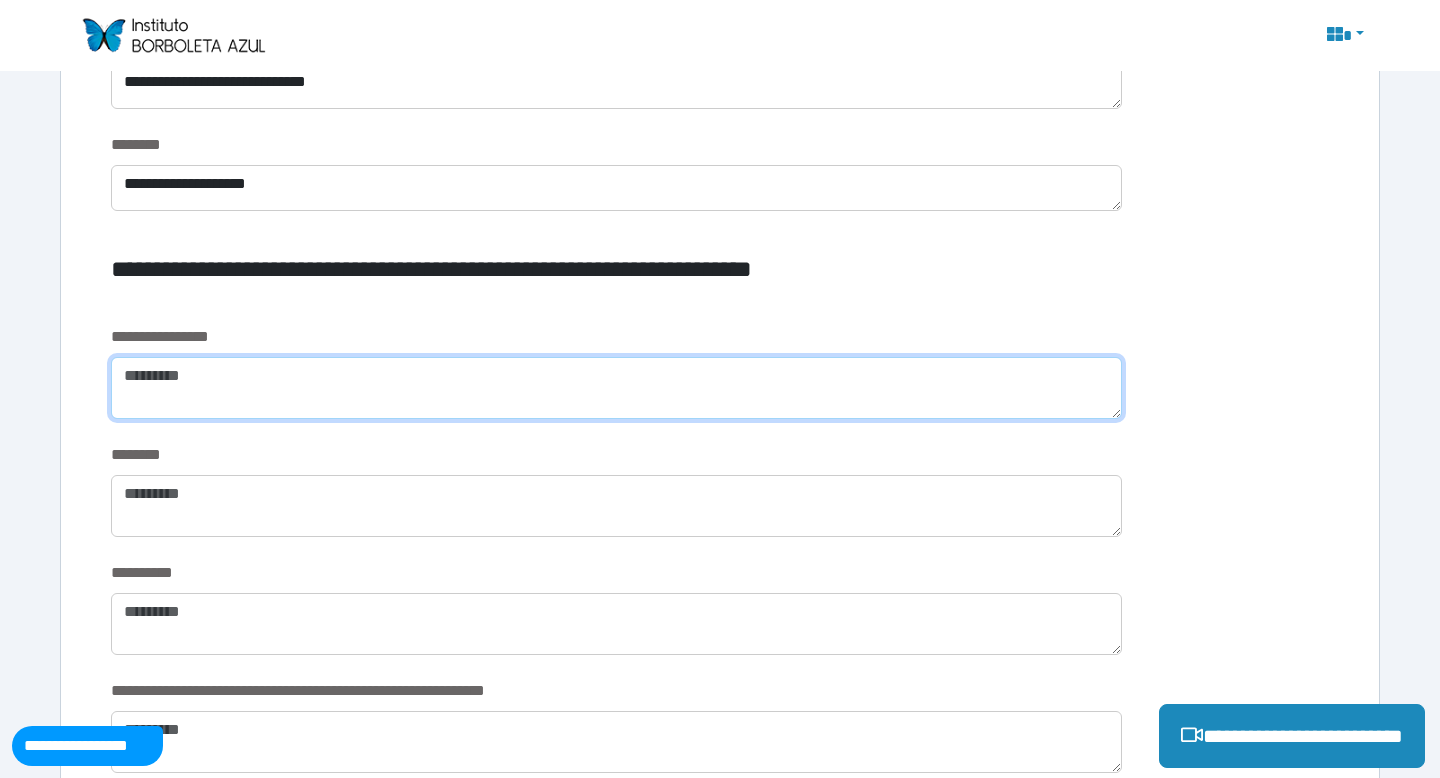 click at bounding box center (616, 388) 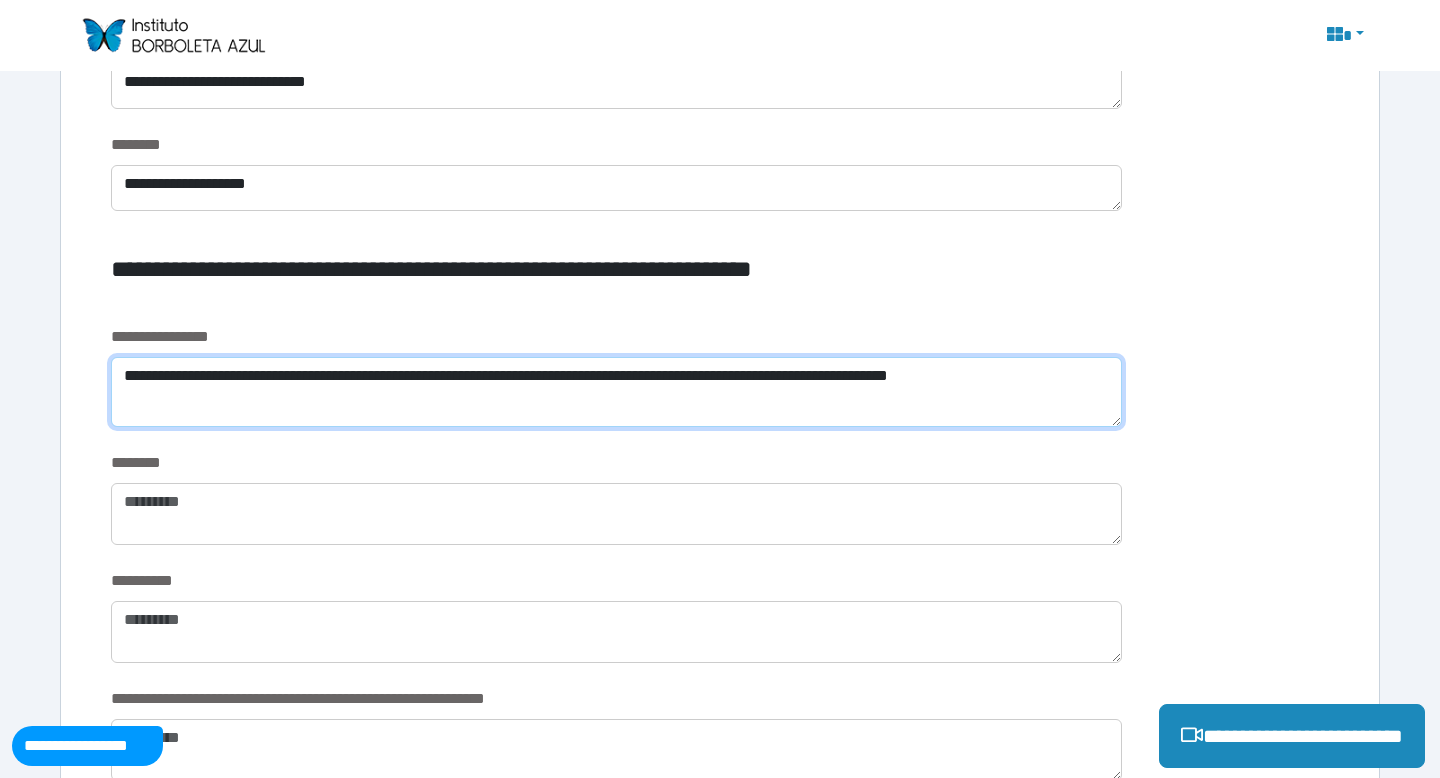 scroll, scrollTop: 0, scrollLeft: 0, axis: both 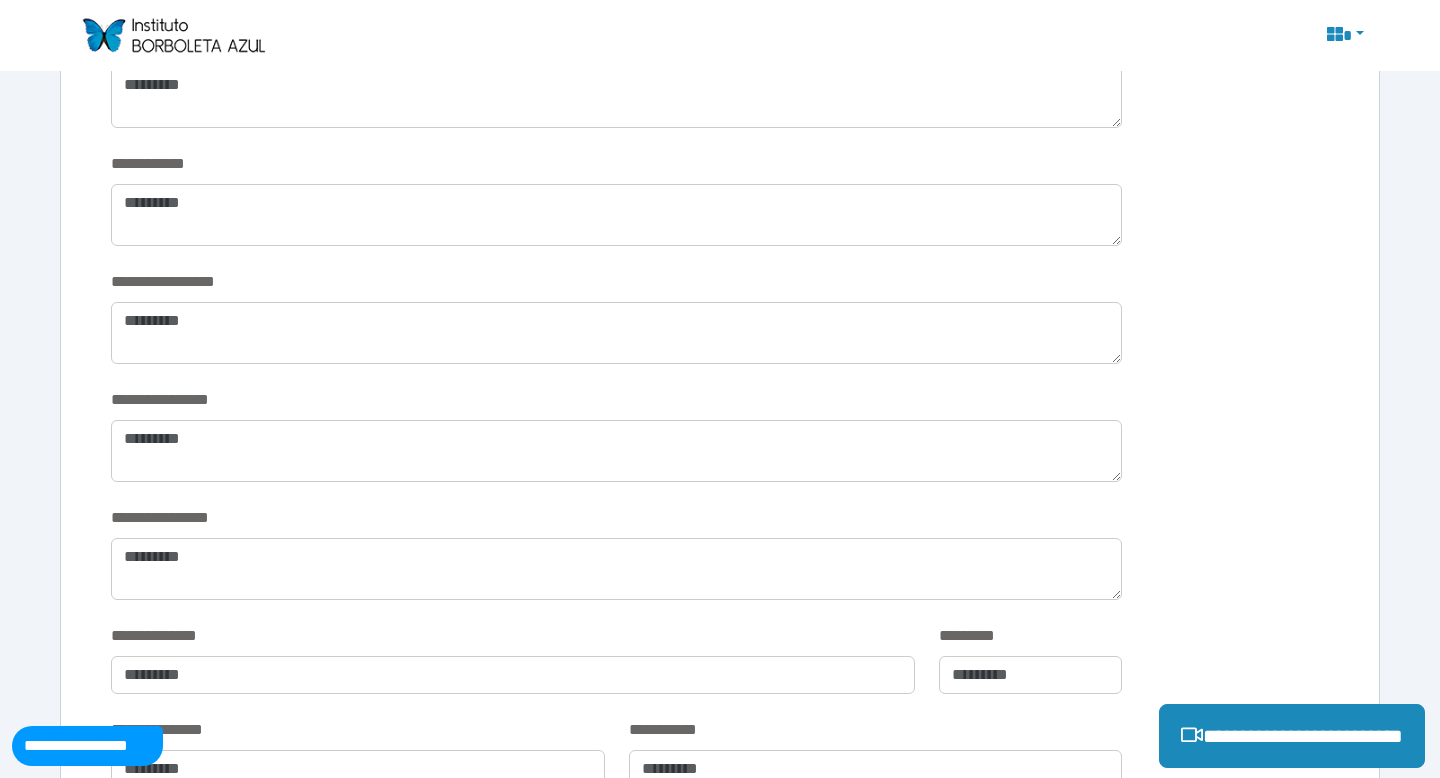 type on "**********" 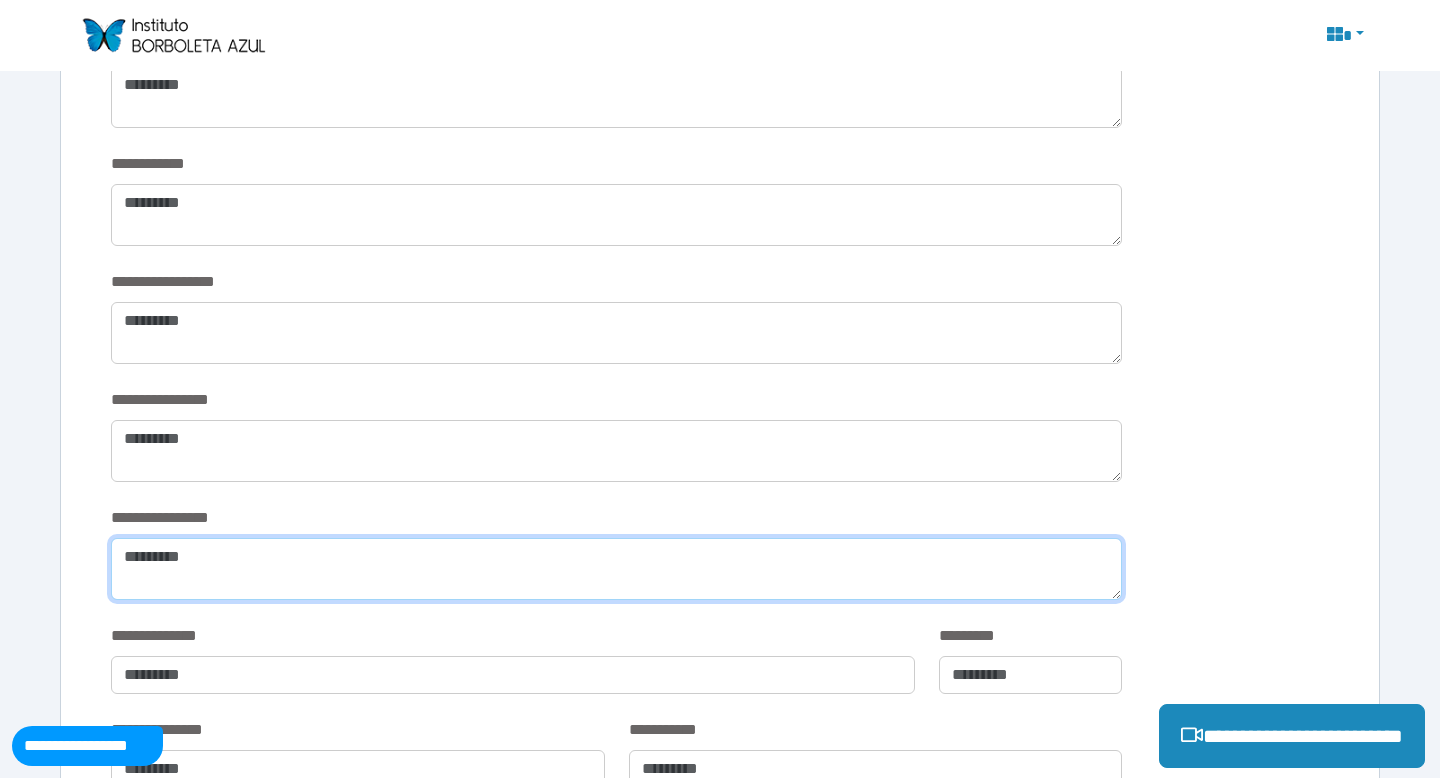 click at bounding box center [616, 569] 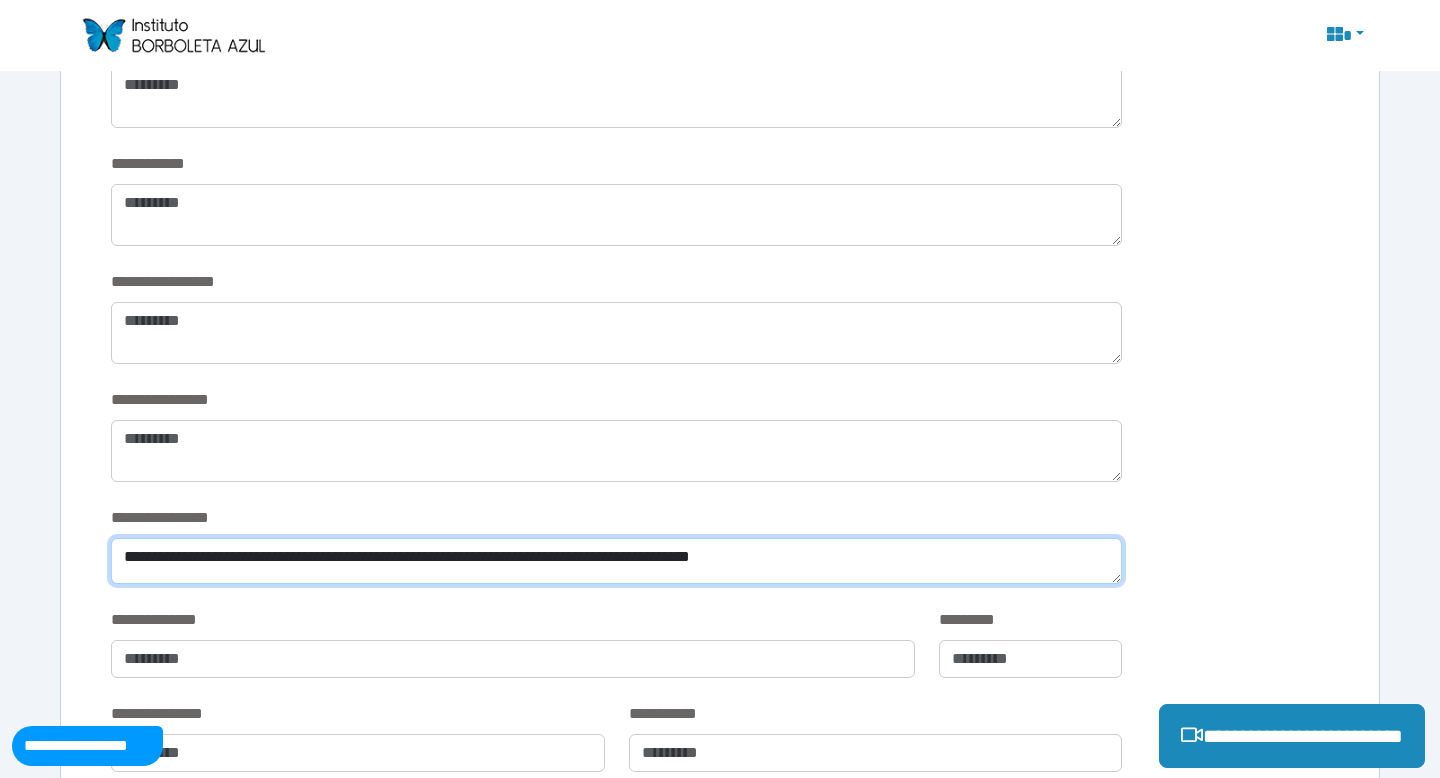 type on "**********" 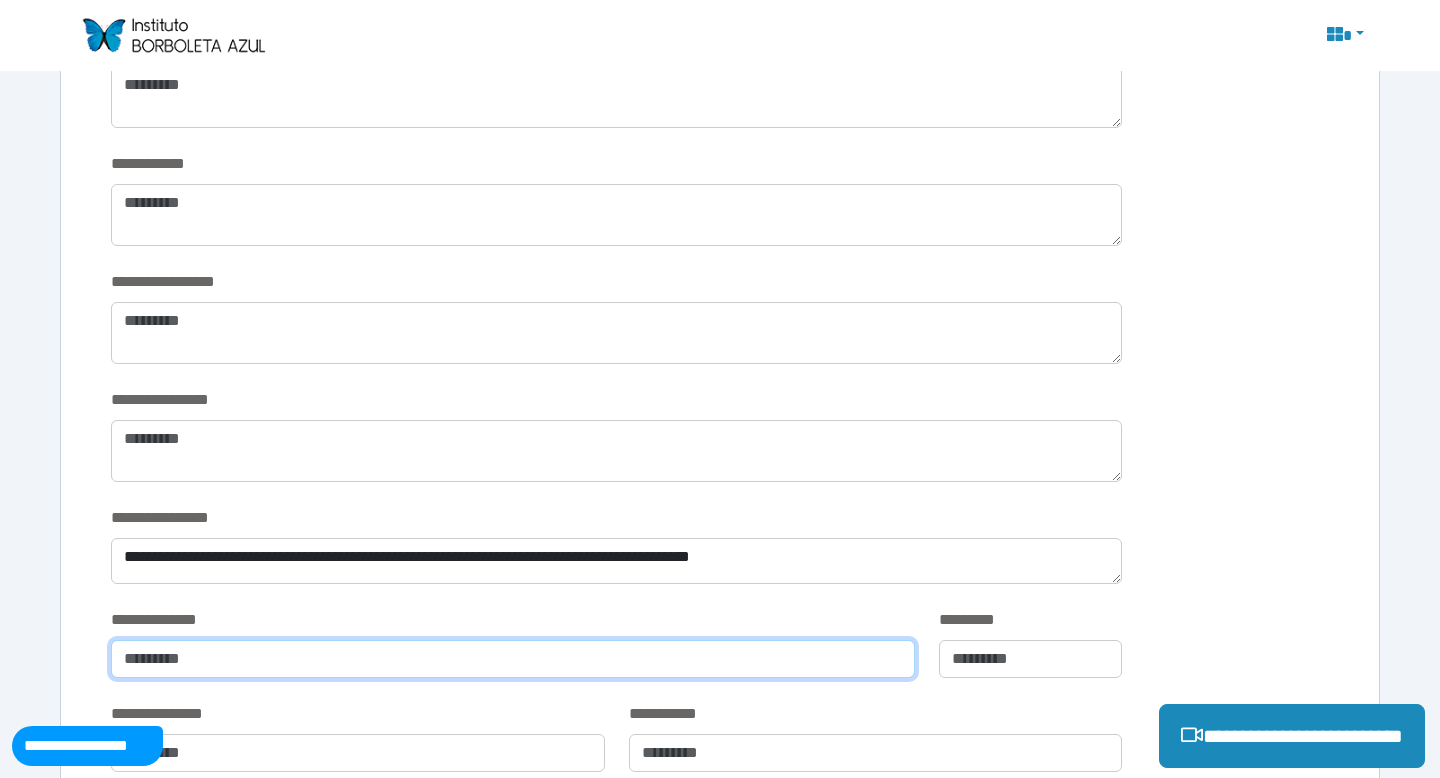 click at bounding box center [513, 659] 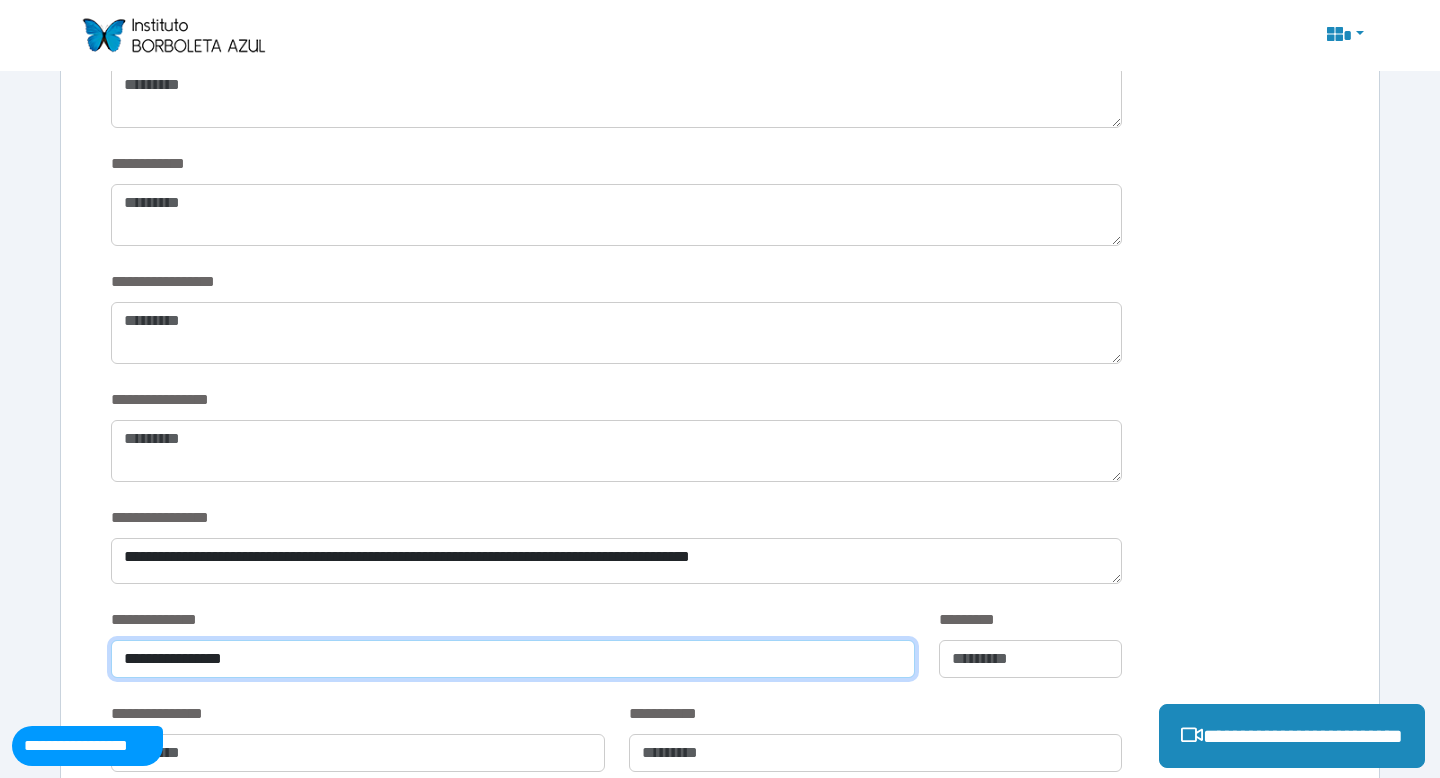 type on "**********" 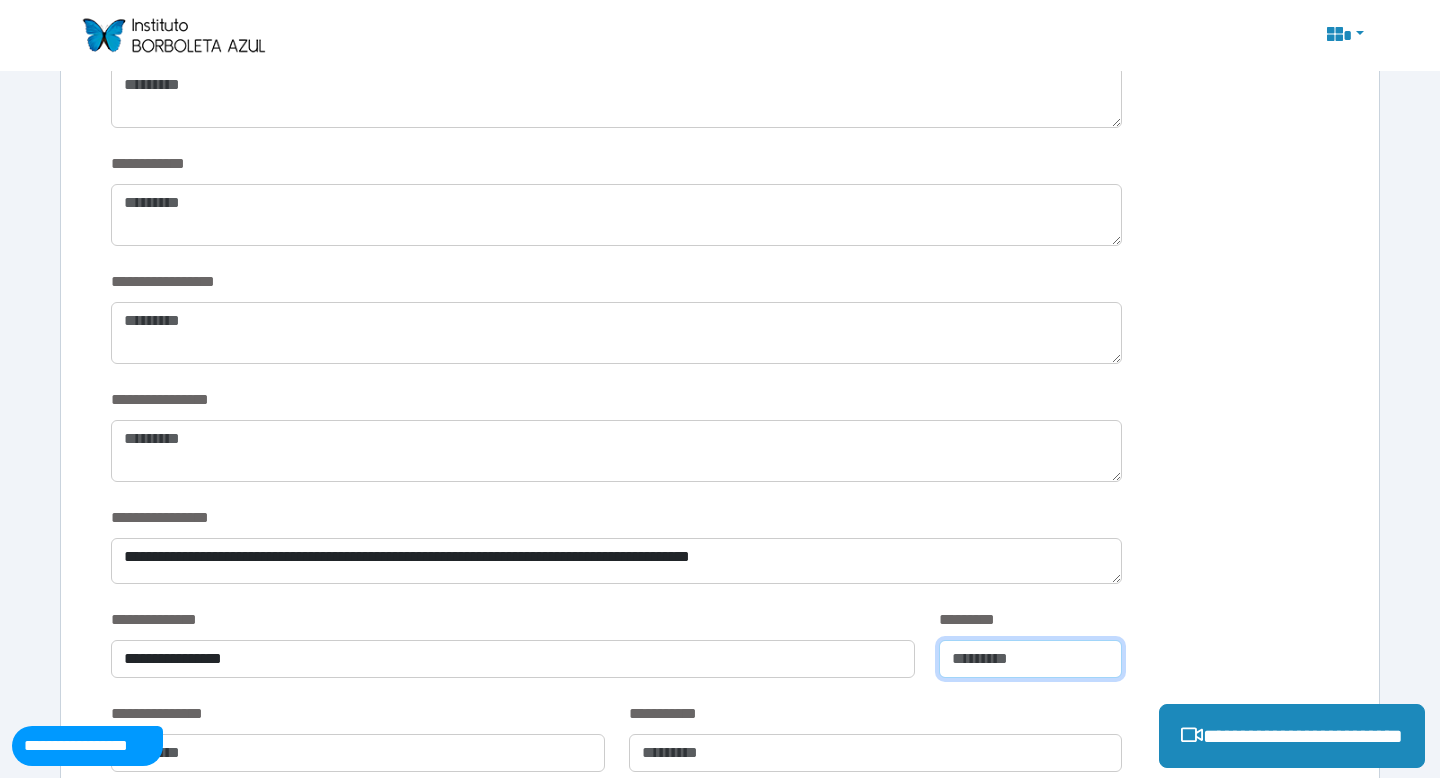 click at bounding box center (1030, 659) 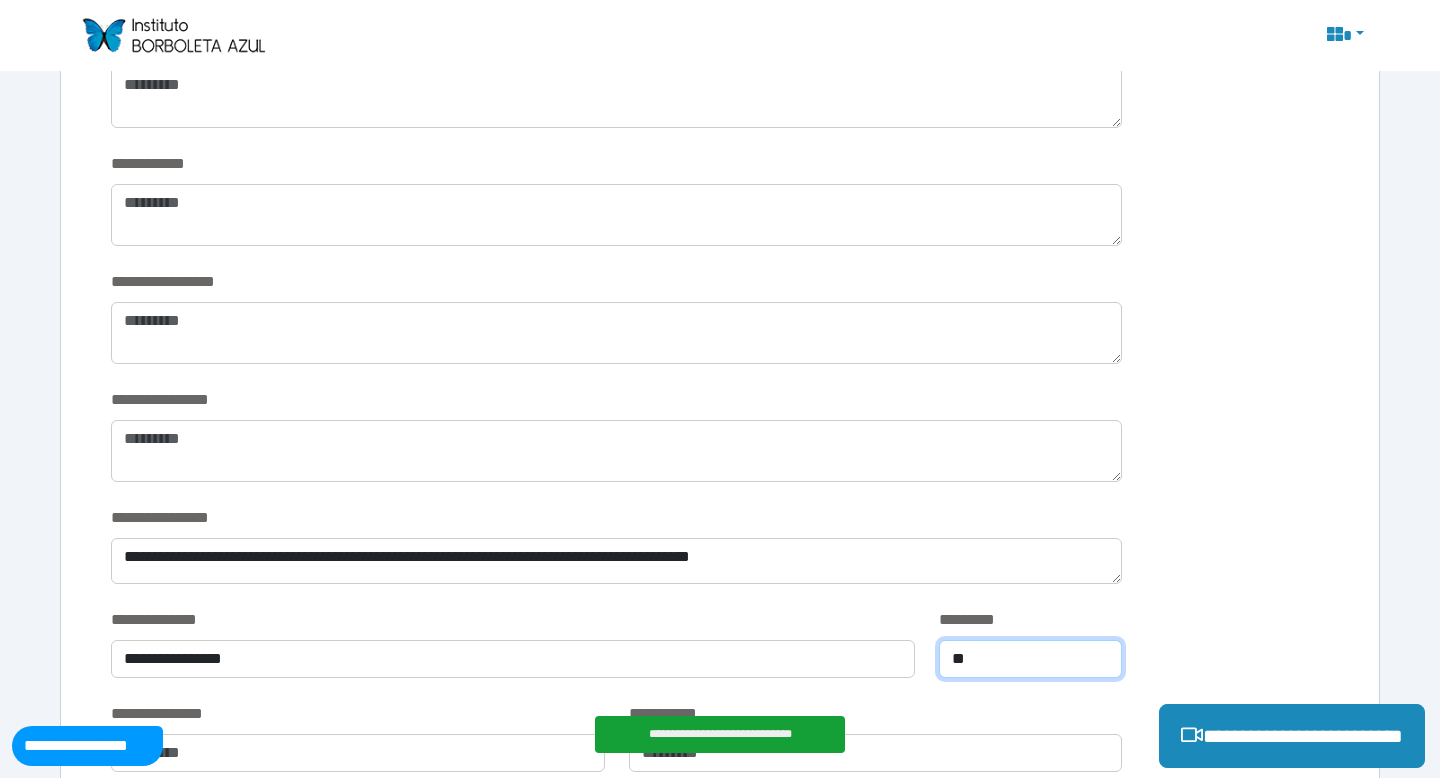 scroll, scrollTop: 3071, scrollLeft: 0, axis: vertical 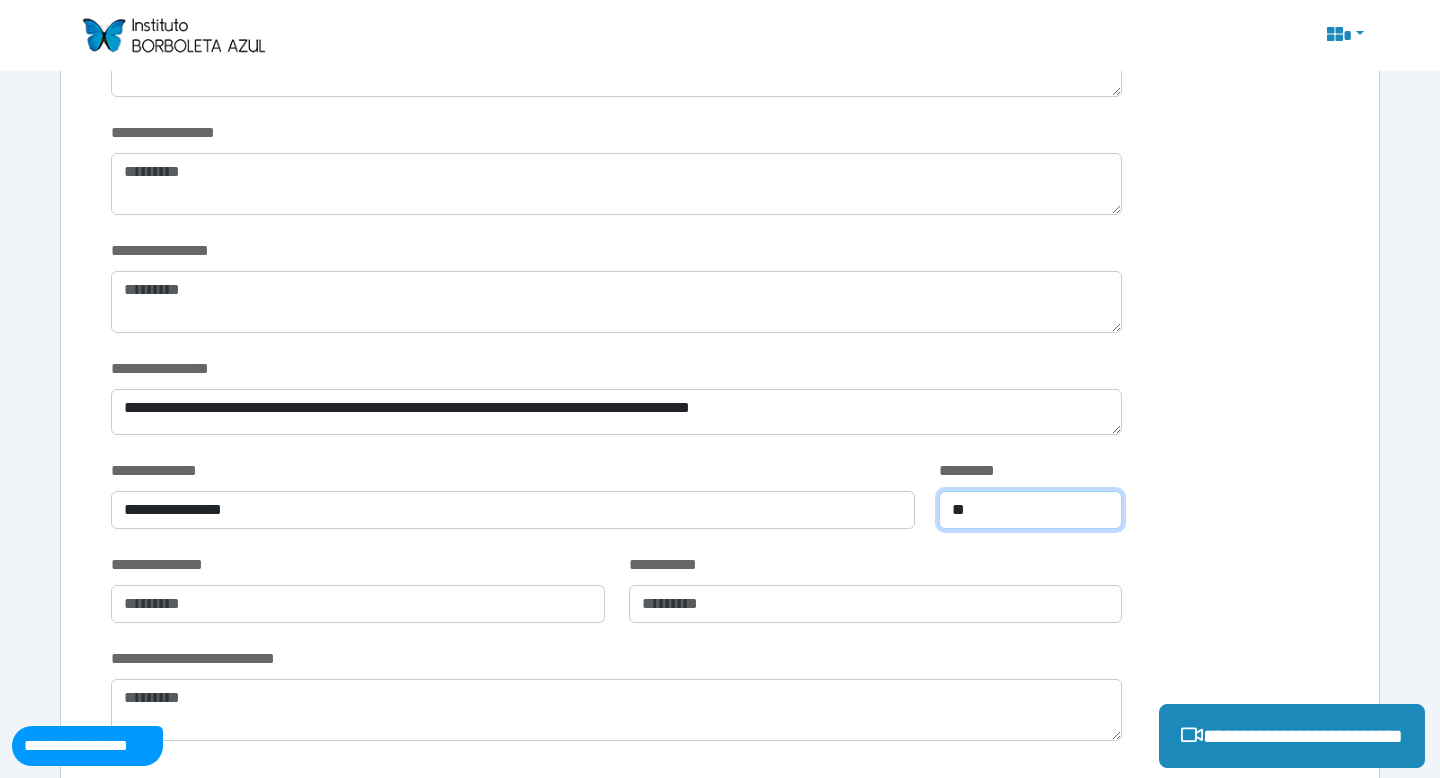 type on "**" 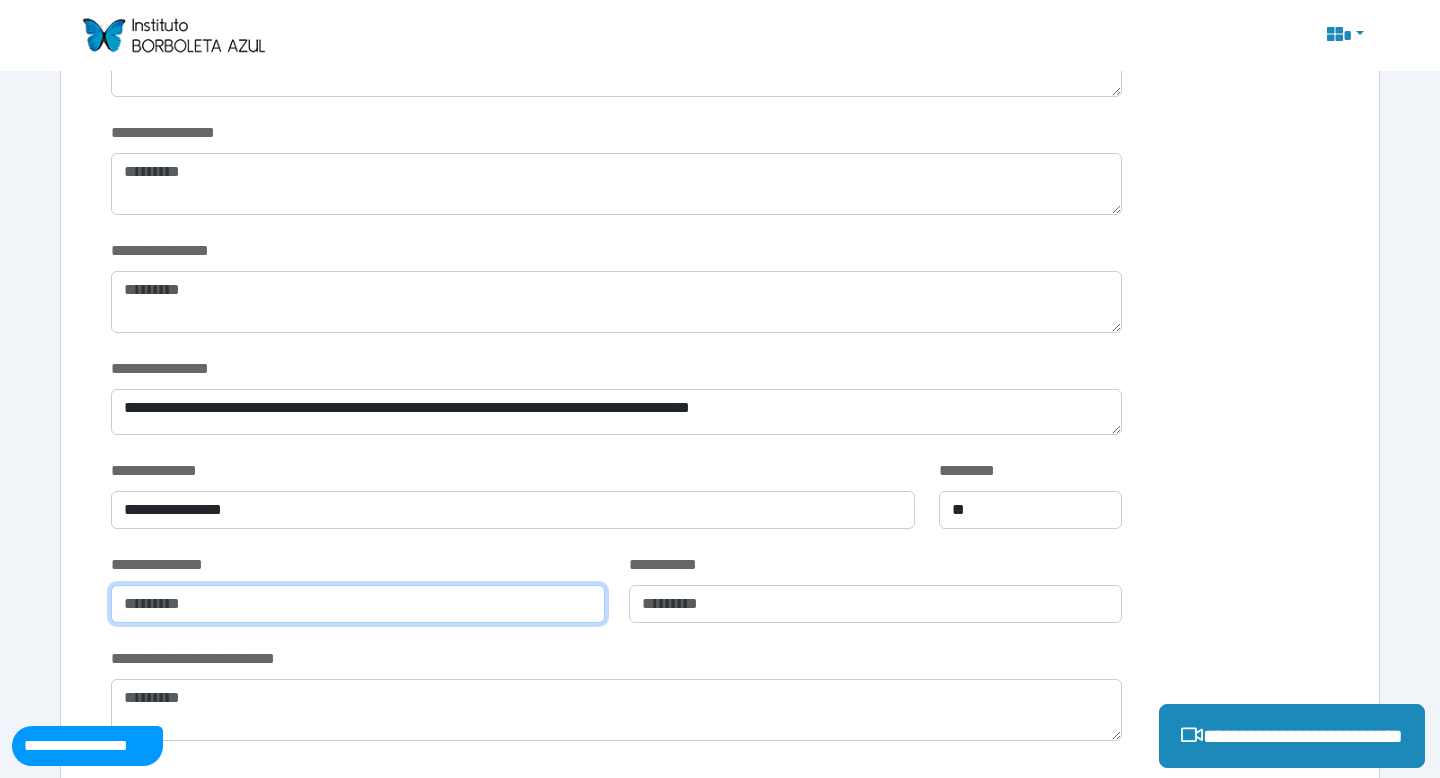 click at bounding box center (358, 604) 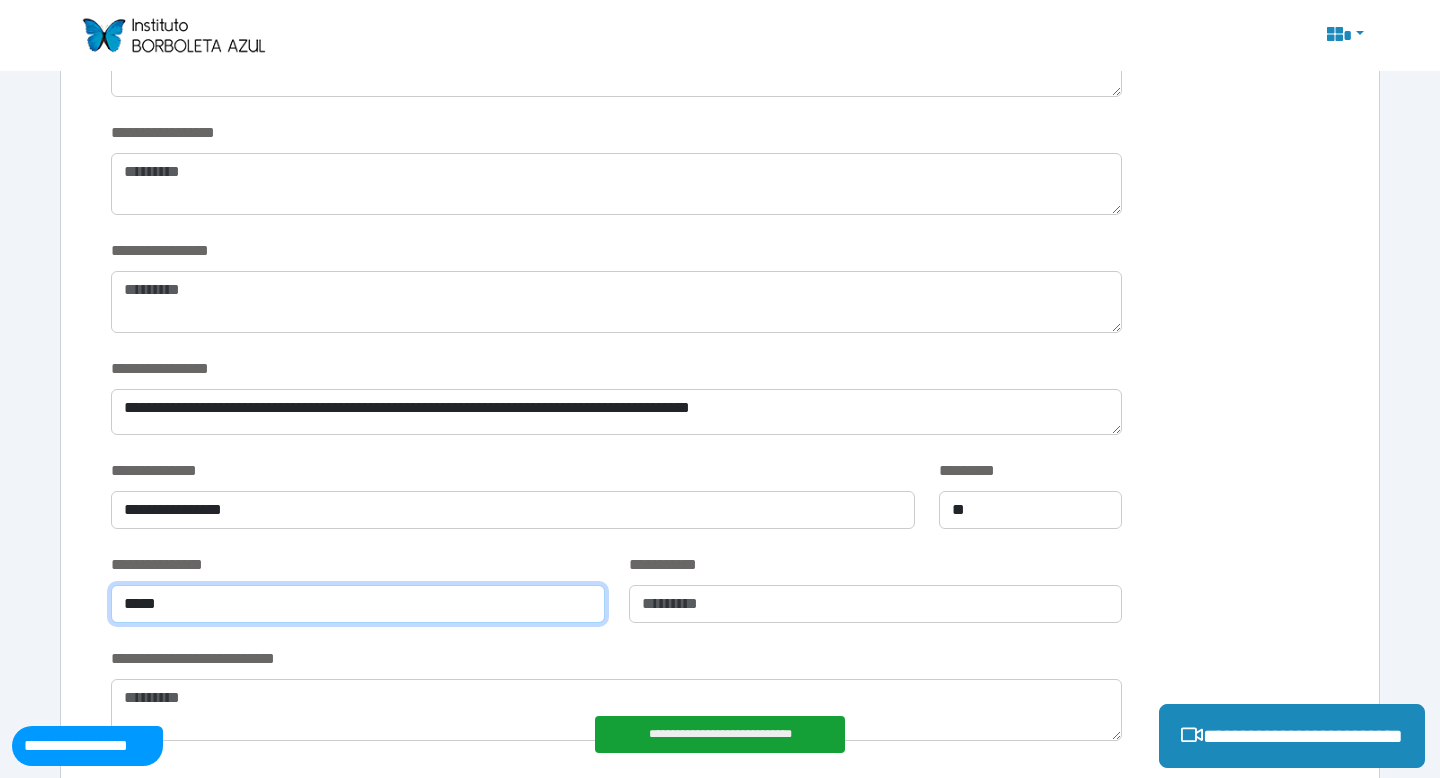 type on "*****" 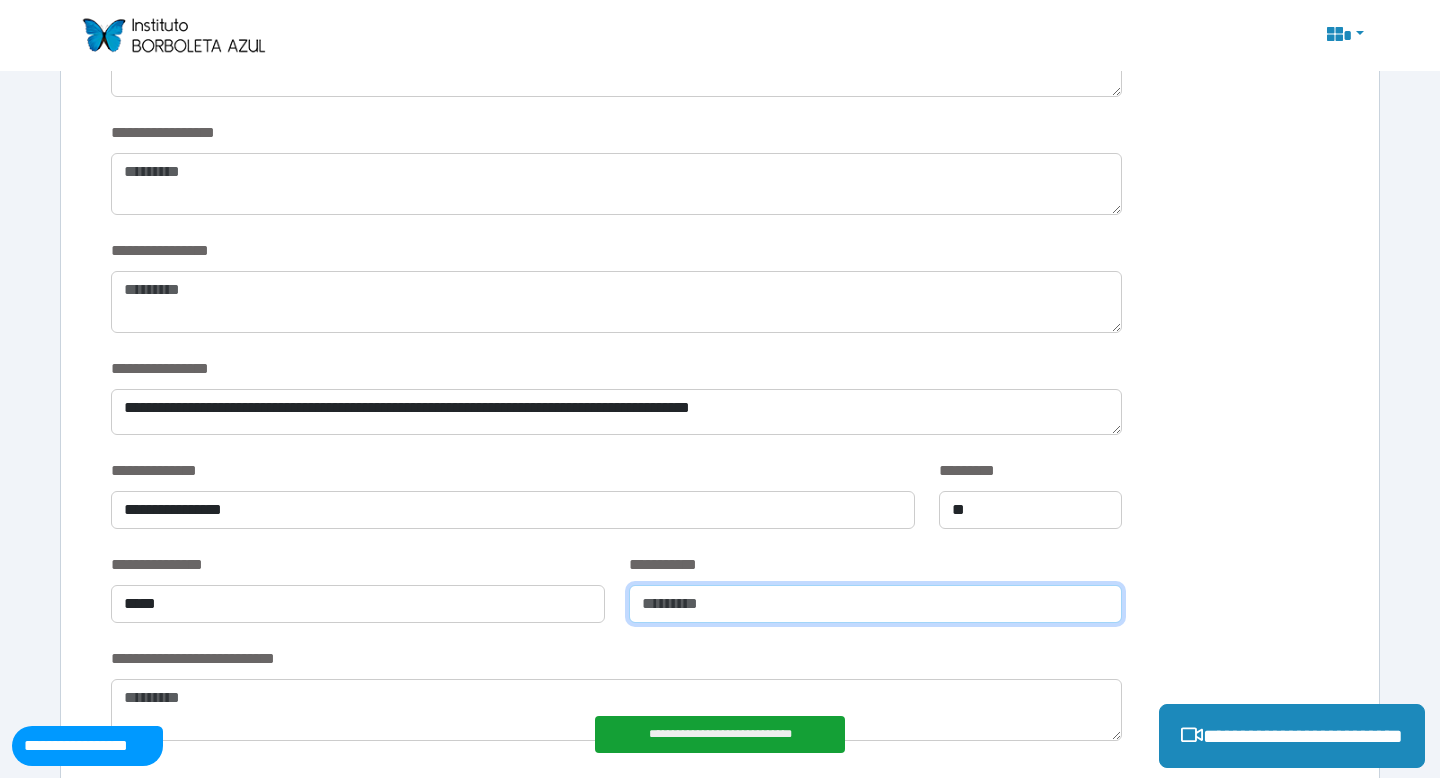 click at bounding box center (876, 604) 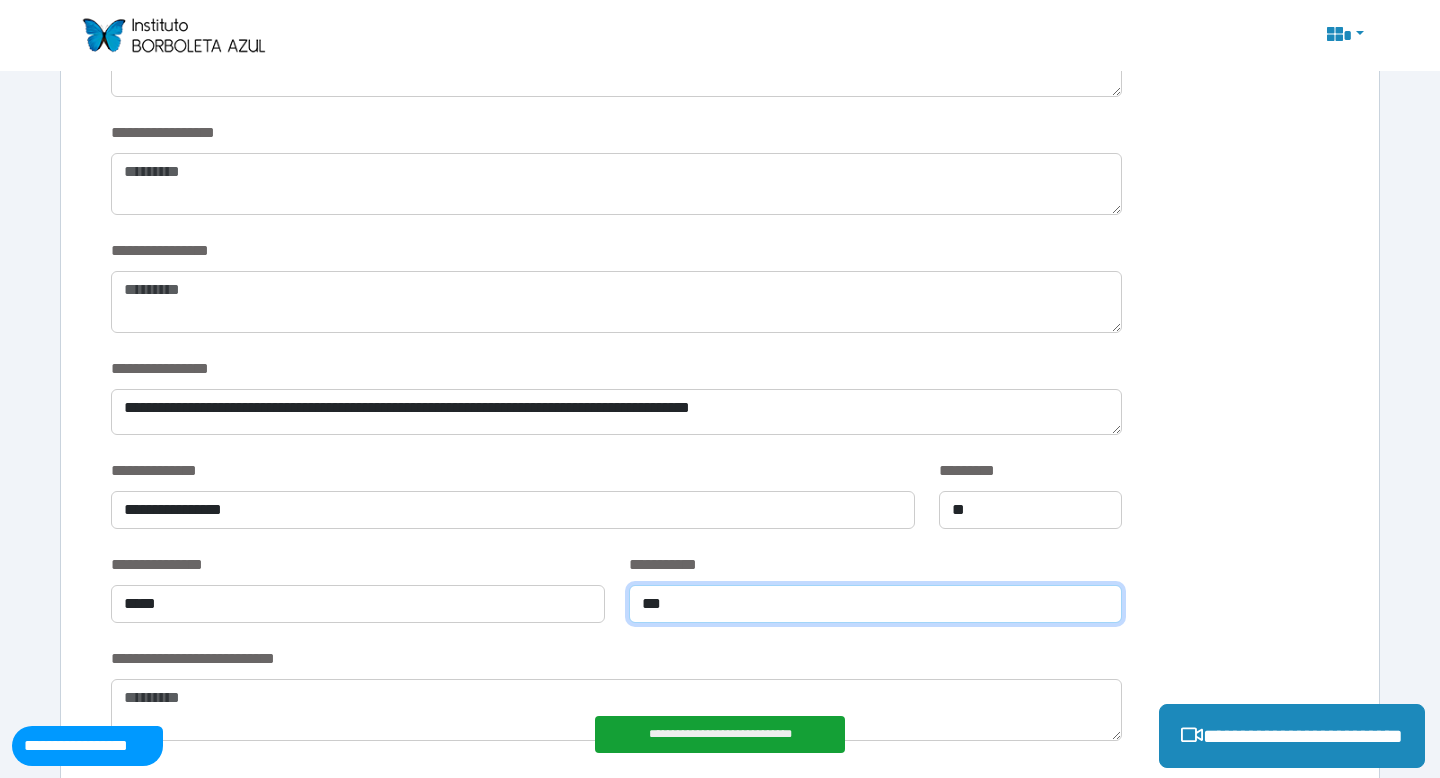 type on "***" 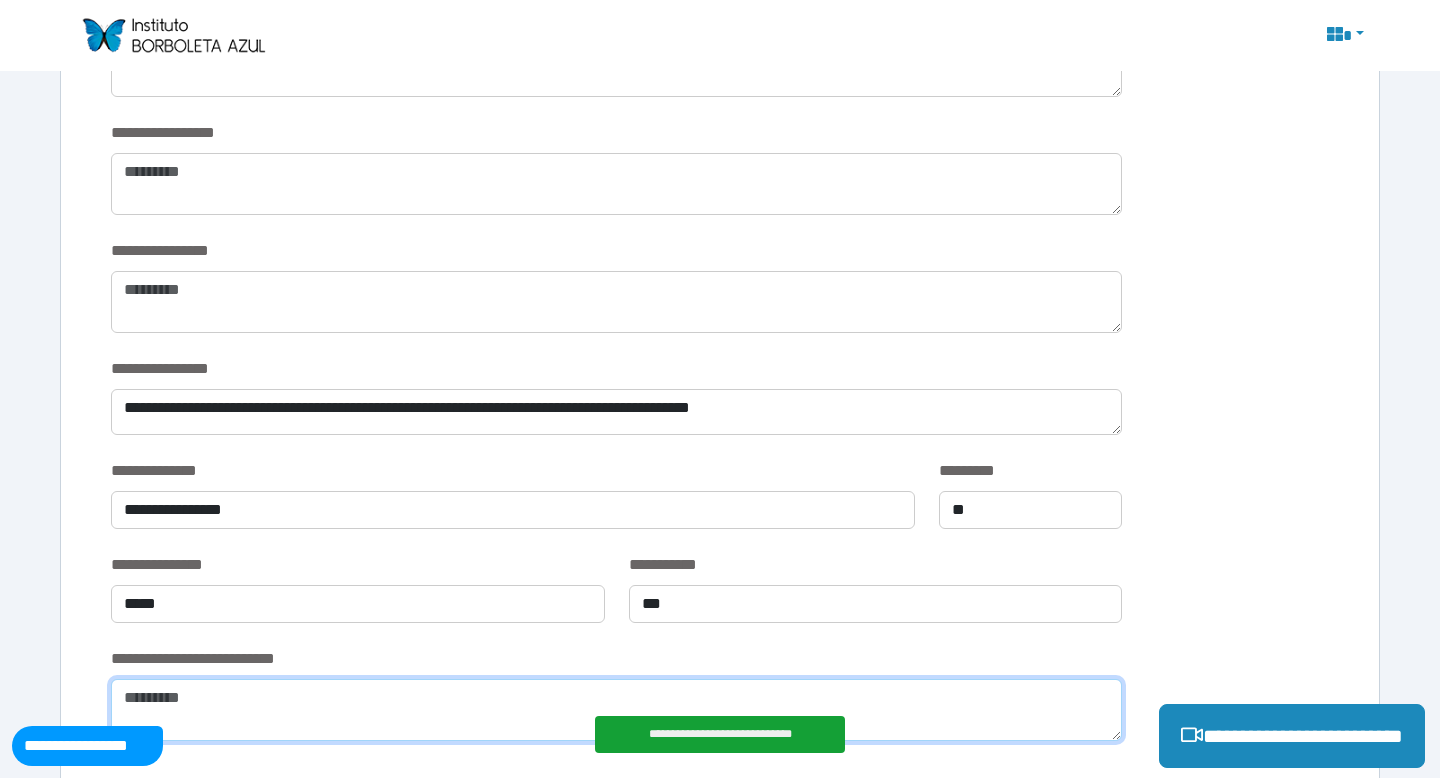 click at bounding box center (616, 710) 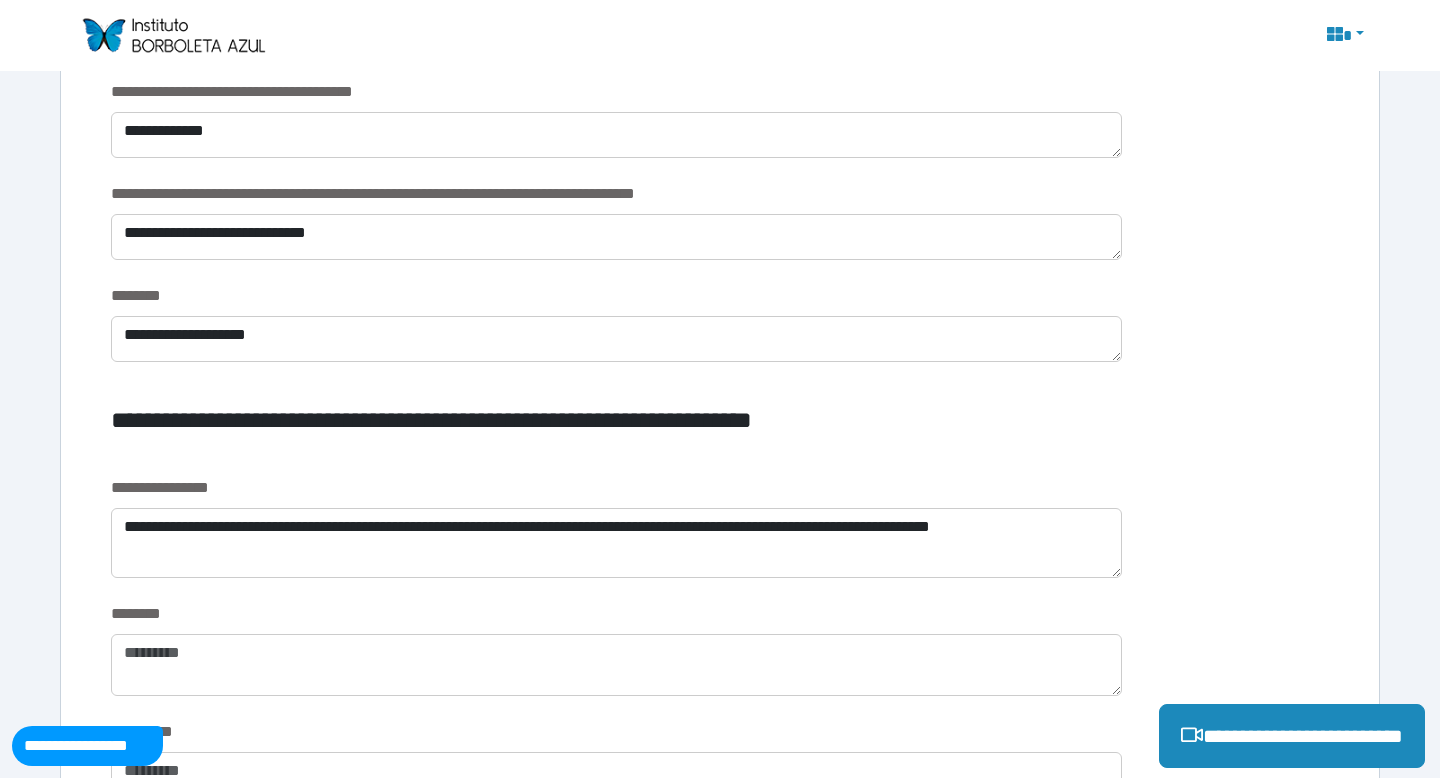 scroll, scrollTop: 2006, scrollLeft: 0, axis: vertical 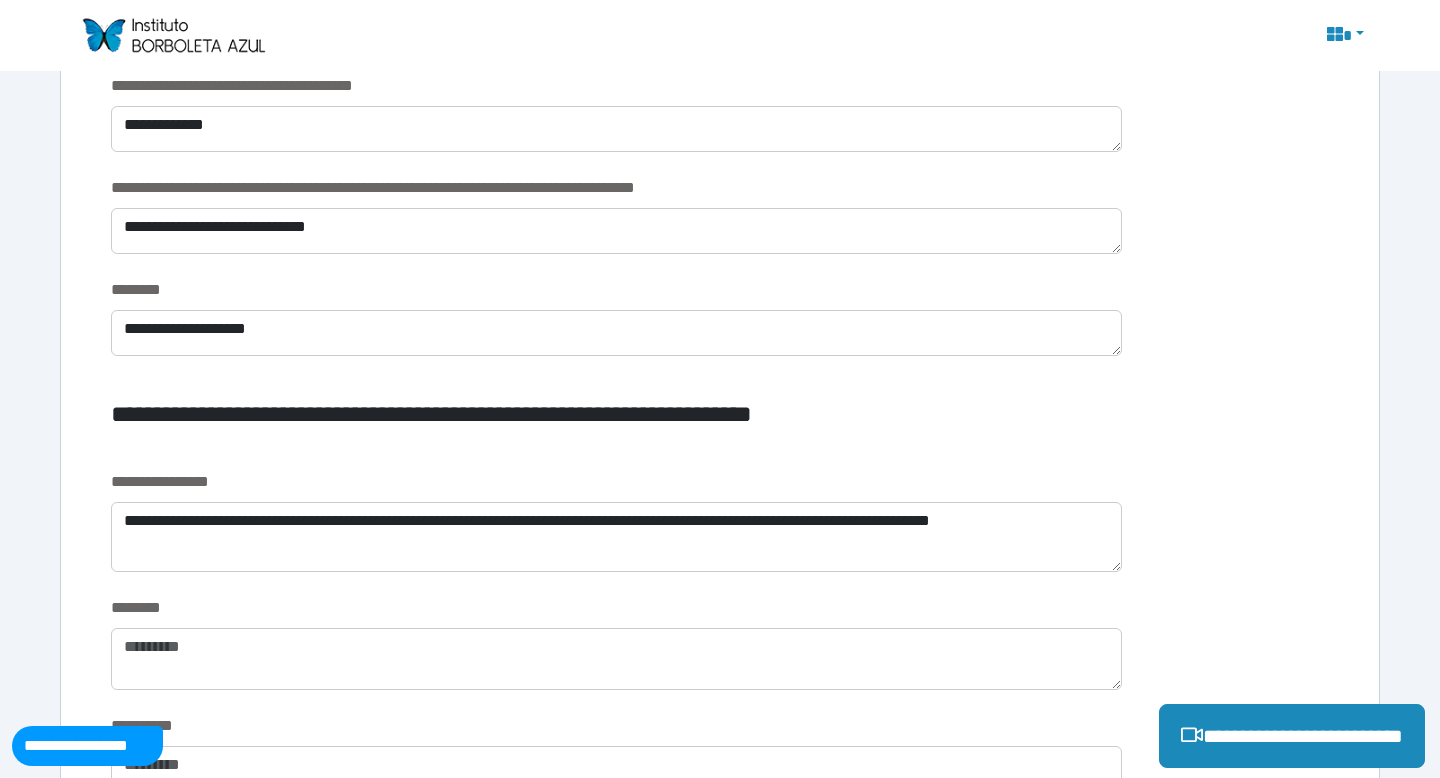 type on "***" 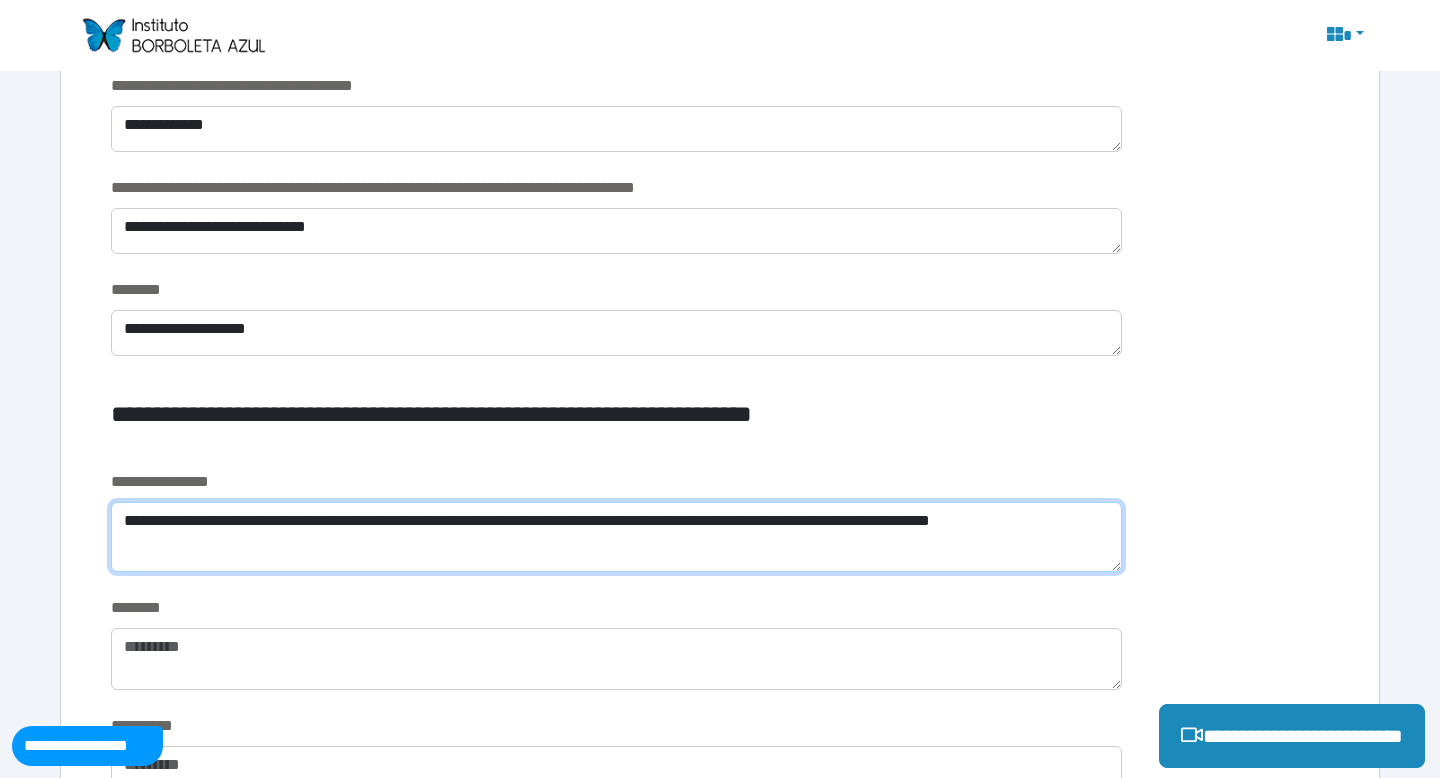 click on "**********" at bounding box center (616, 537) 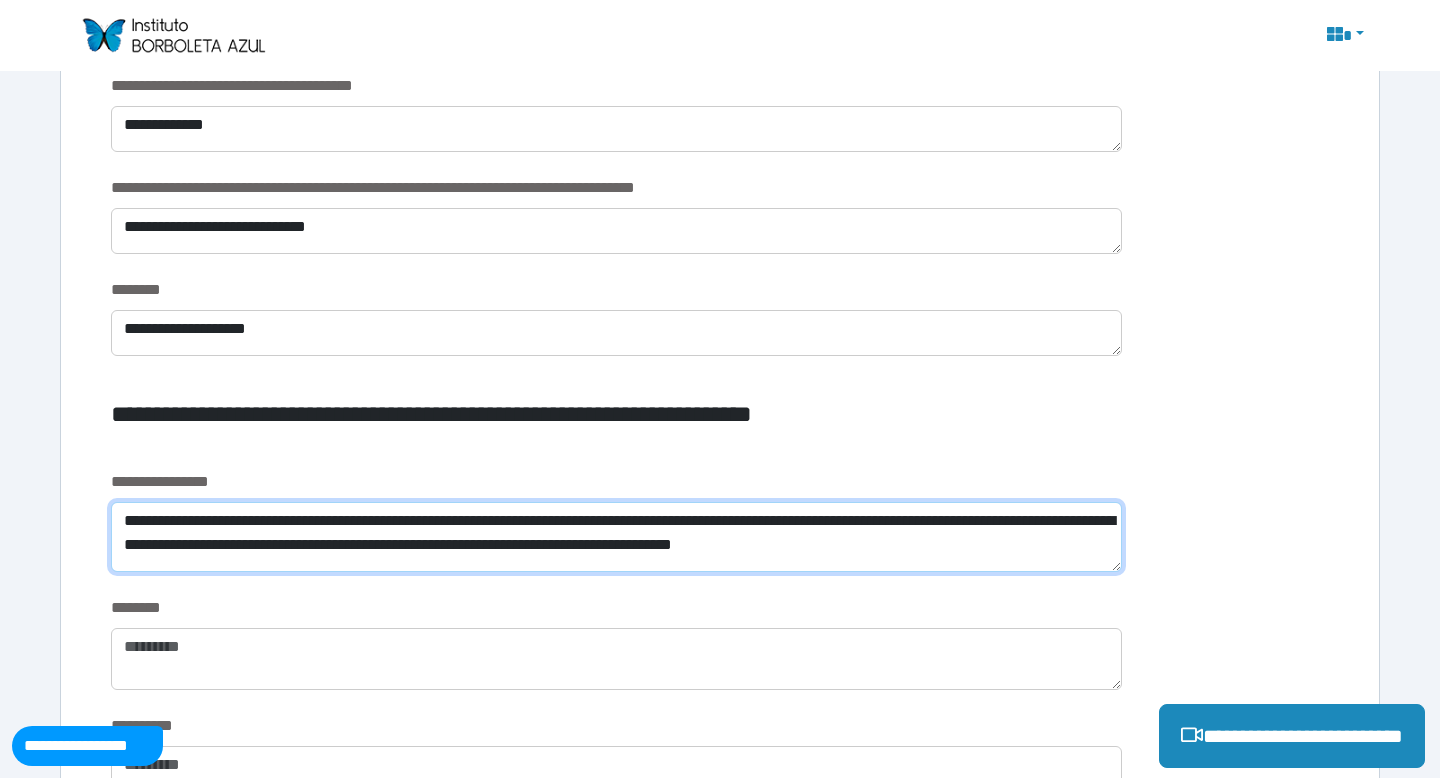 scroll, scrollTop: 0, scrollLeft: 0, axis: both 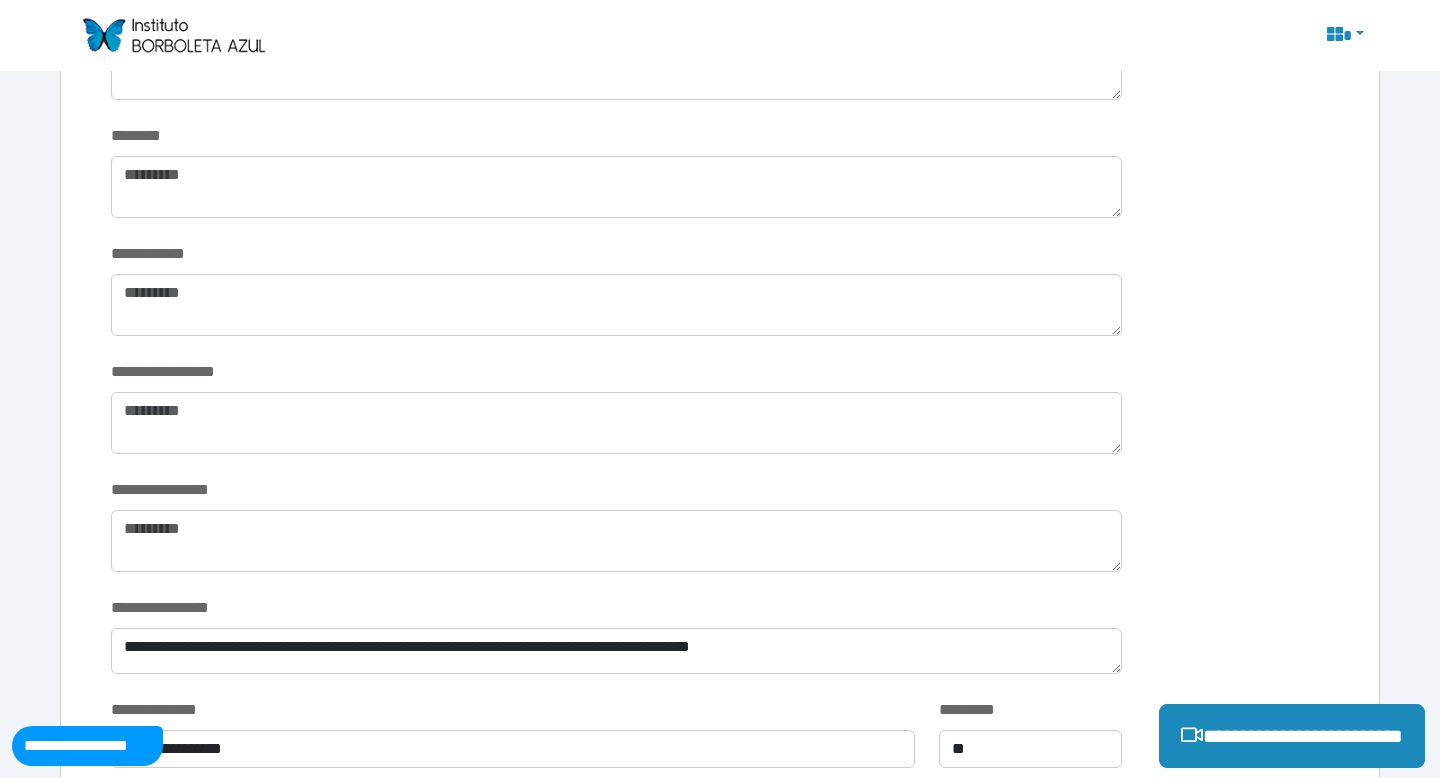 type on "**********" 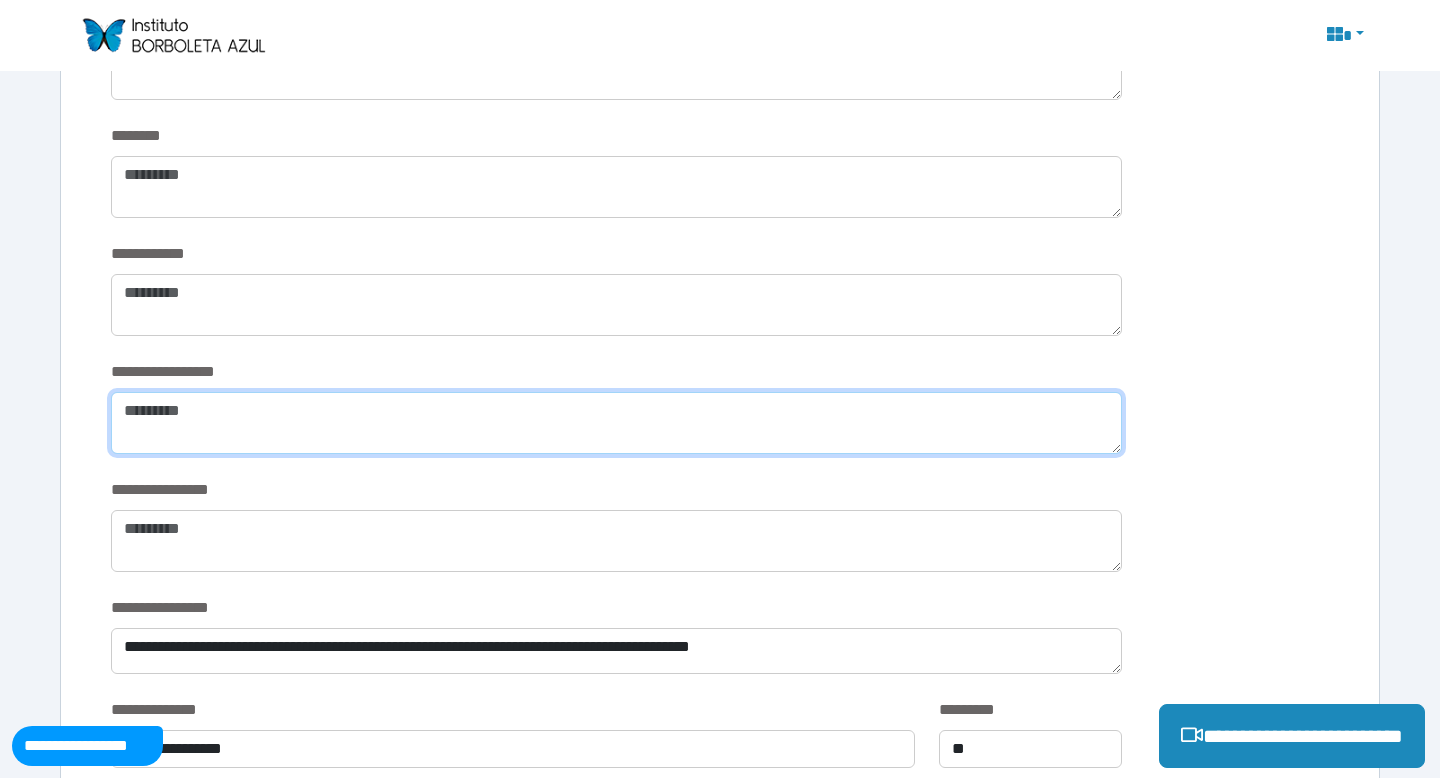 click at bounding box center (616, 423) 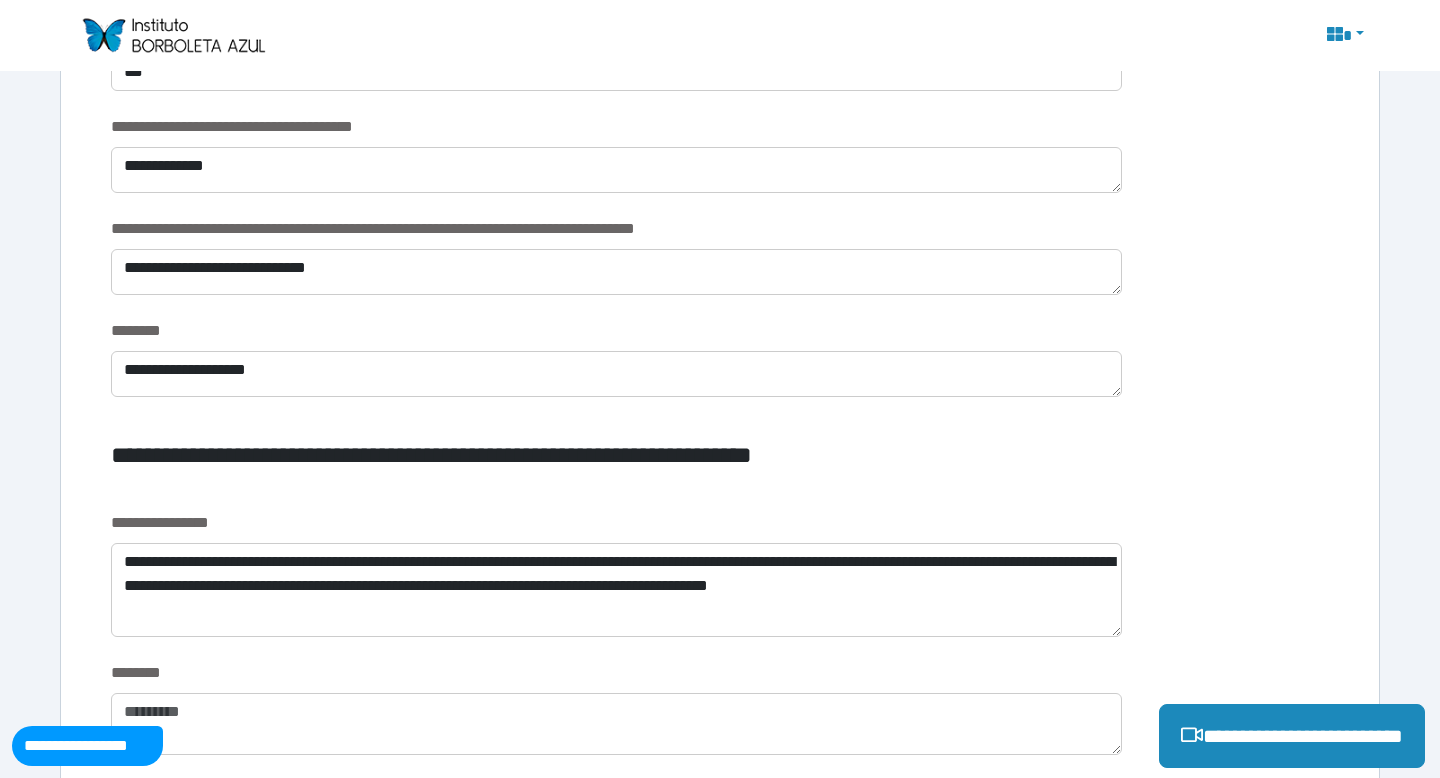 scroll, scrollTop: 1763, scrollLeft: 0, axis: vertical 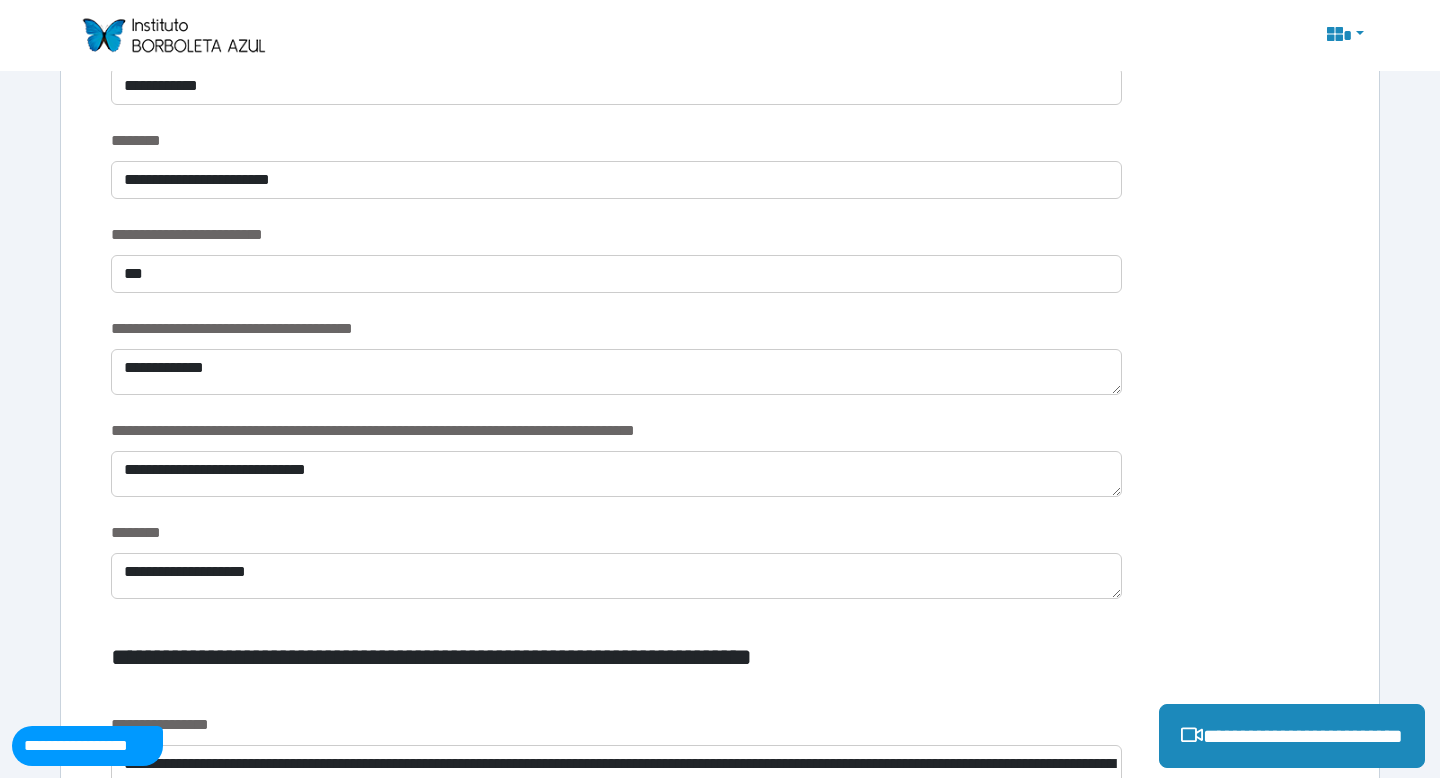 type on "**********" 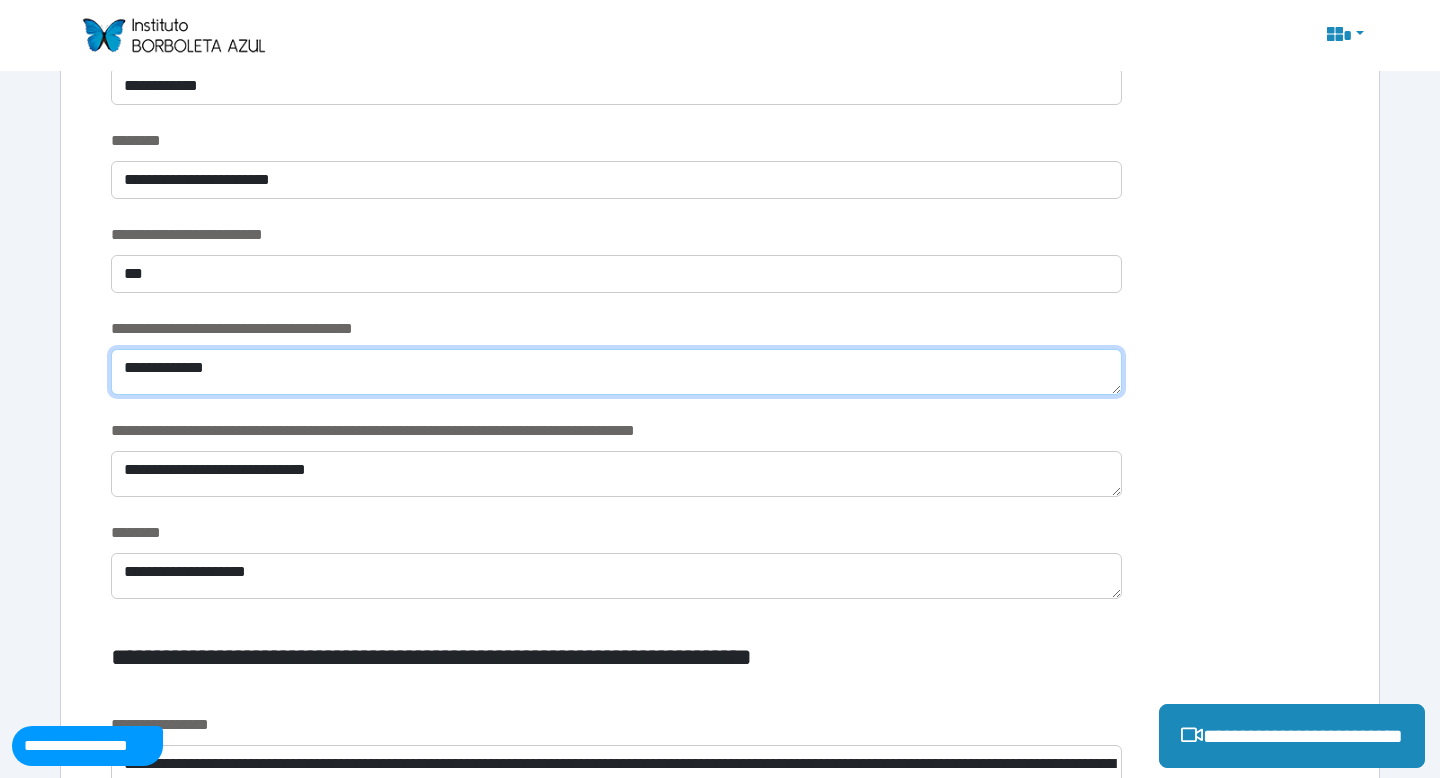 click on "**********" at bounding box center [616, 372] 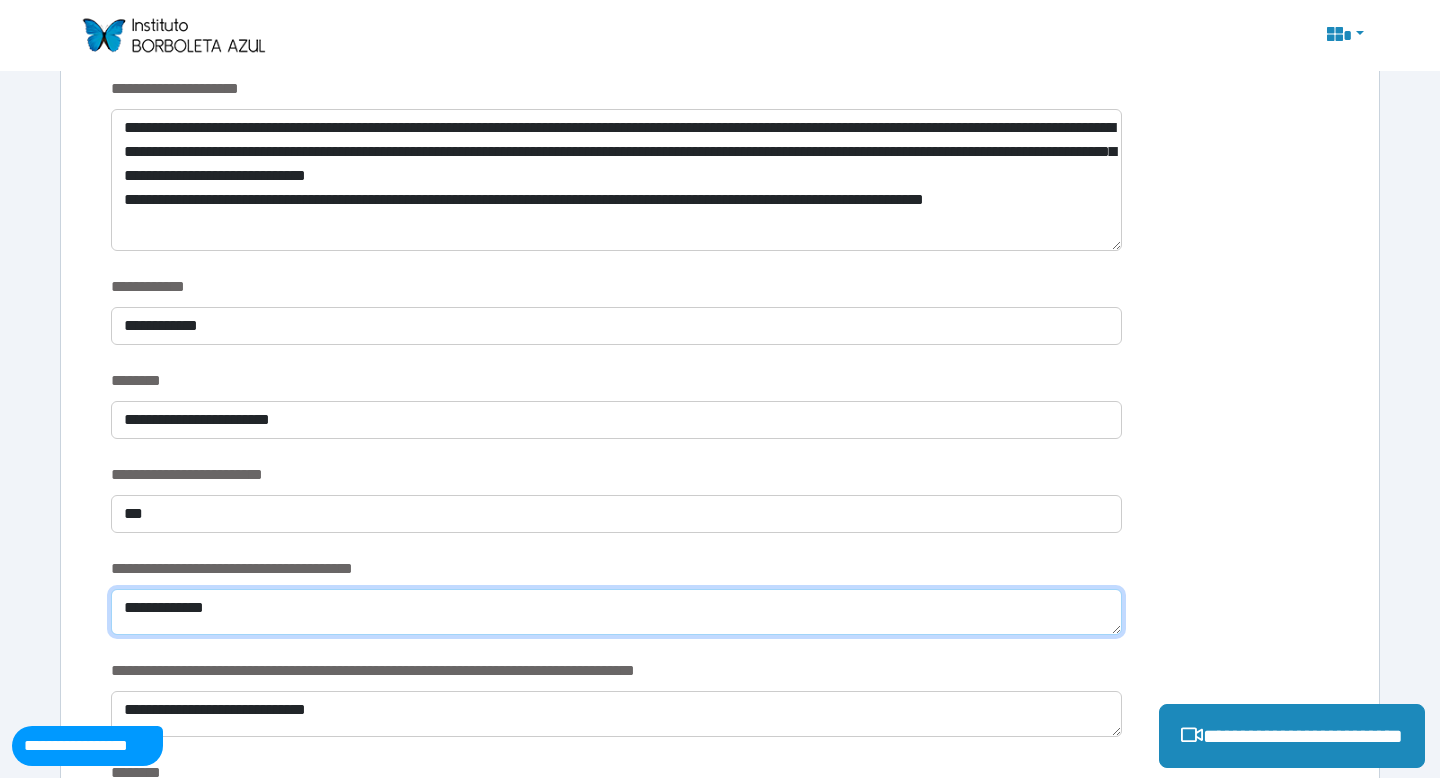 scroll, scrollTop: 1499, scrollLeft: 0, axis: vertical 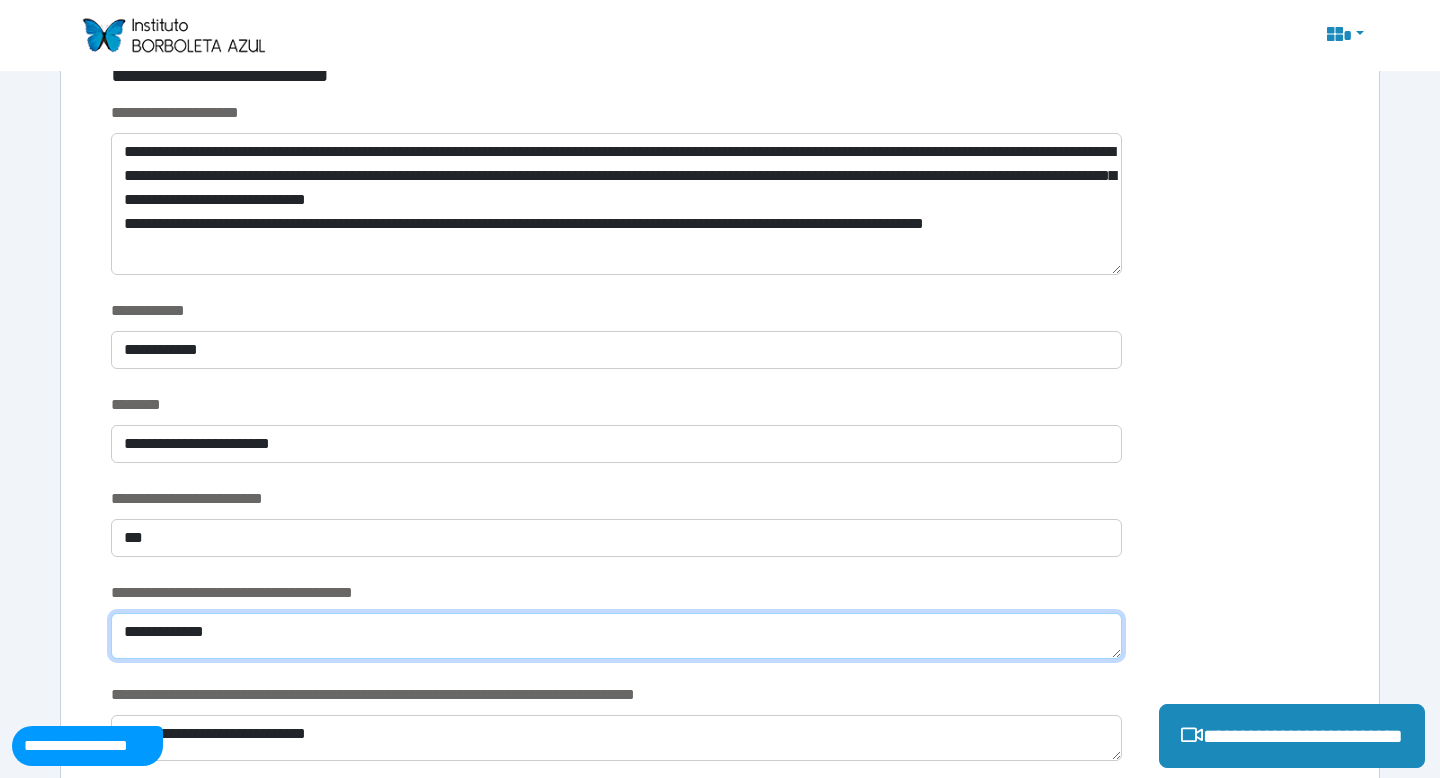 type on "**********" 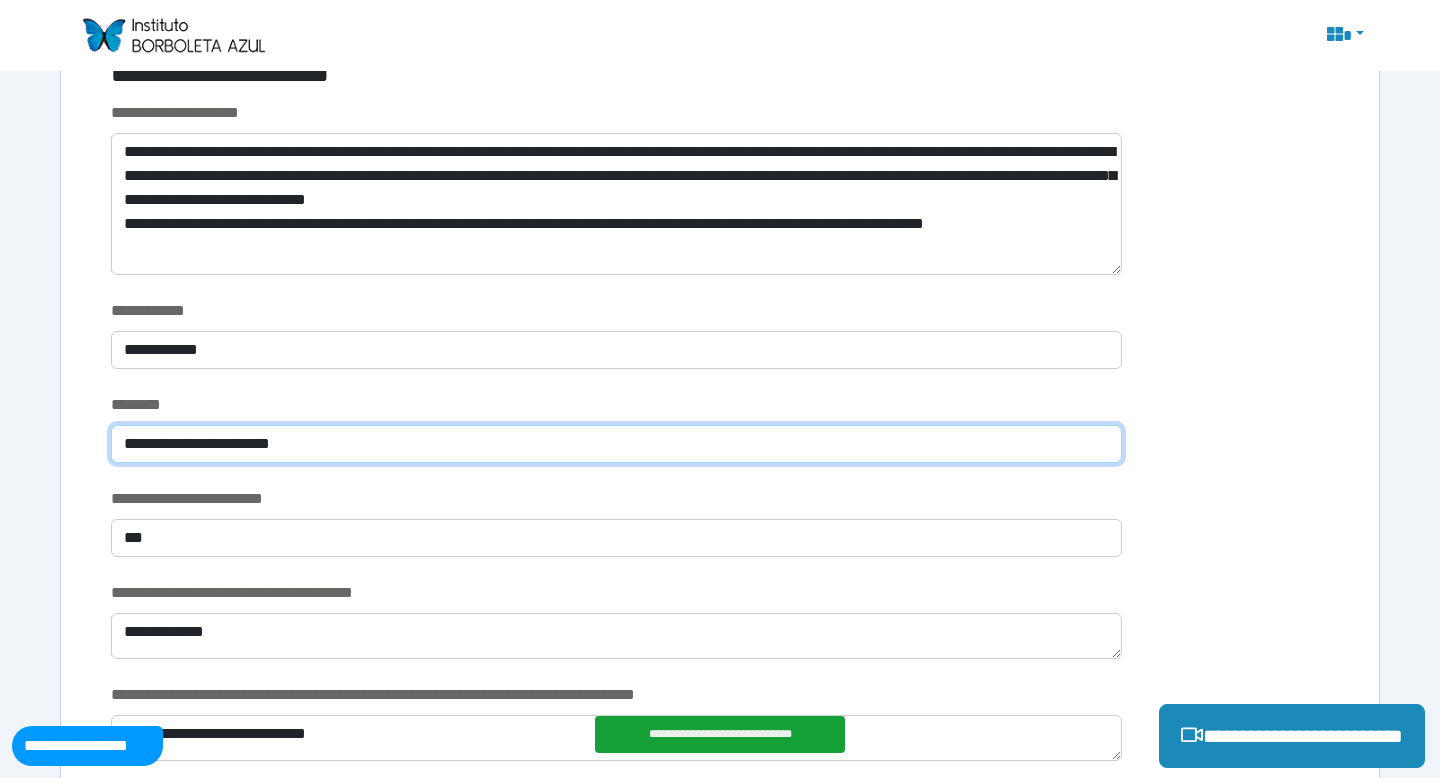 drag, startPoint x: 352, startPoint y: 456, endPoint x: 214, endPoint y: 437, distance: 139.30183 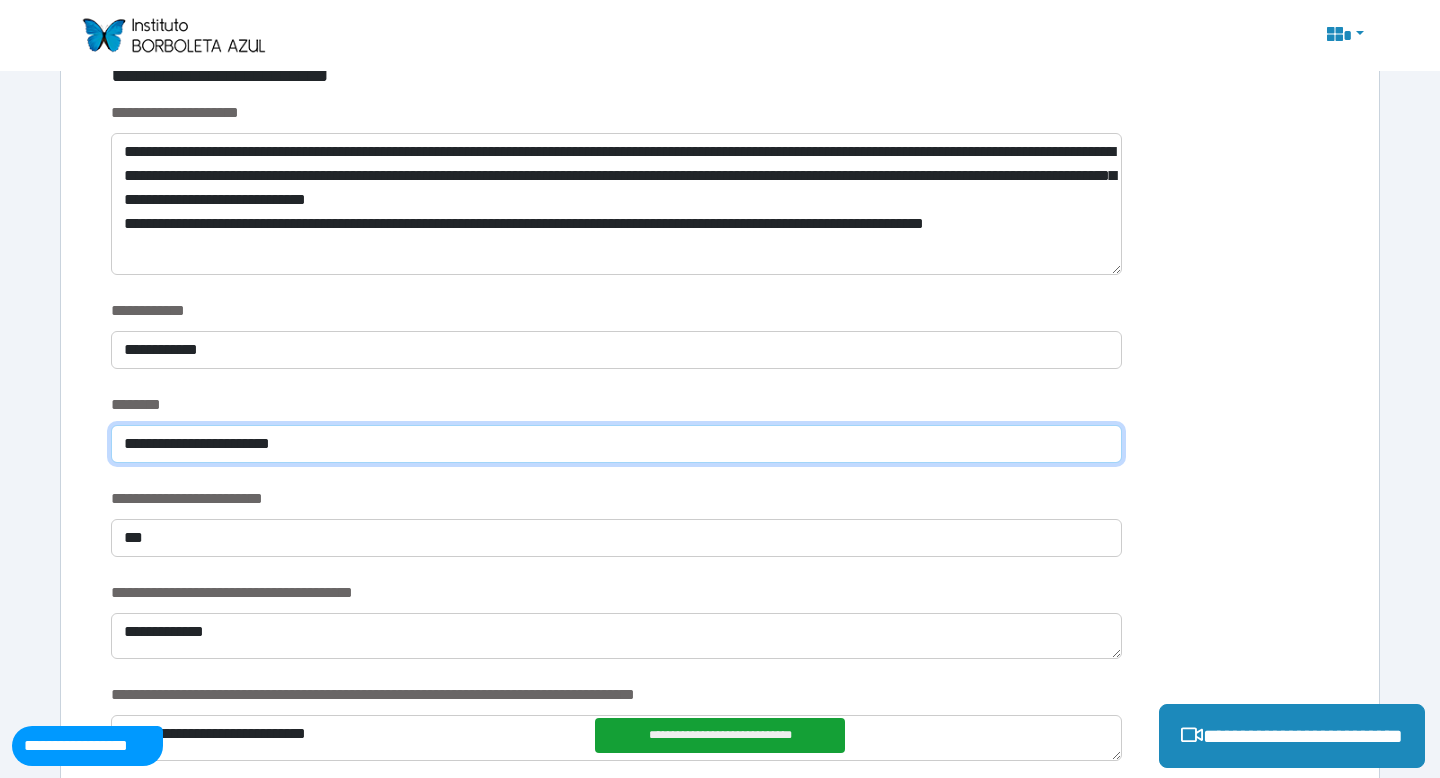 drag, startPoint x: 347, startPoint y: 451, endPoint x: 207, endPoint y: 438, distance: 140.60228 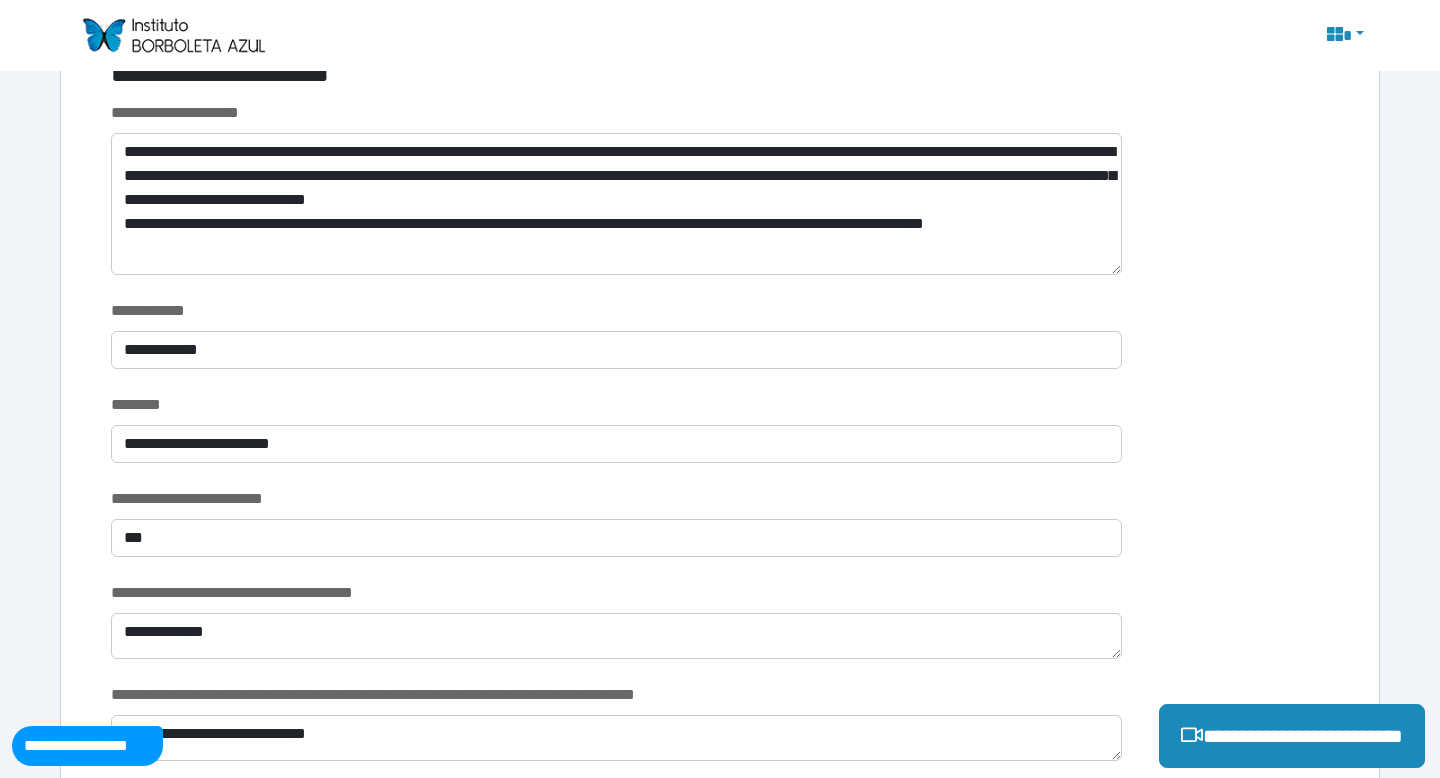 click on "**********" at bounding box center (616, 440) 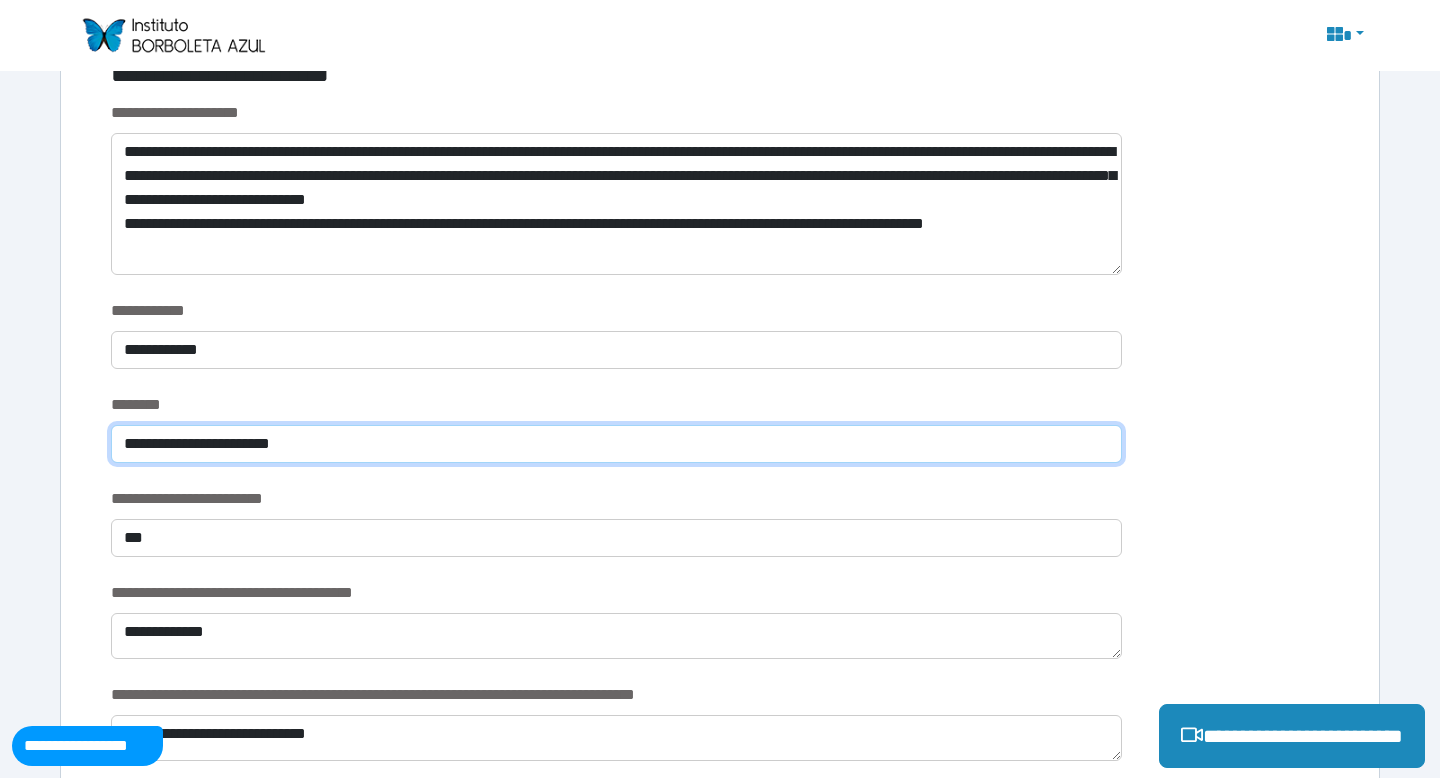 drag, startPoint x: 210, startPoint y: 444, endPoint x: 526, endPoint y: 478, distance: 317.82385 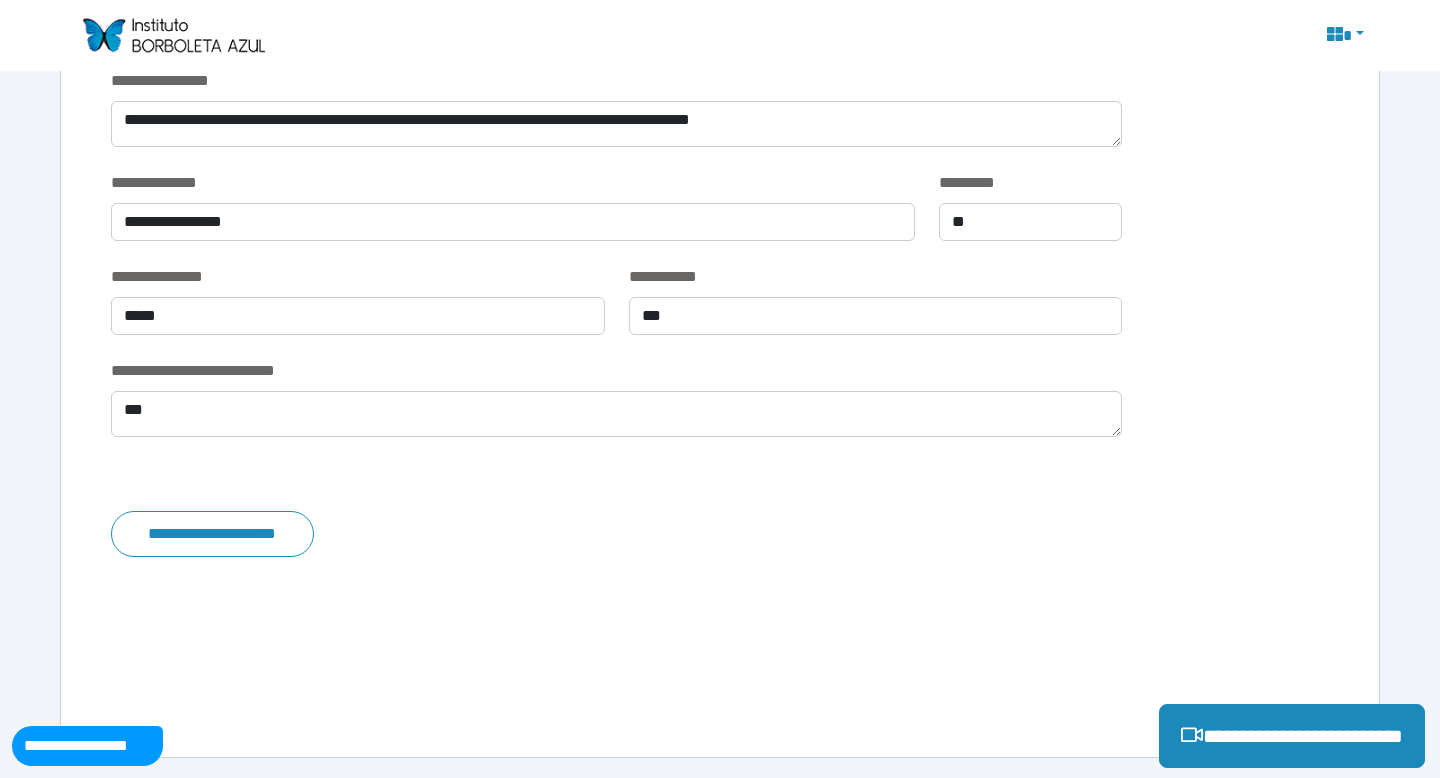 scroll, scrollTop: 3258, scrollLeft: 0, axis: vertical 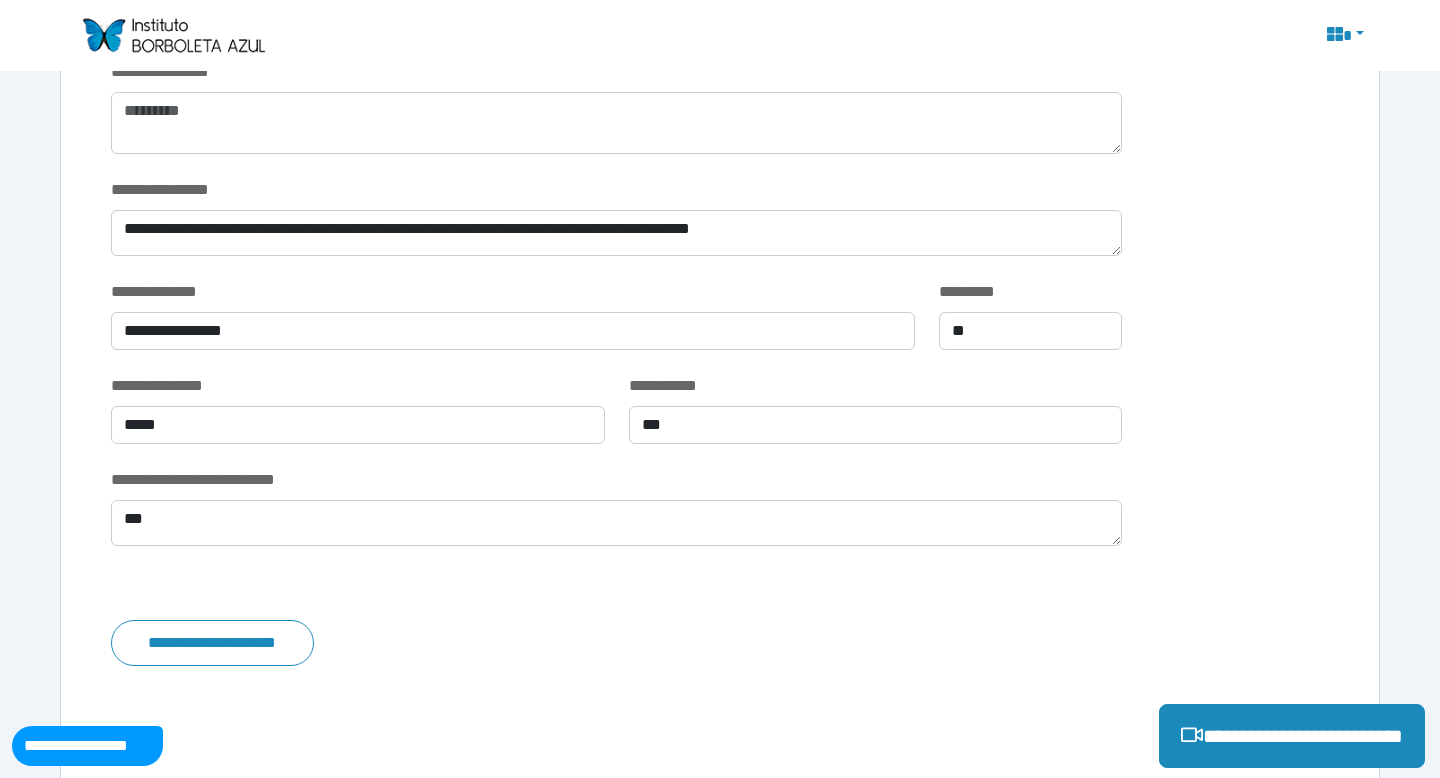 type on "**********" 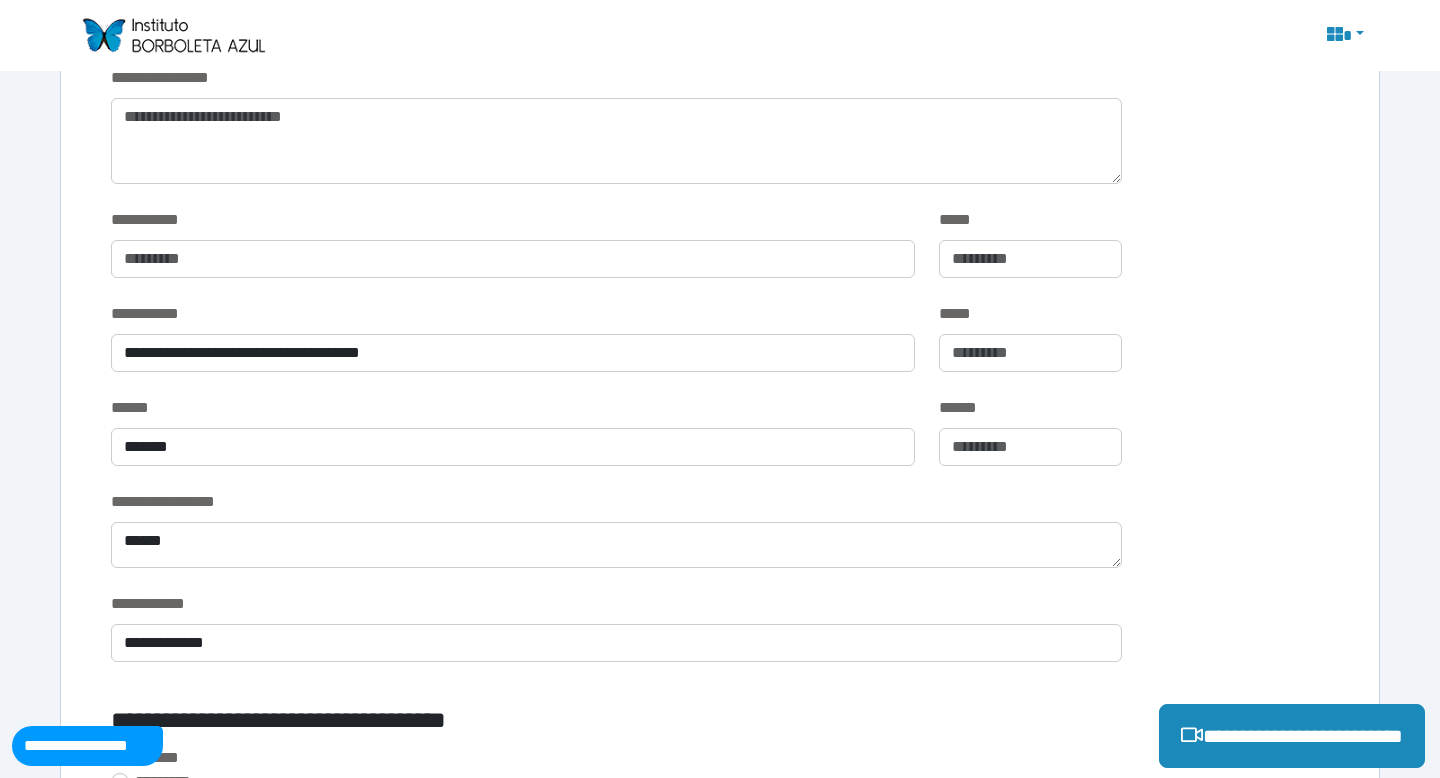 scroll, scrollTop: 741, scrollLeft: 0, axis: vertical 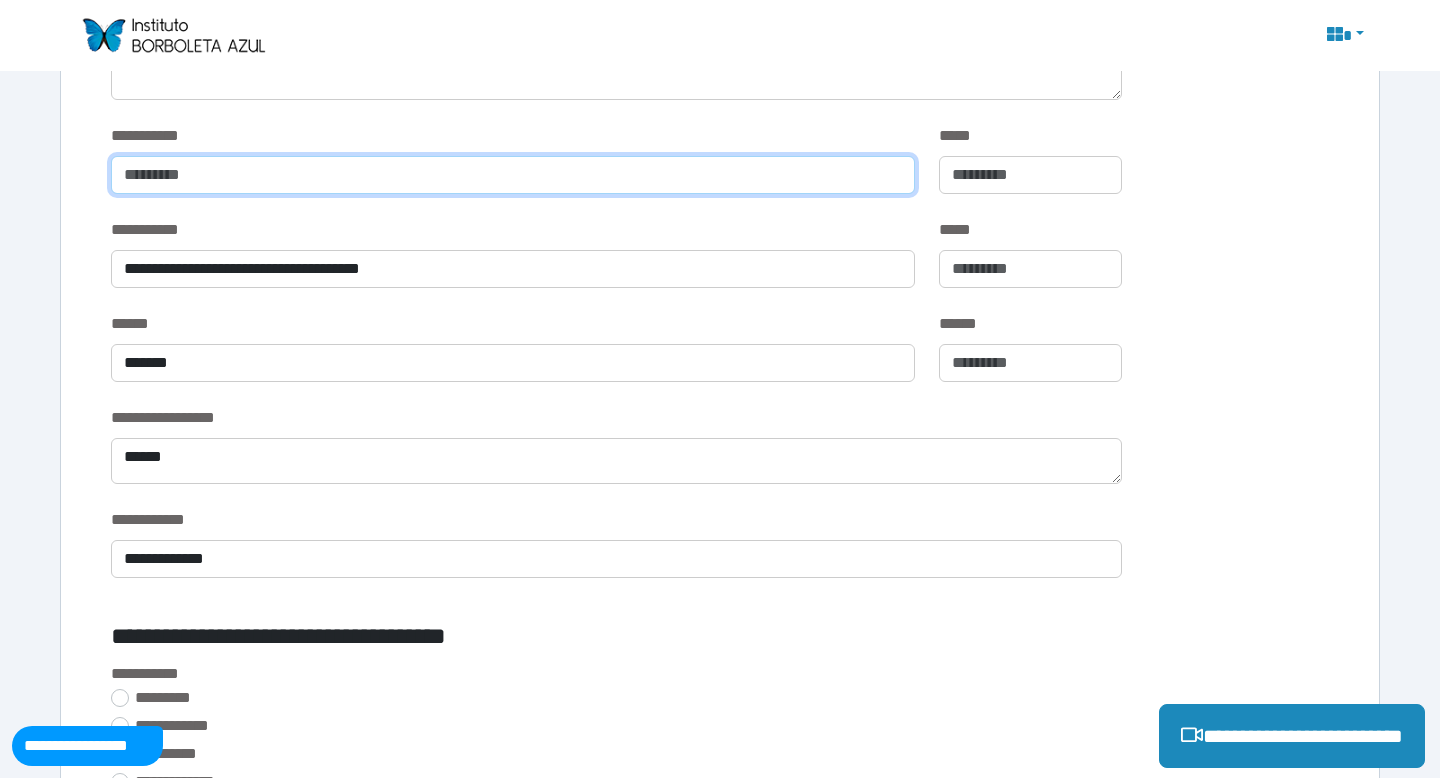 click at bounding box center (513, 175) 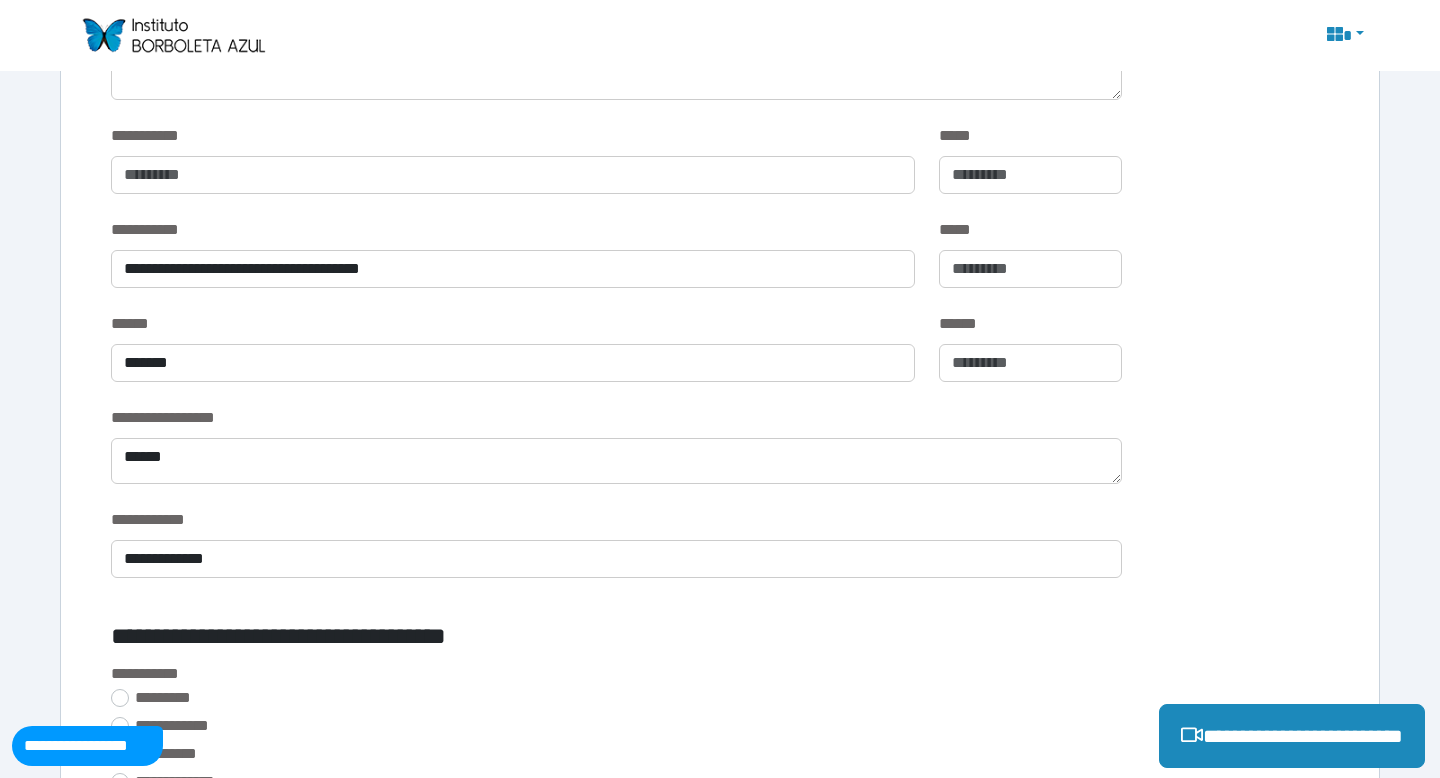 click on "**********" at bounding box center (513, 136) 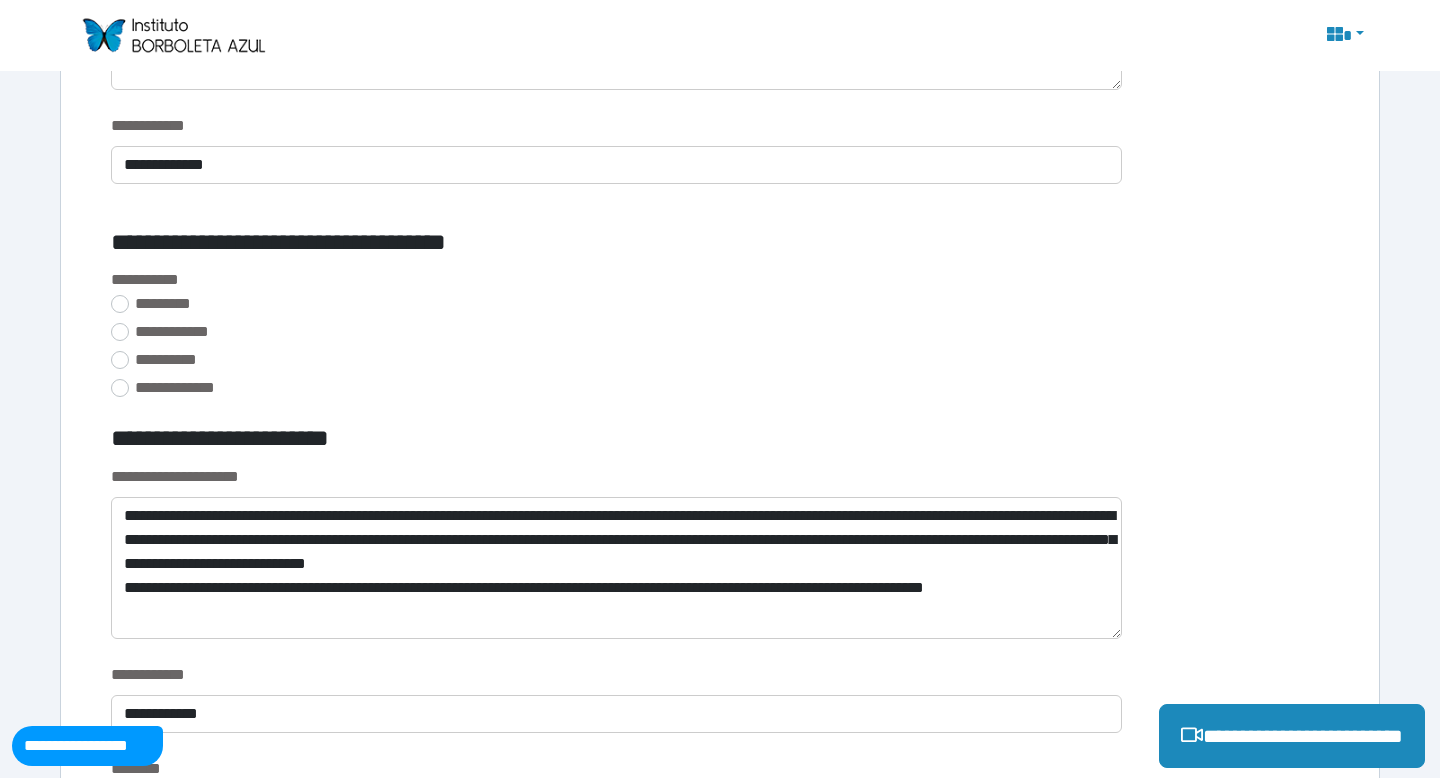 scroll, scrollTop: 1187, scrollLeft: 0, axis: vertical 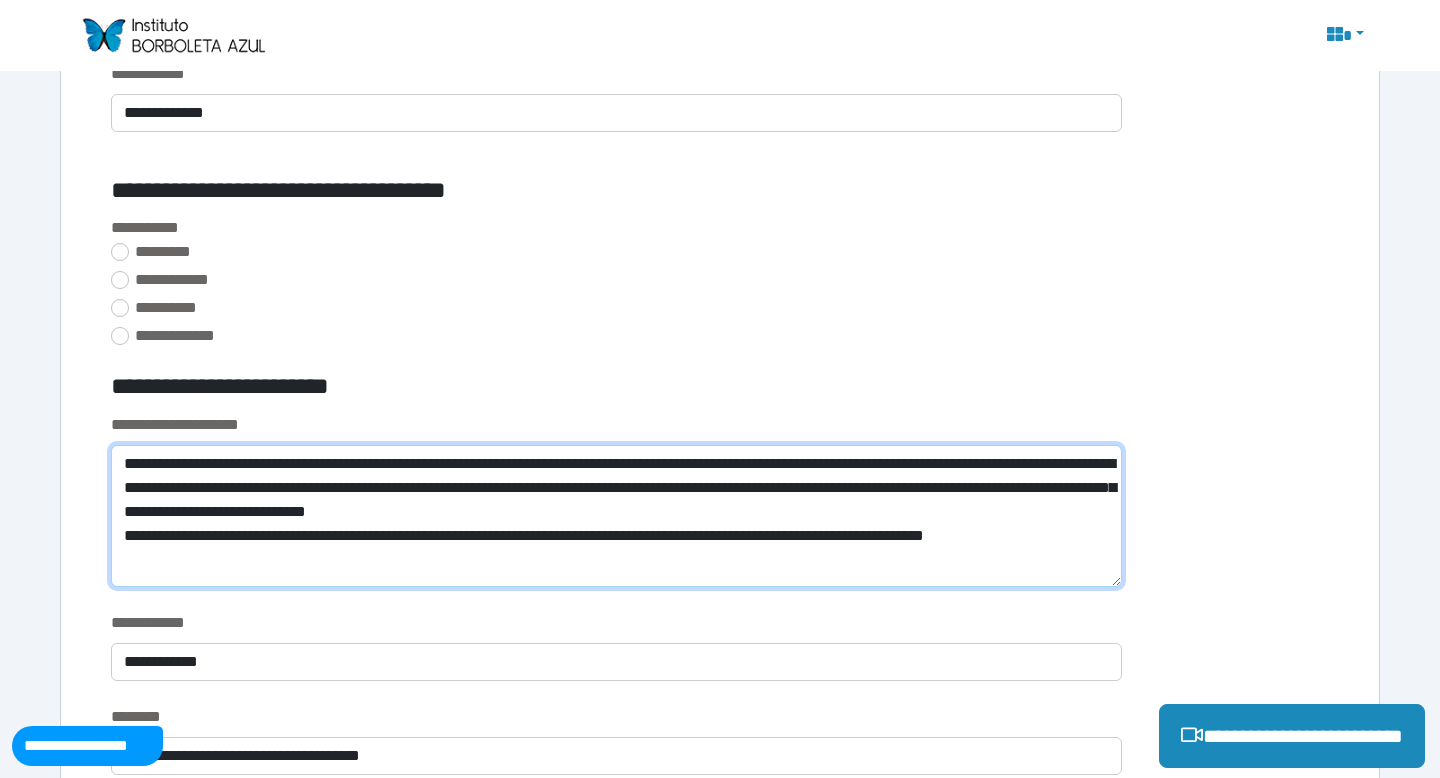 click on "**********" at bounding box center (616, 516) 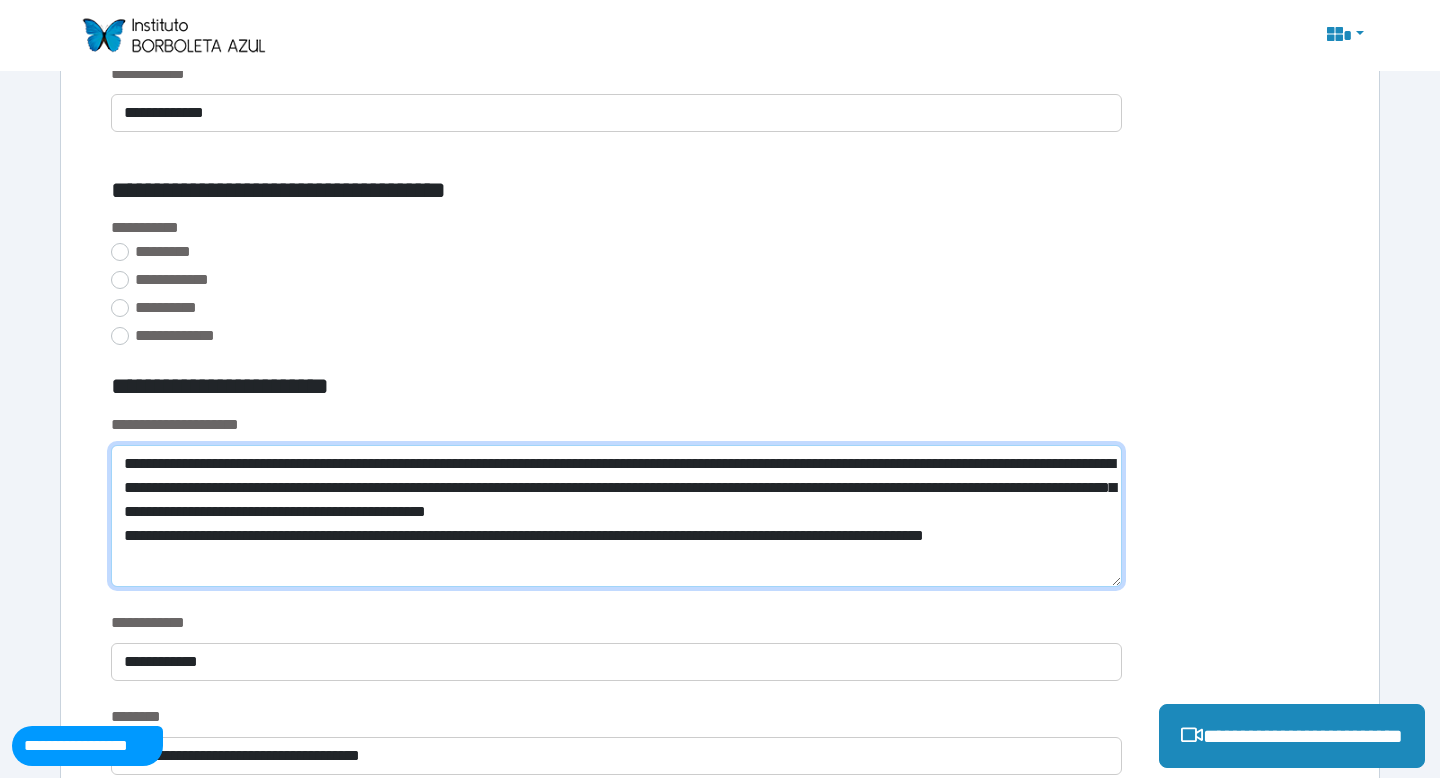 drag, startPoint x: 288, startPoint y: 490, endPoint x: 122, endPoint y: 484, distance: 166.1084 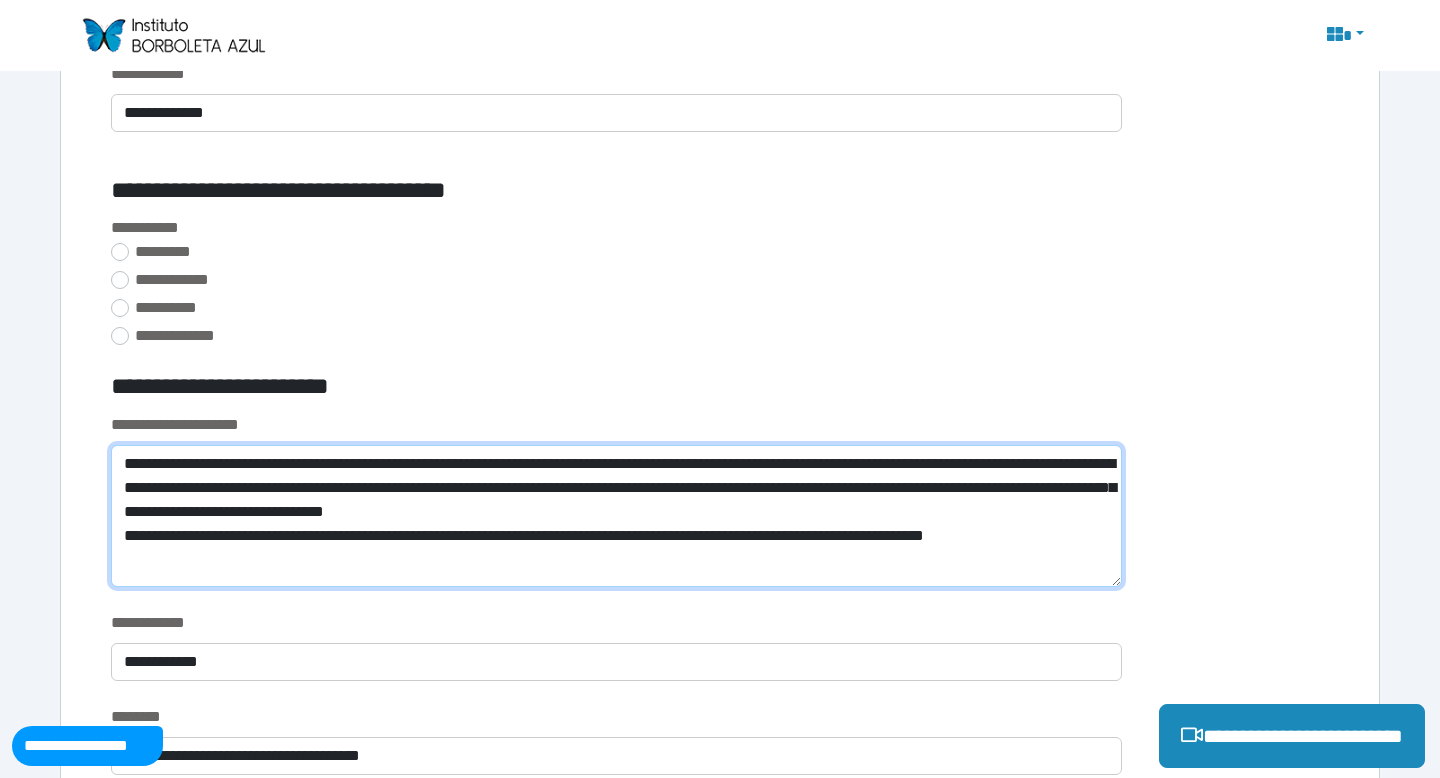 drag, startPoint x: 1072, startPoint y: 462, endPoint x: 957, endPoint y: 463, distance: 115.00435 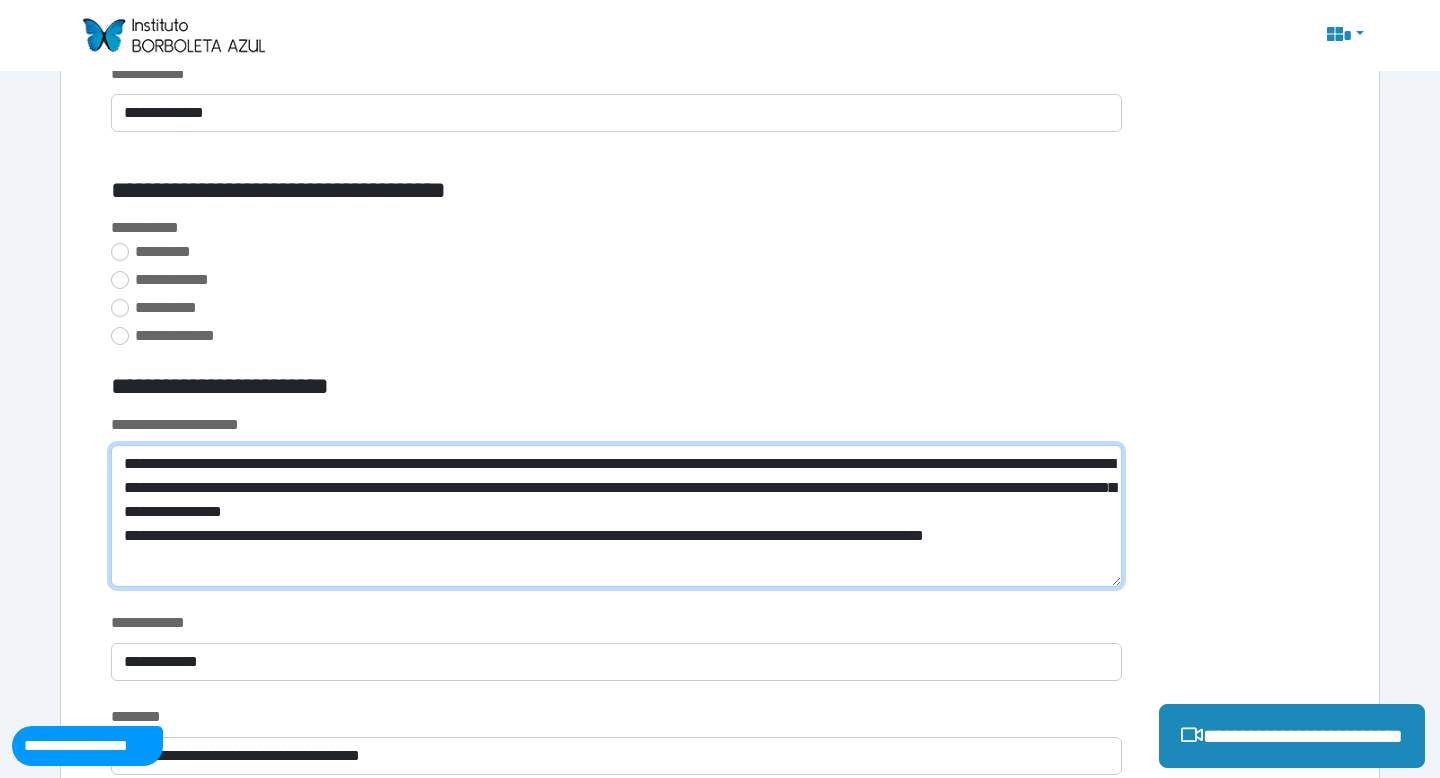 click on "**********" at bounding box center [616, 516] 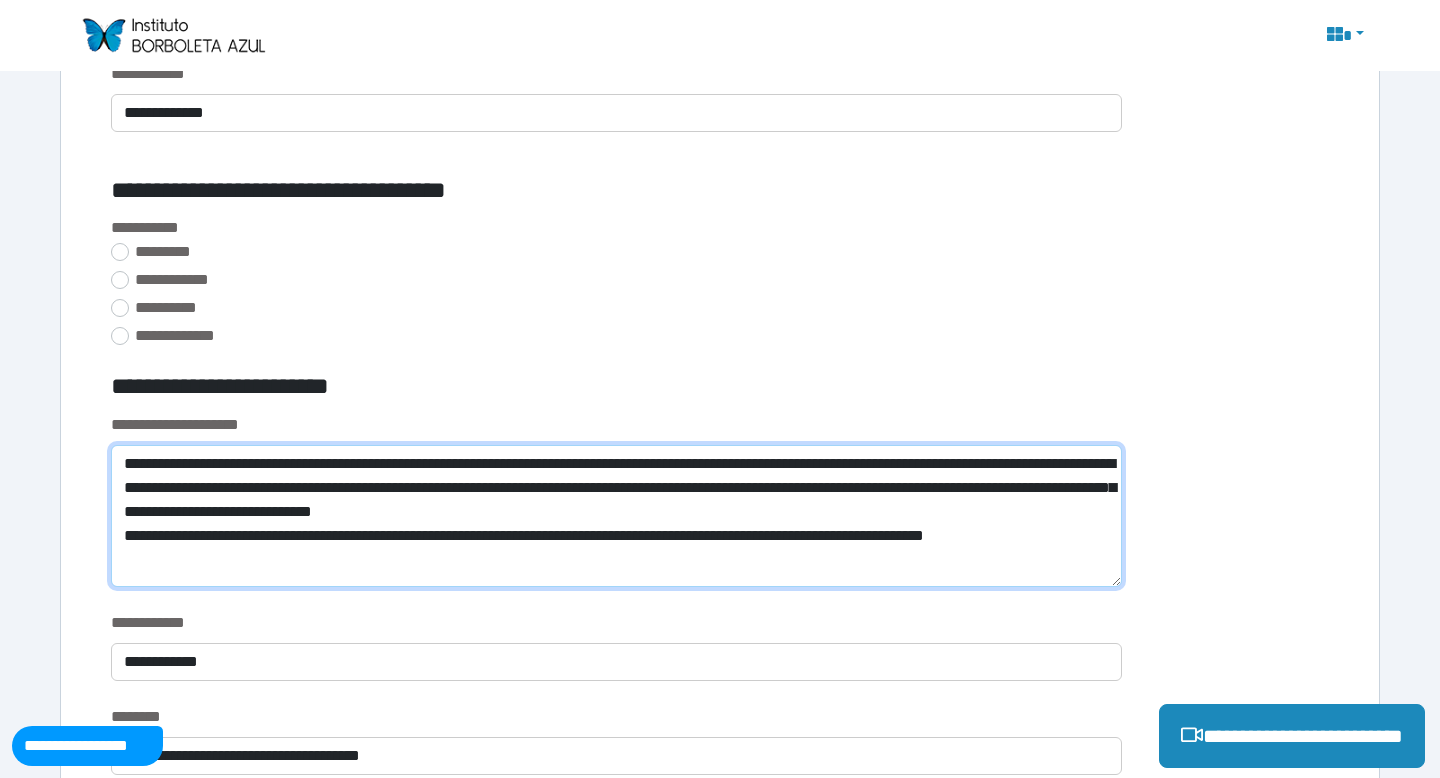 paste on "**********" 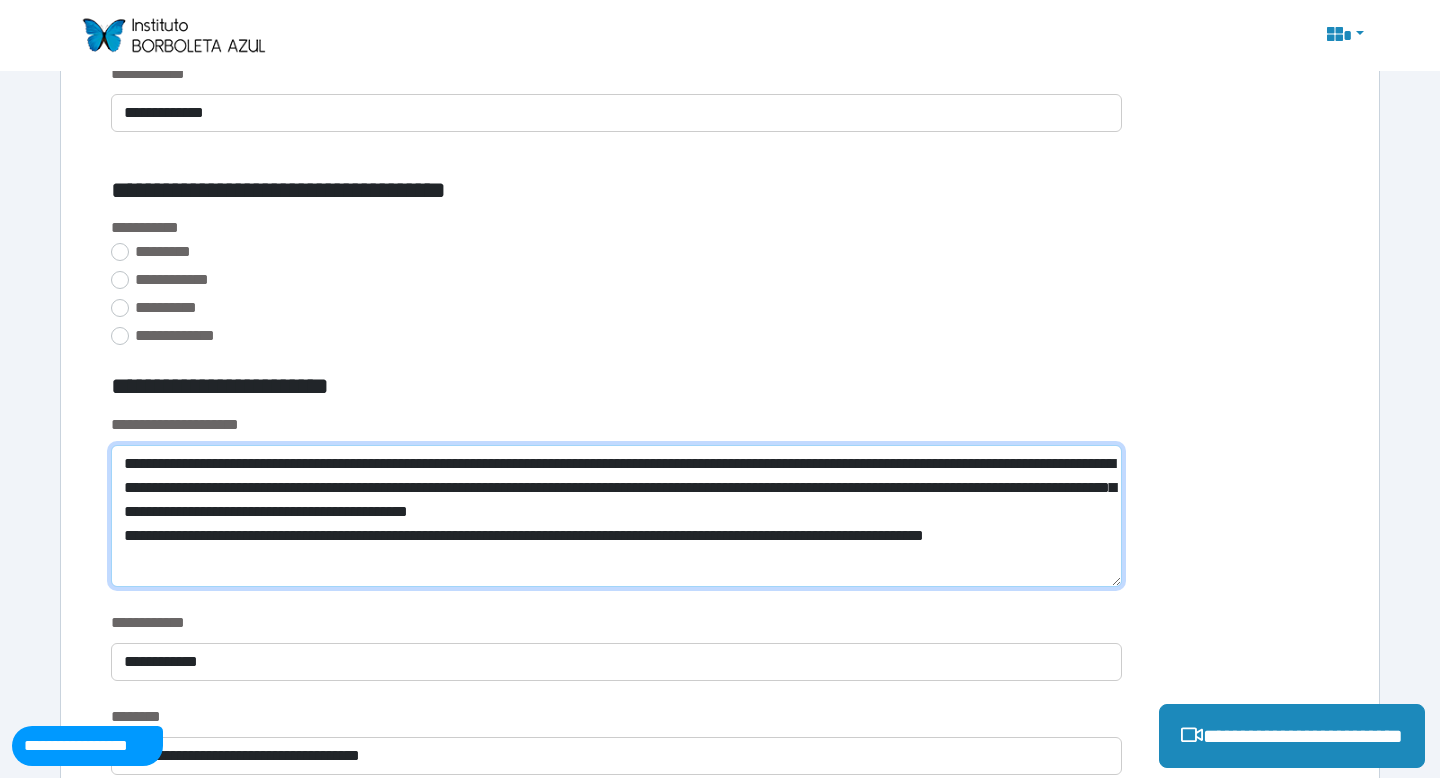 click on "**********" at bounding box center (616, 516) 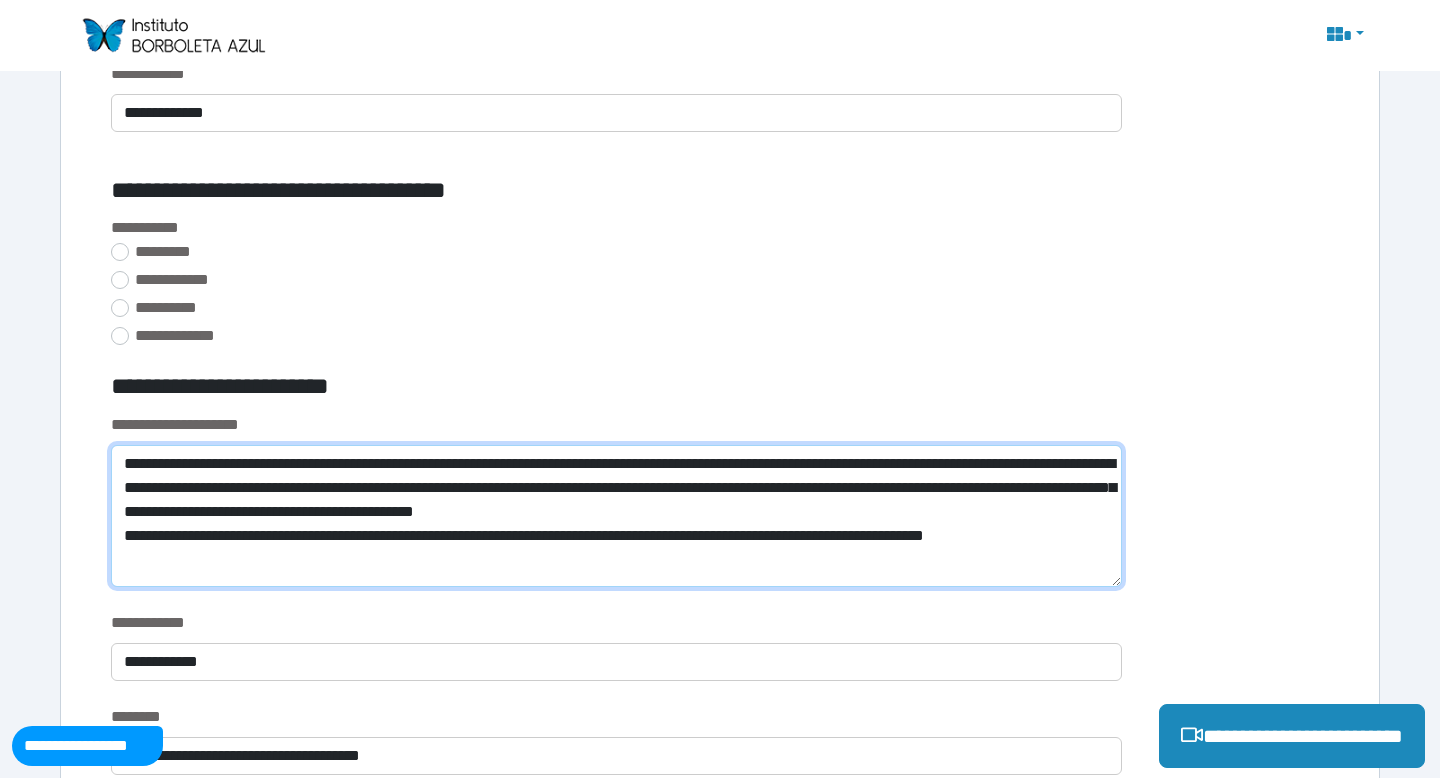drag, startPoint x: 200, startPoint y: 488, endPoint x: 125, endPoint y: 486, distance: 75.026665 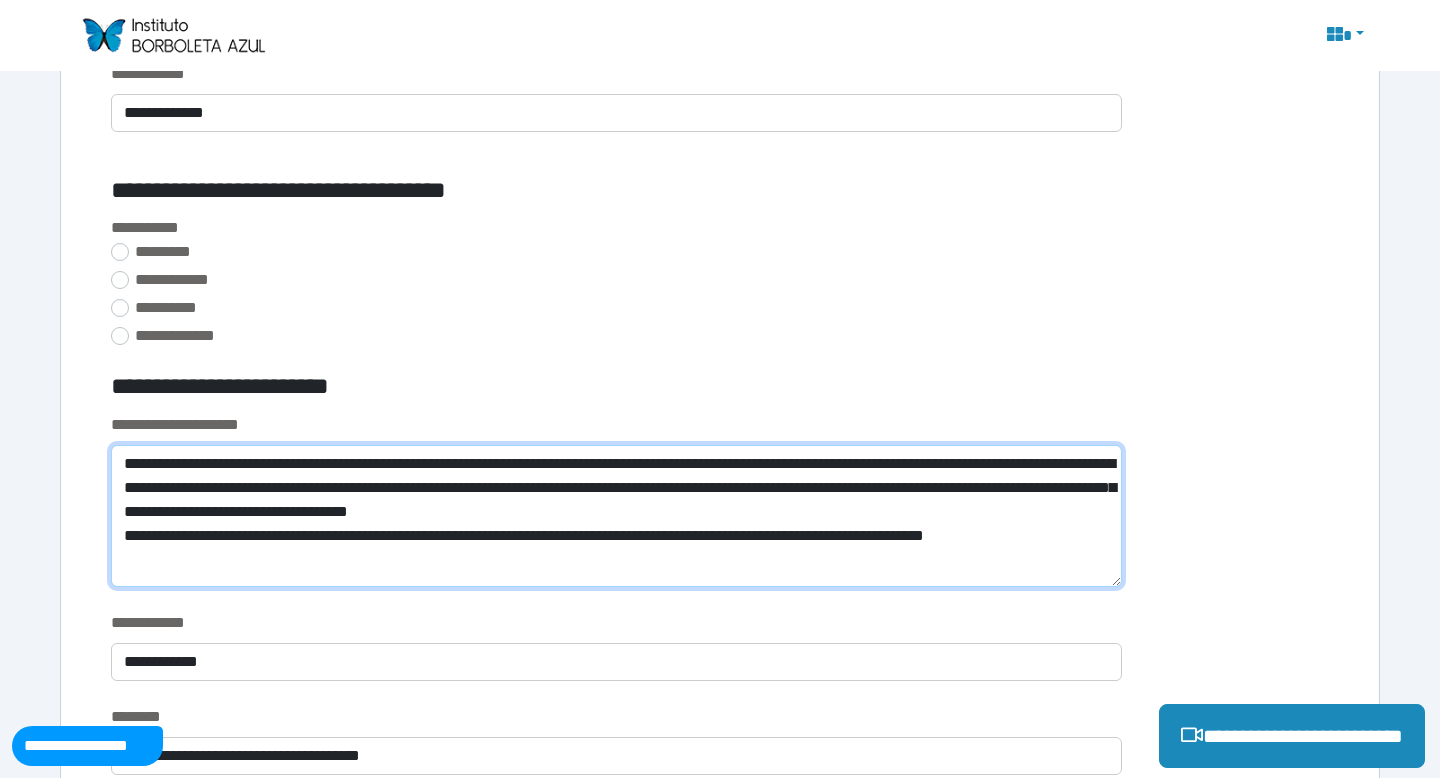 drag, startPoint x: 389, startPoint y: 465, endPoint x: 321, endPoint y: 461, distance: 68.117546 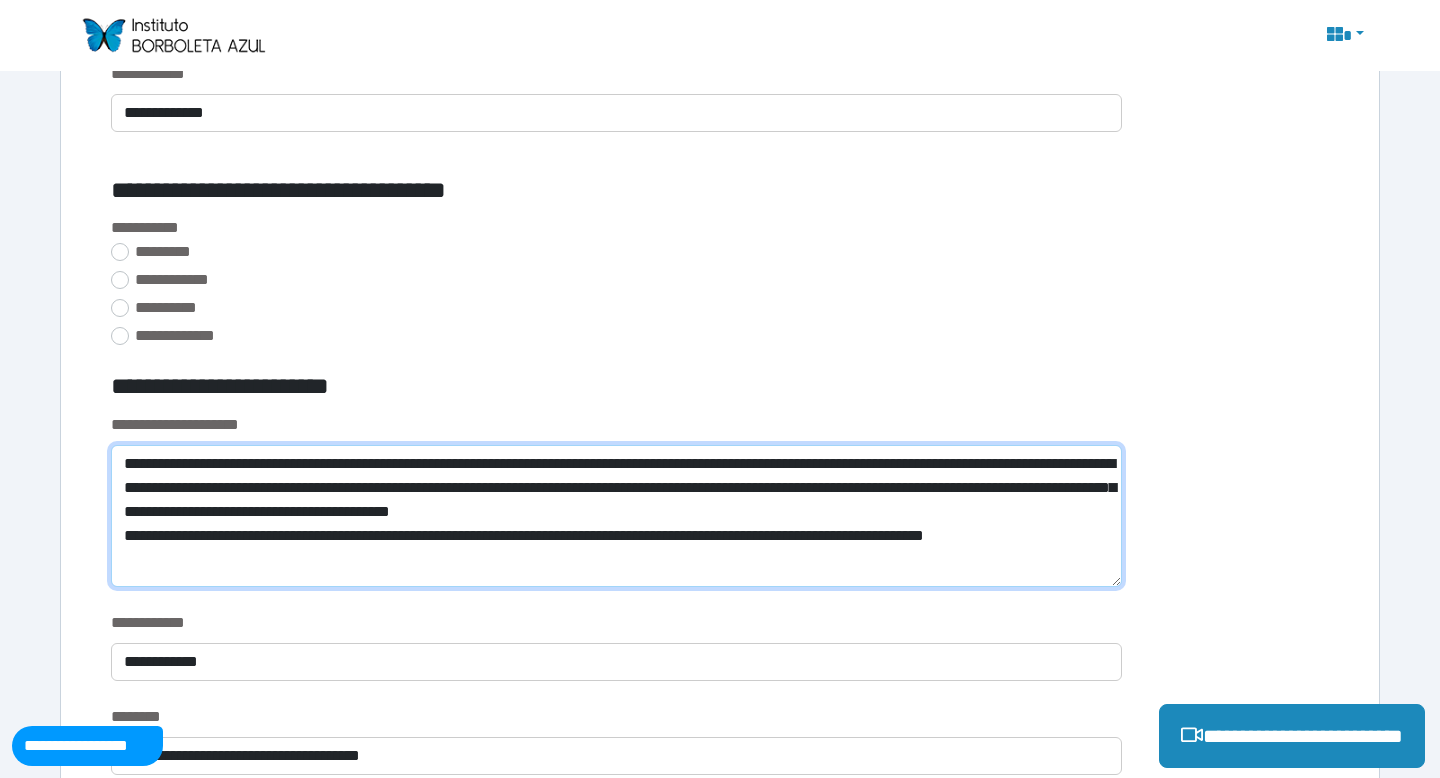 click on "**********" at bounding box center (616, 516) 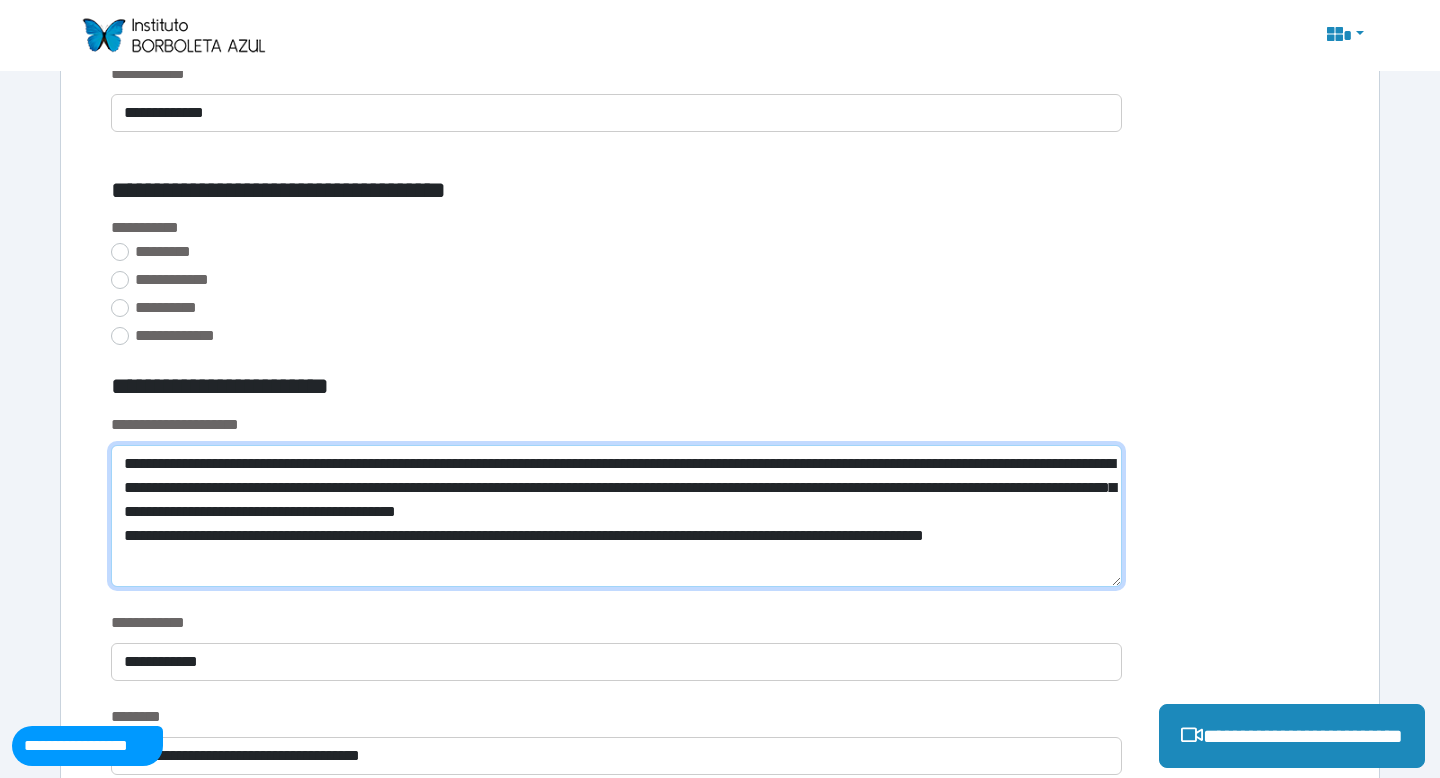drag, startPoint x: 1112, startPoint y: 464, endPoint x: 998, endPoint y: 461, distance: 114.03947 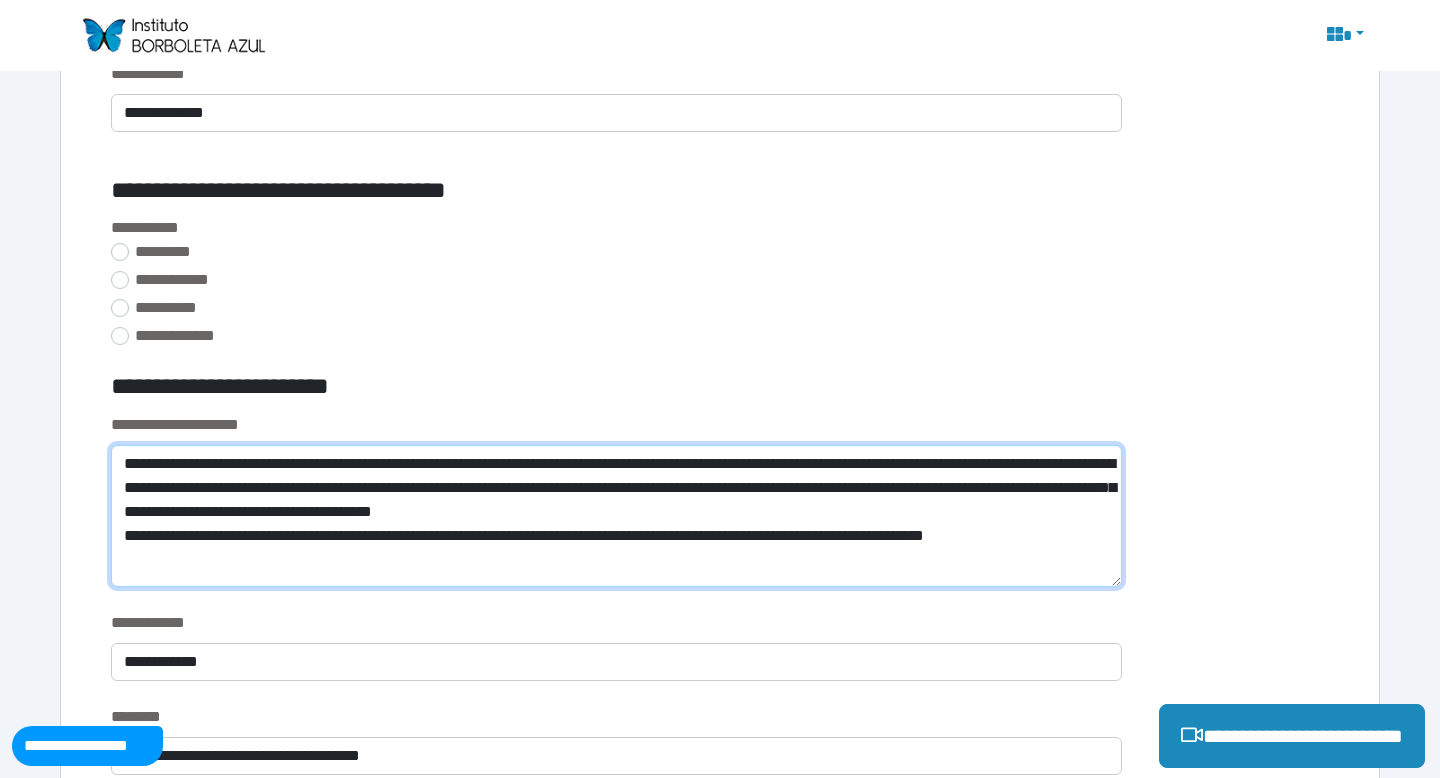 click on "**********" at bounding box center (616, 516) 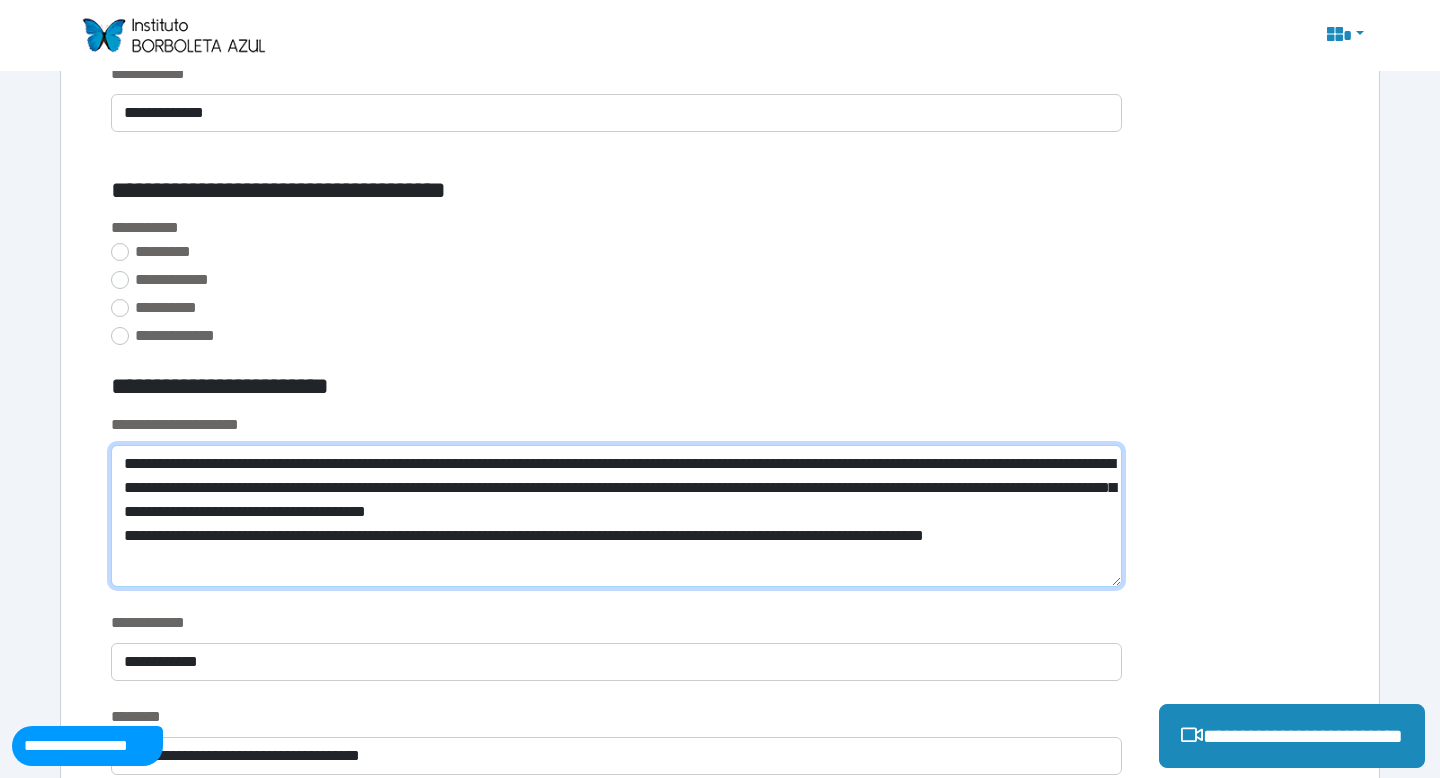 click on "**********" at bounding box center [616, 516] 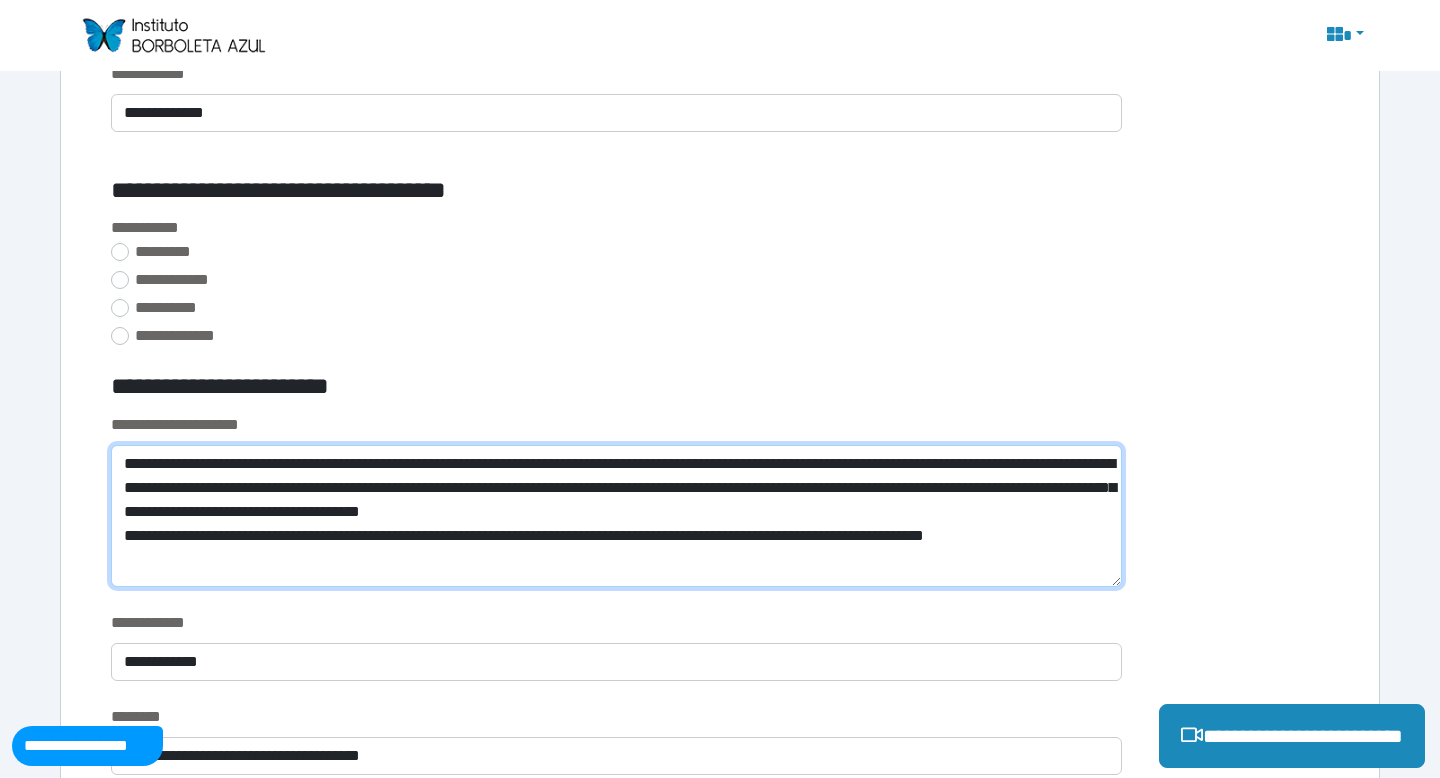 click on "**********" at bounding box center (616, 516) 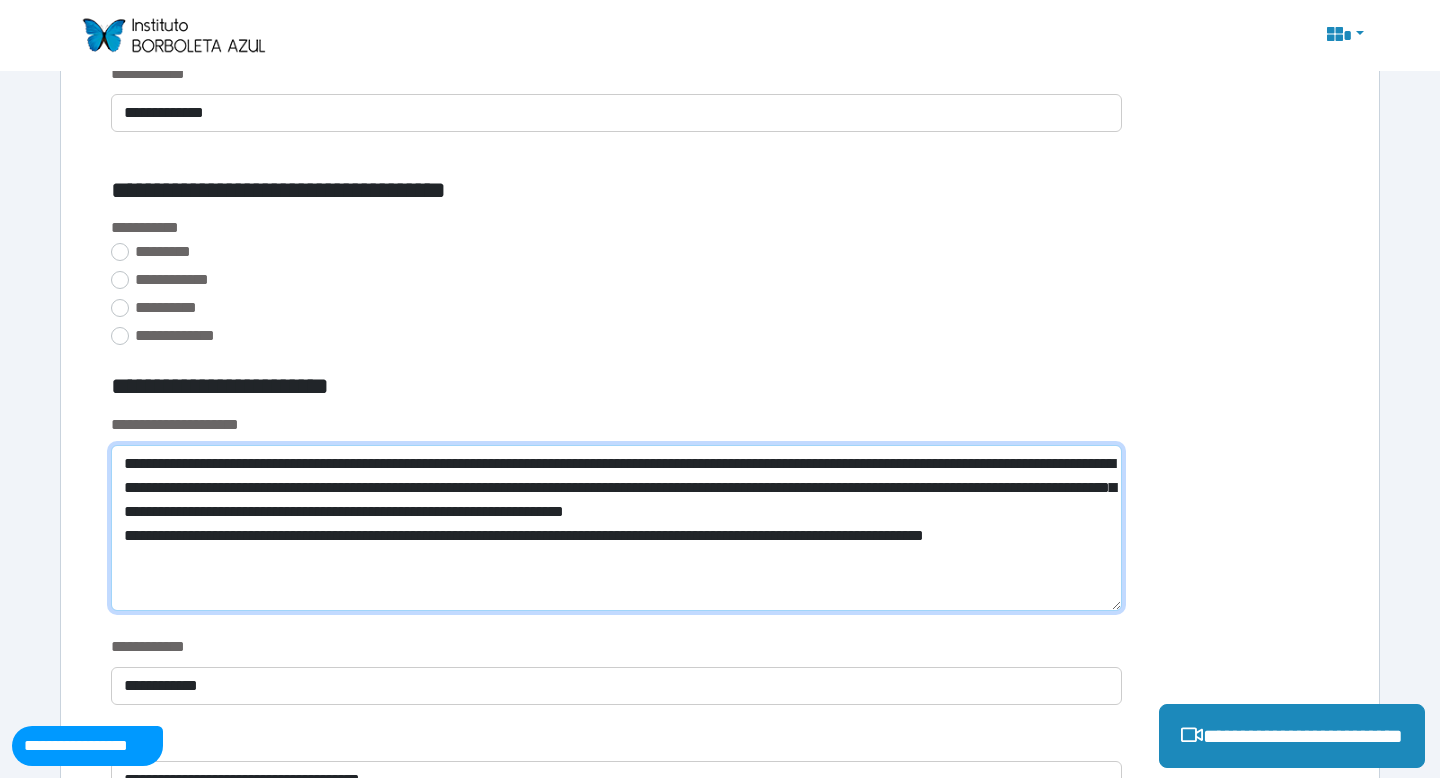 click on "**********" at bounding box center (616, 528) 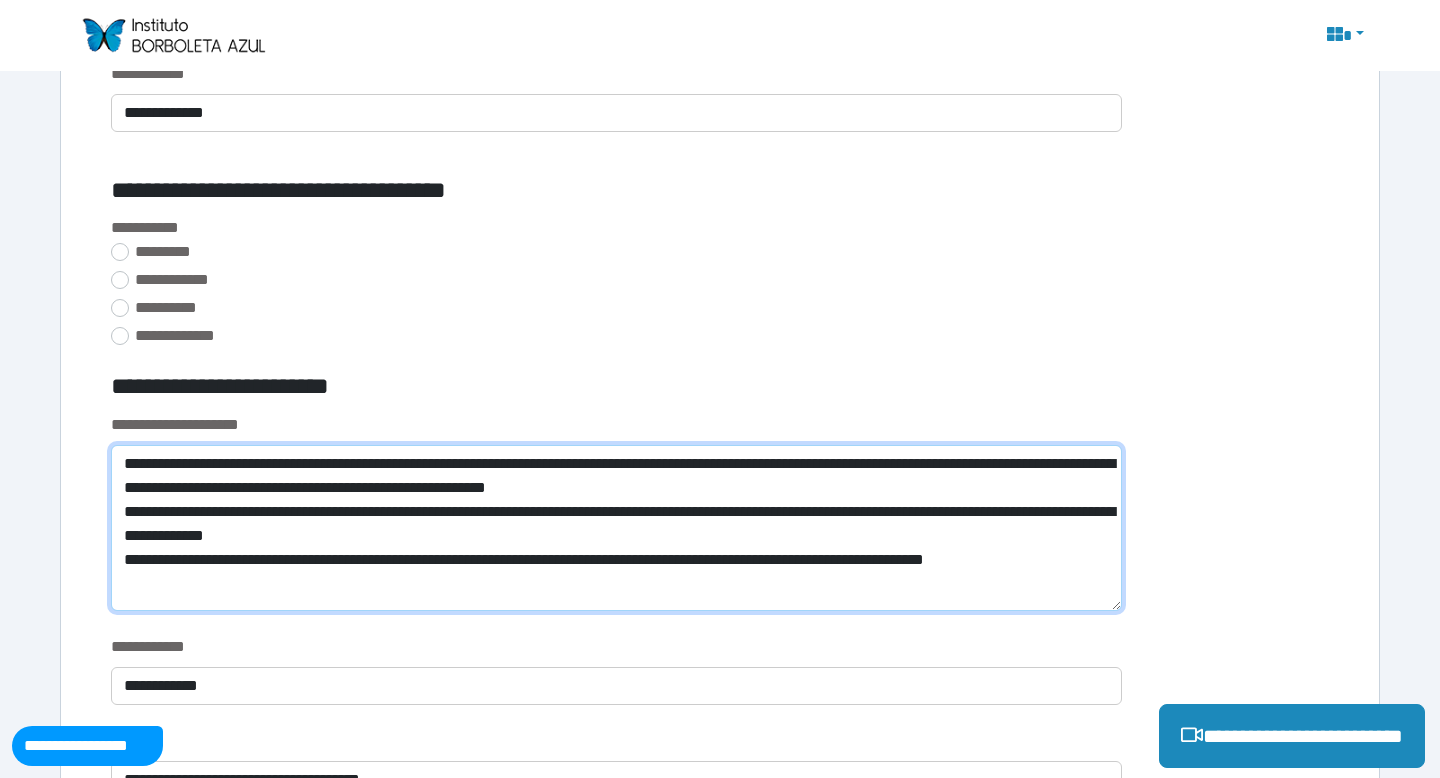 drag, startPoint x: 229, startPoint y: 515, endPoint x: 155, endPoint y: 514, distance: 74.00676 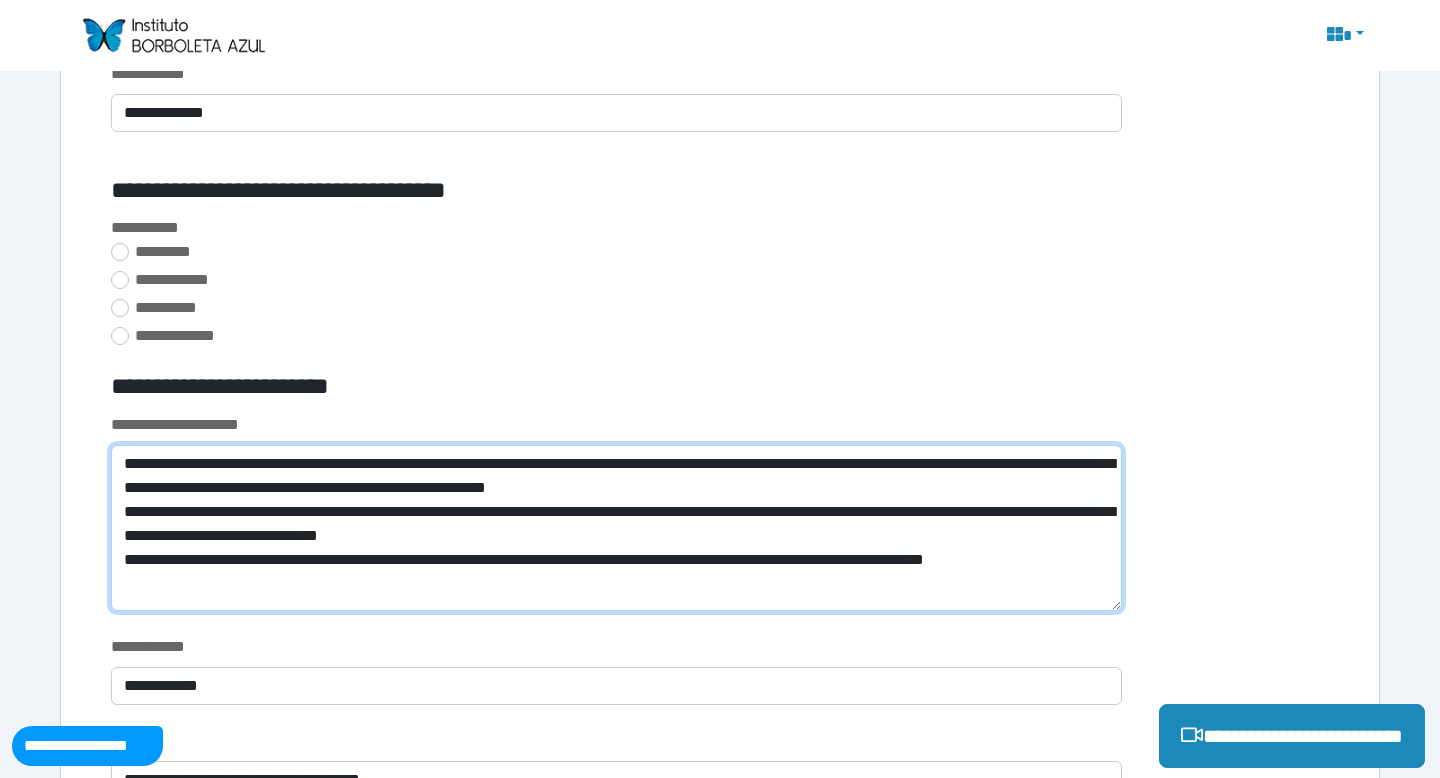 click on "**********" at bounding box center [616, 528] 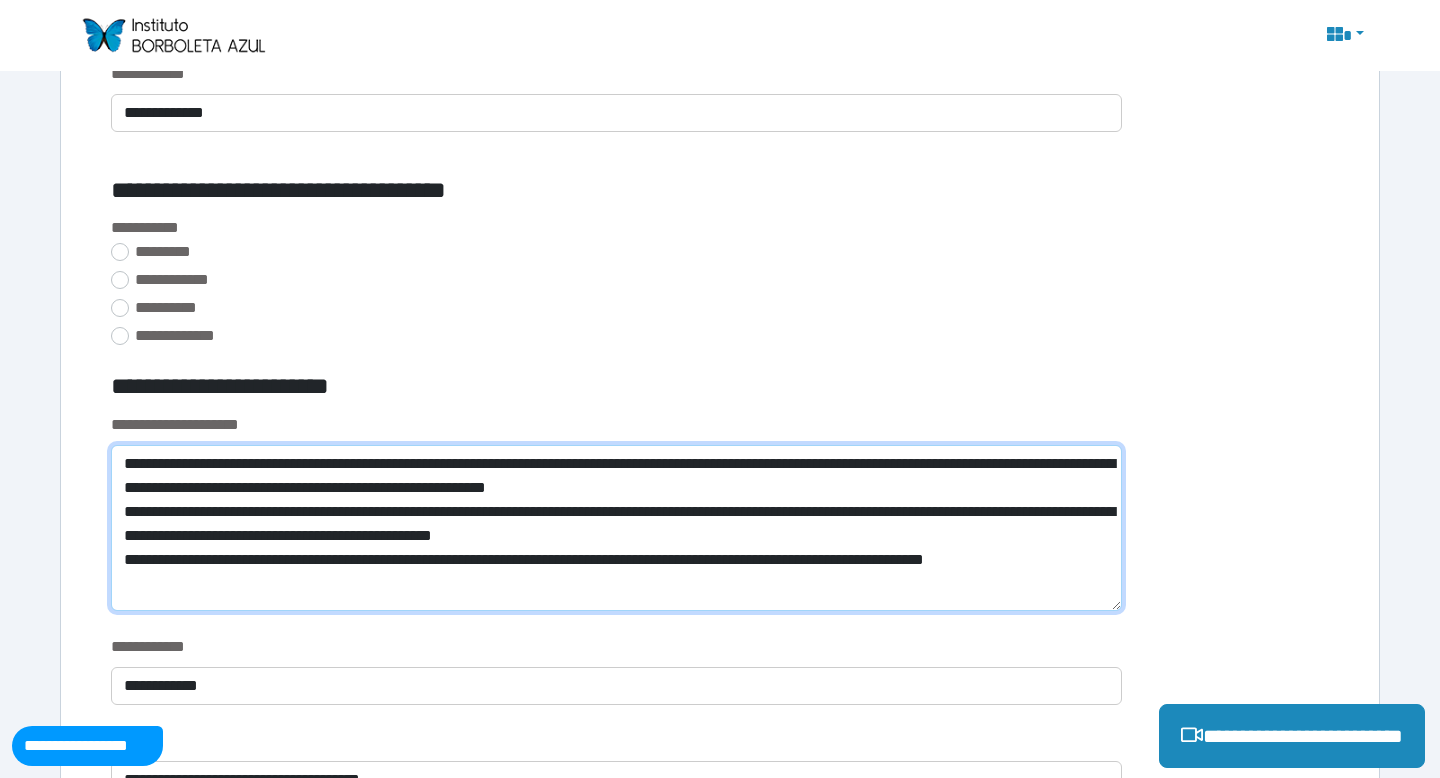 click on "**********" at bounding box center (616, 528) 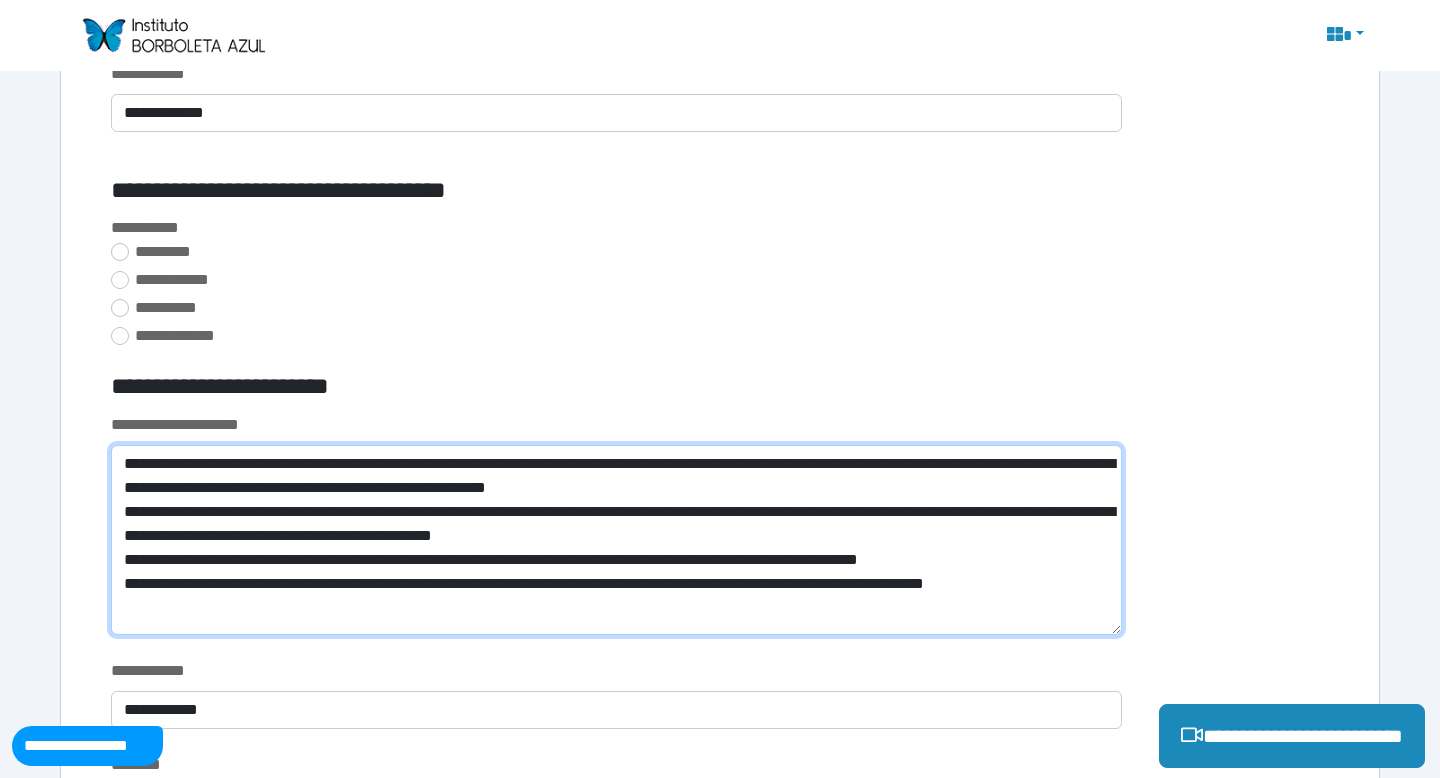 click on "**********" at bounding box center [616, 540] 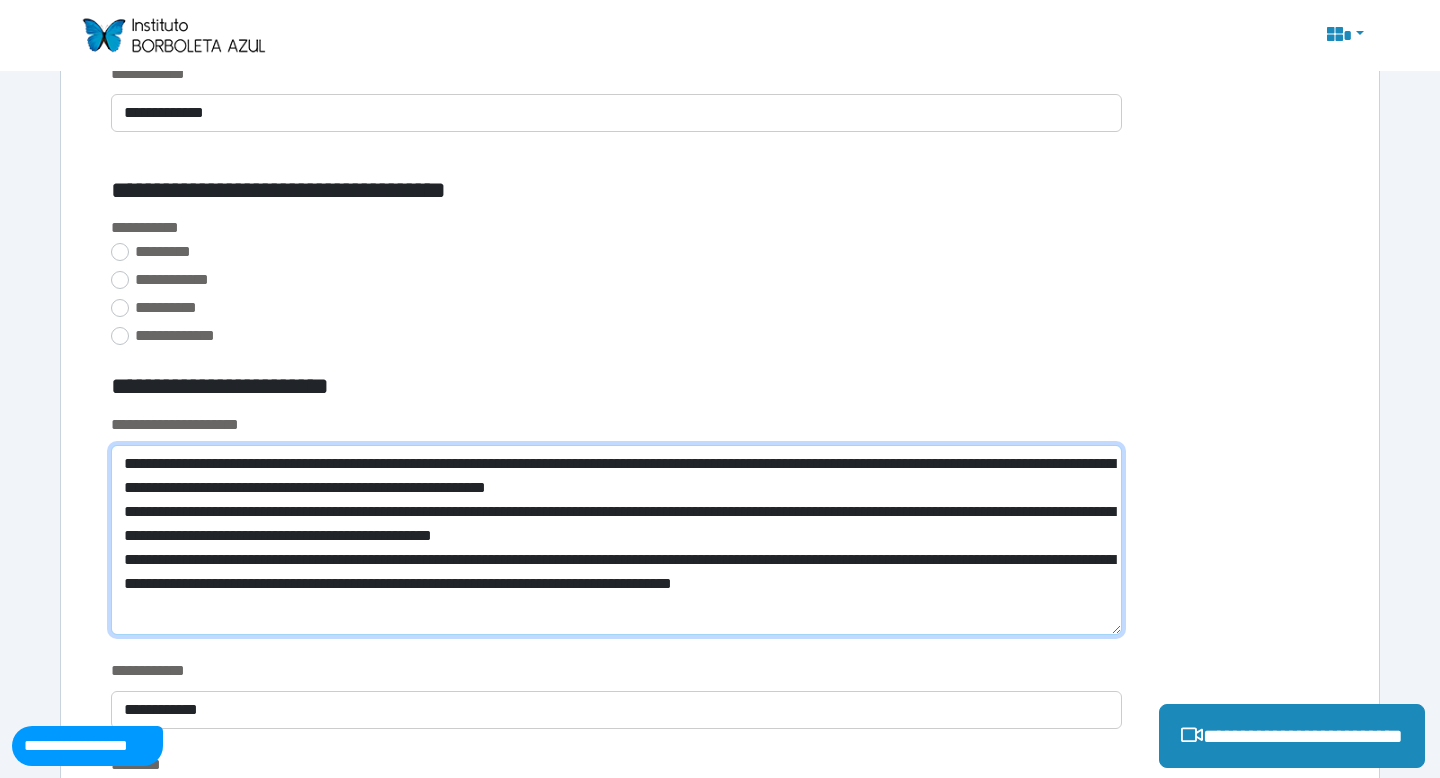 drag, startPoint x: 448, startPoint y: 588, endPoint x: 405, endPoint y: 591, distance: 43.104523 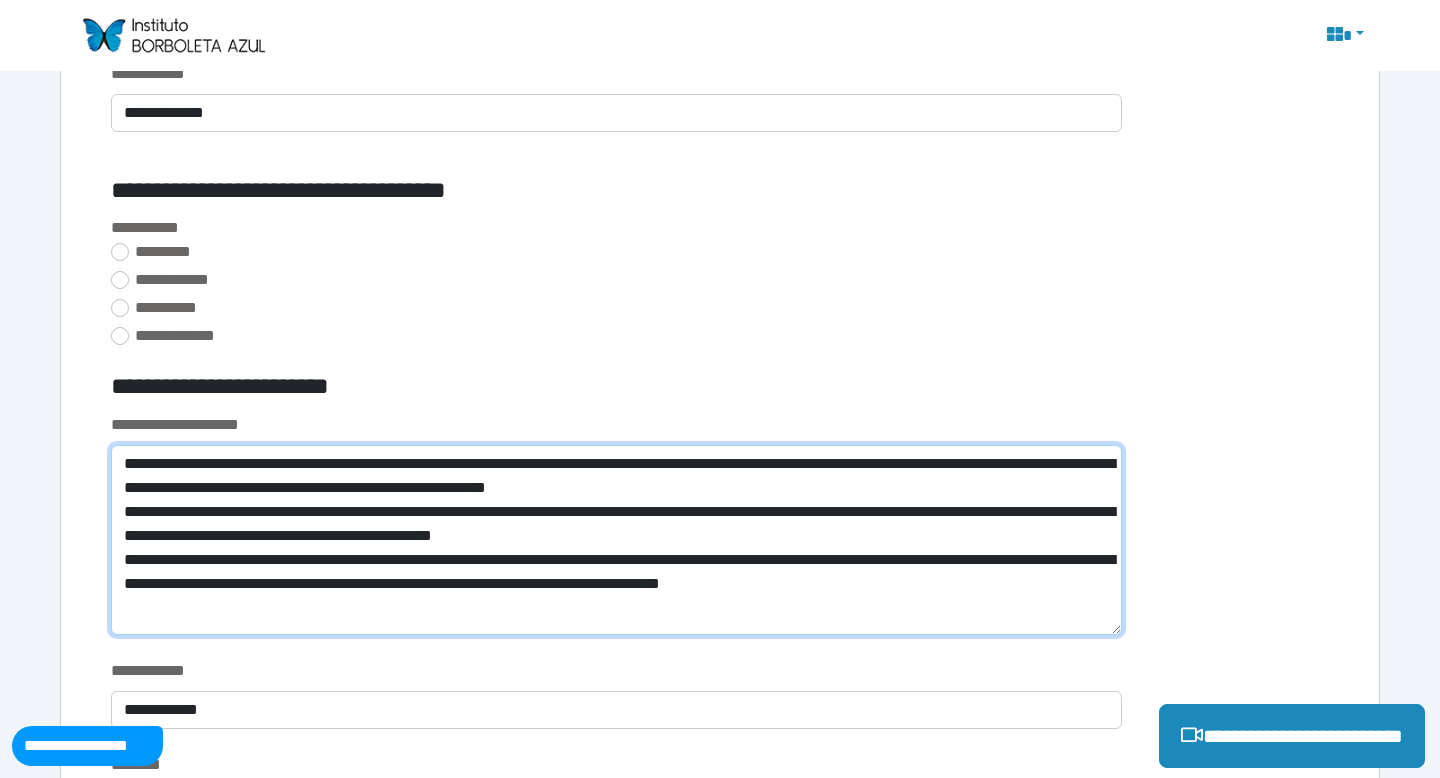 click on "**********" at bounding box center [616, 540] 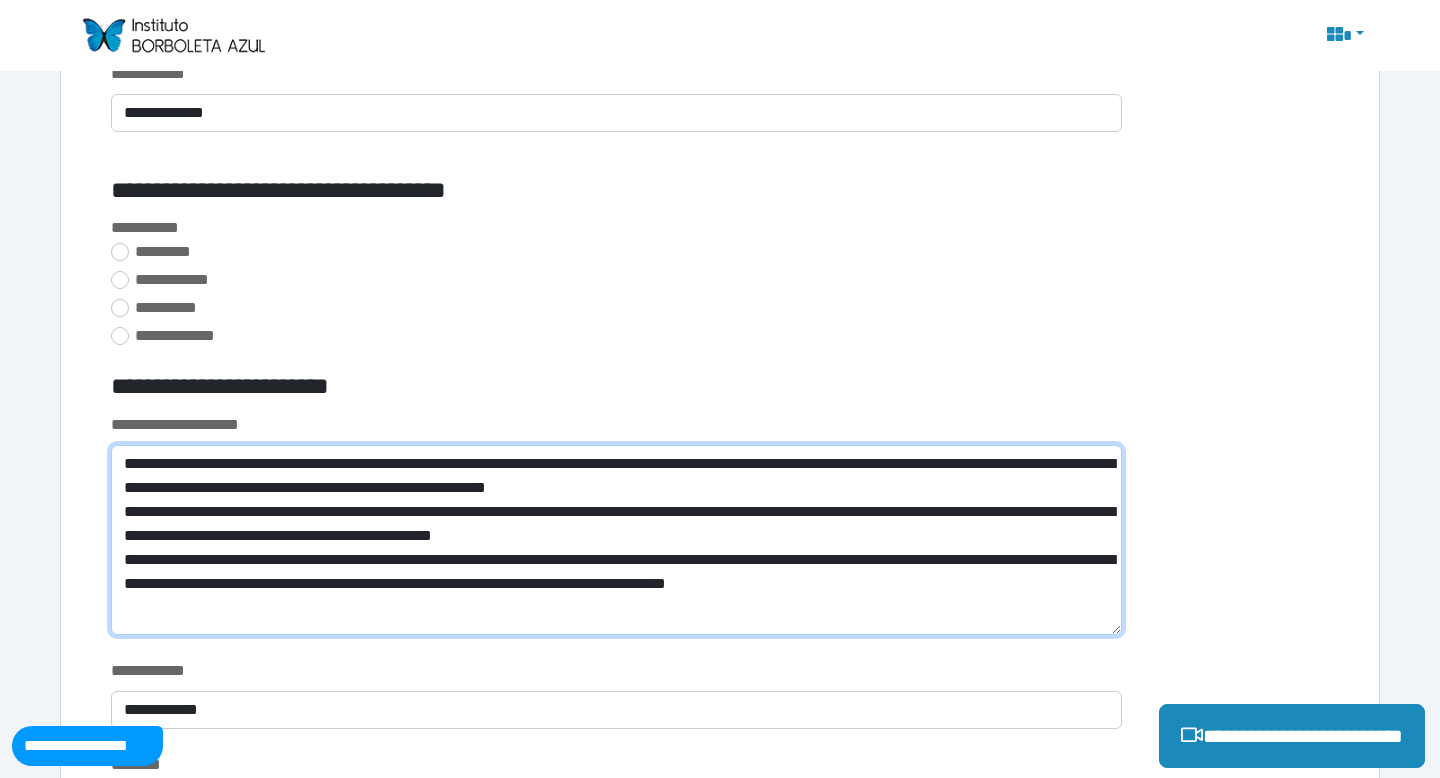 click on "**********" at bounding box center [616, 540] 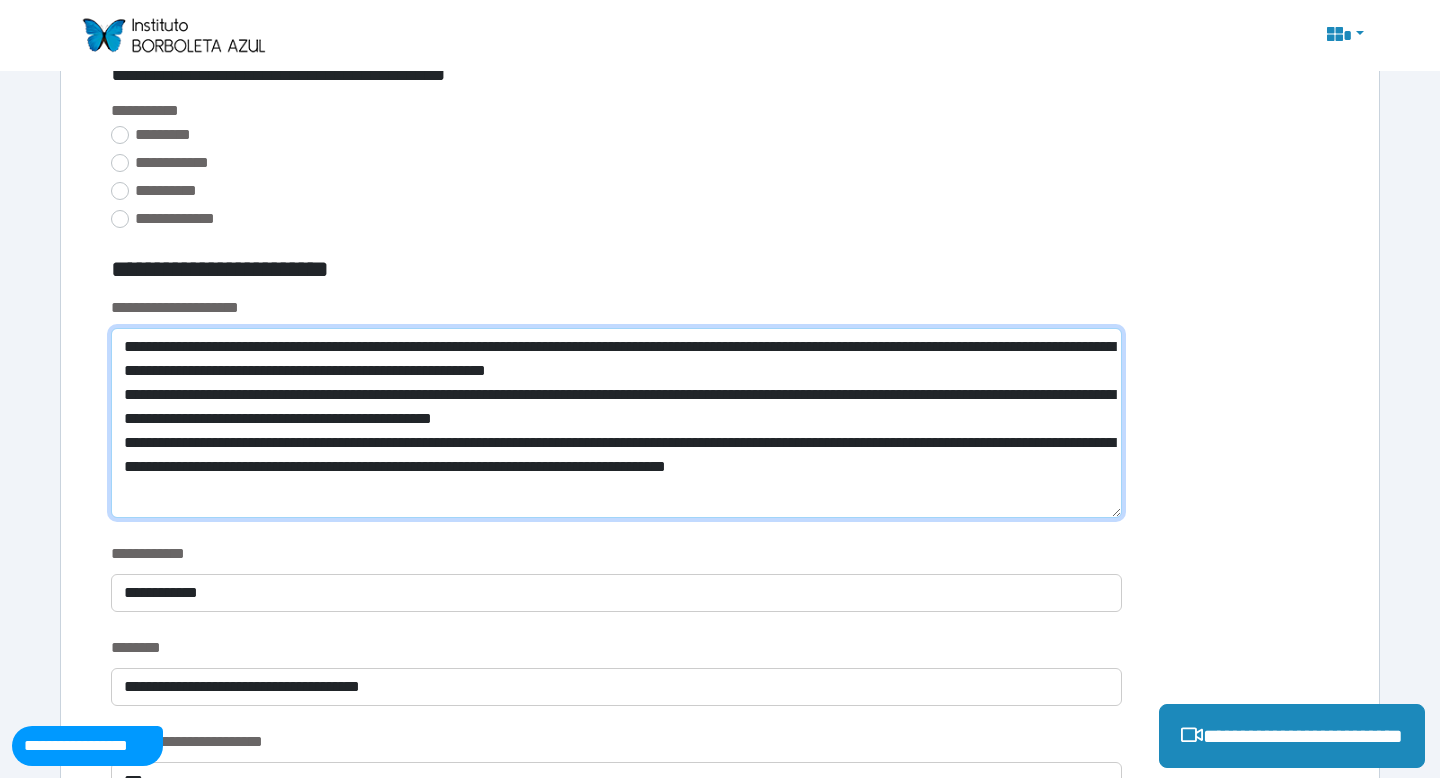 scroll, scrollTop: 1305, scrollLeft: 0, axis: vertical 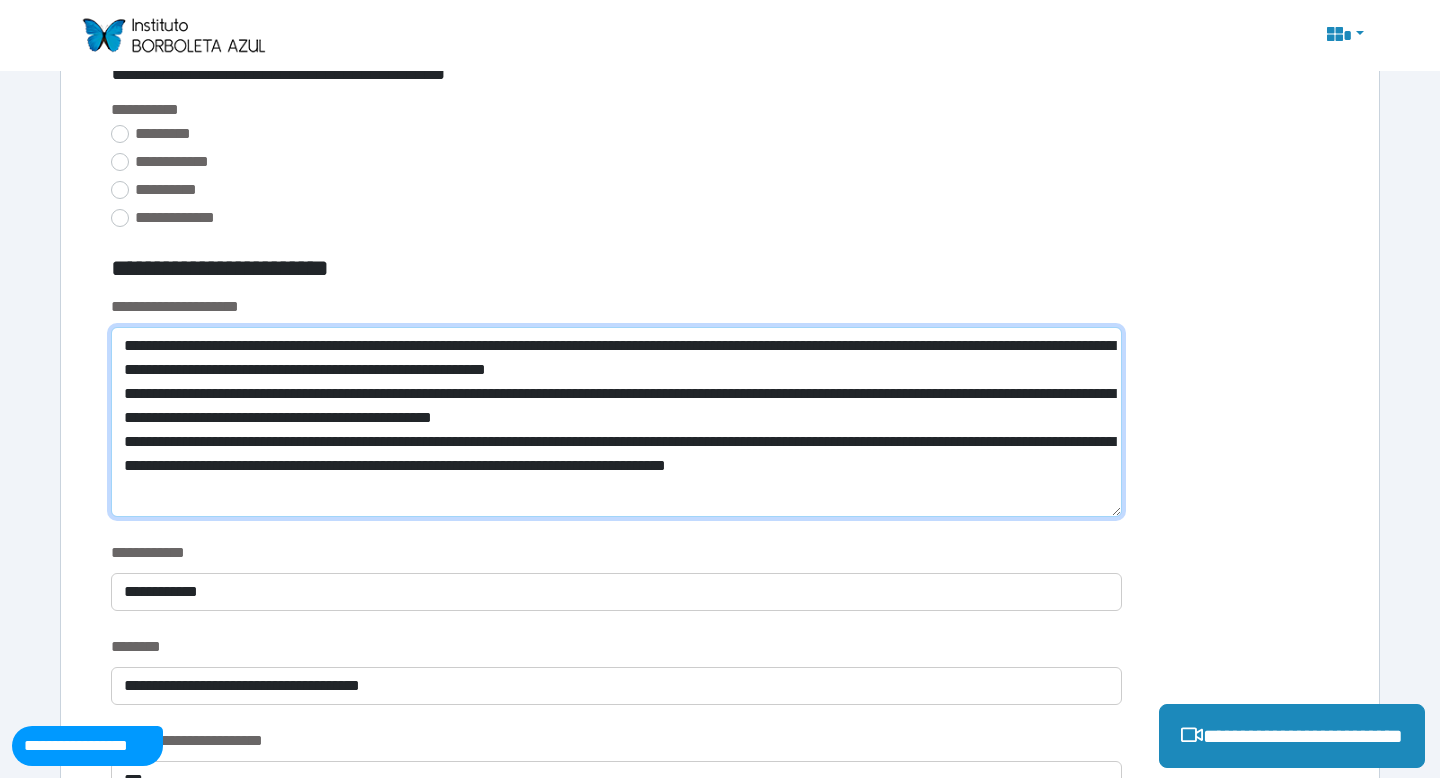 click on "**********" at bounding box center (616, 422) 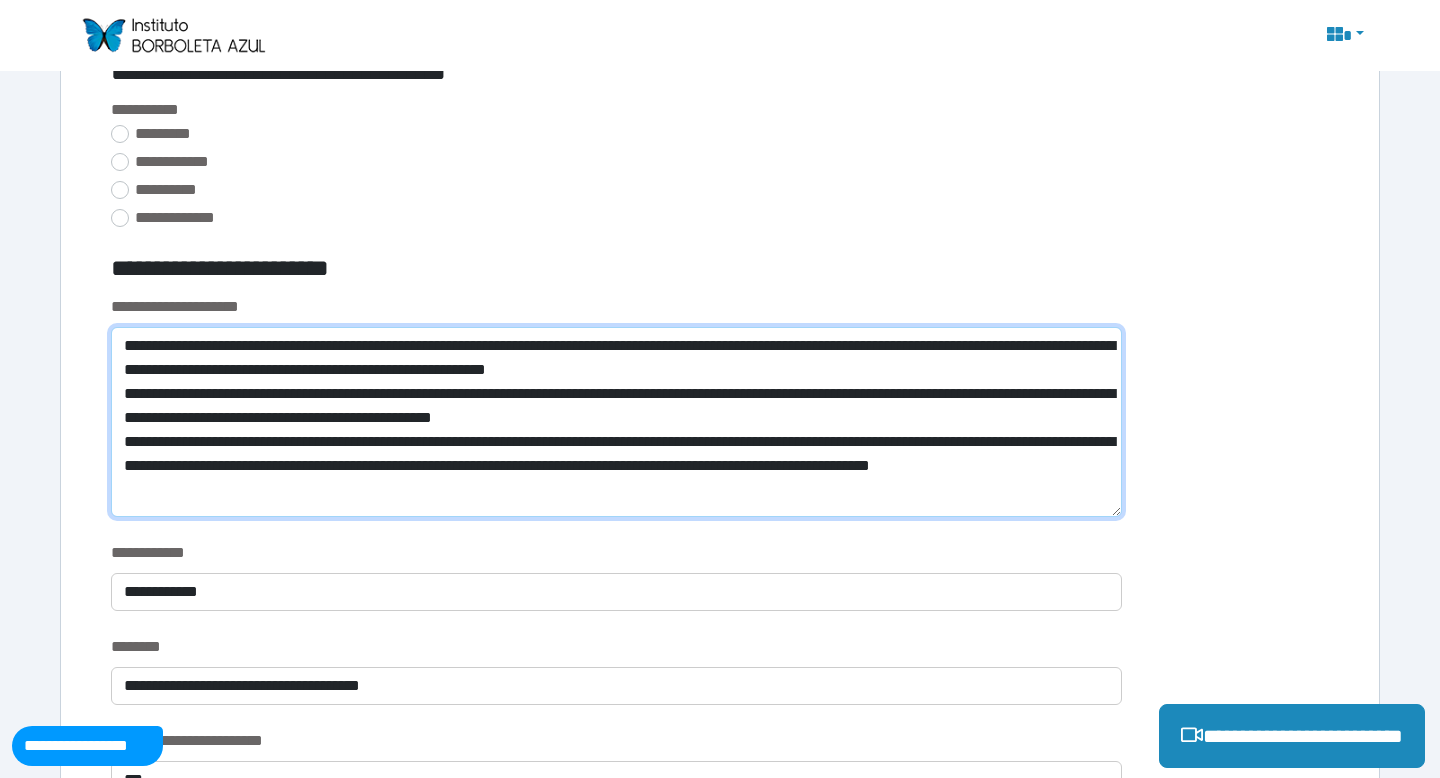 click on "**********" at bounding box center (616, 422) 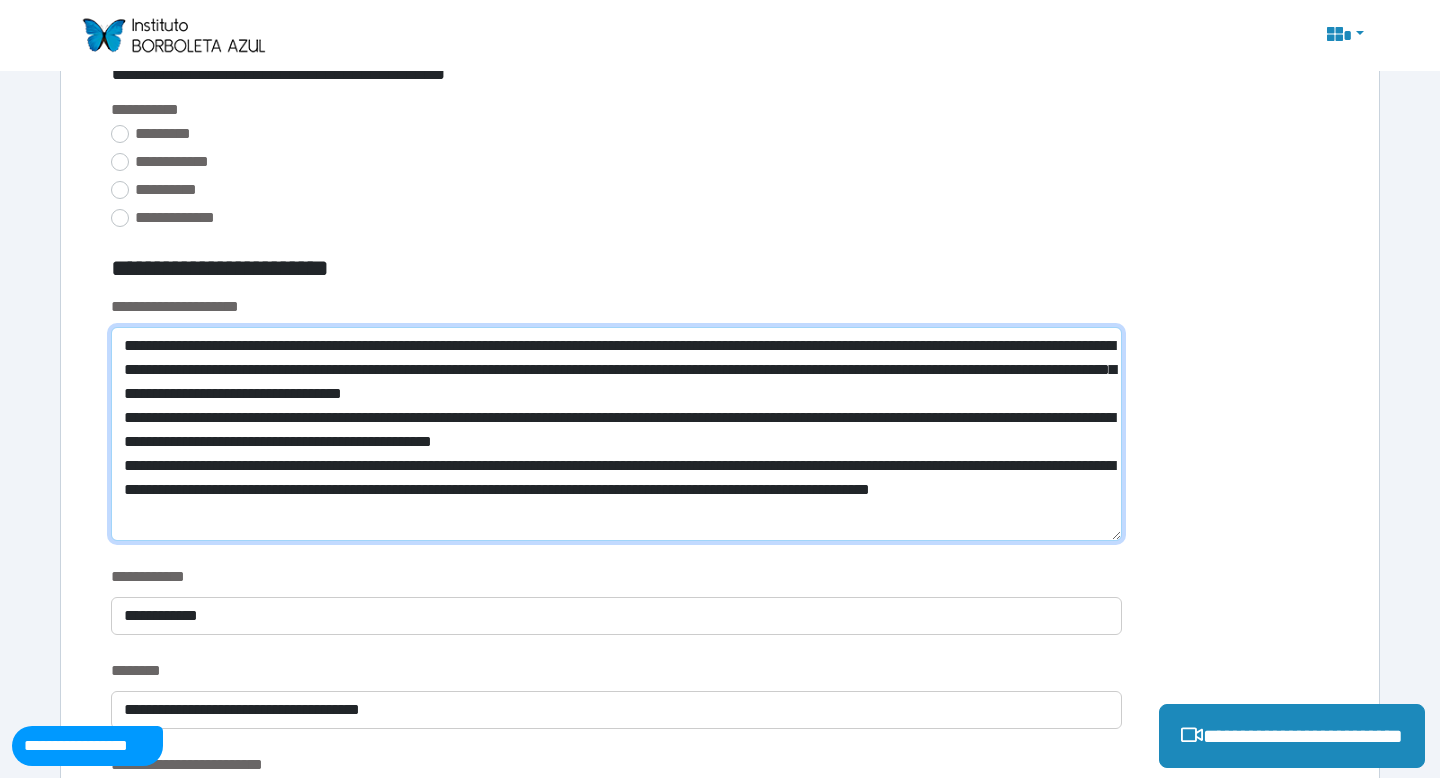 click on "**********" at bounding box center [616, 434] 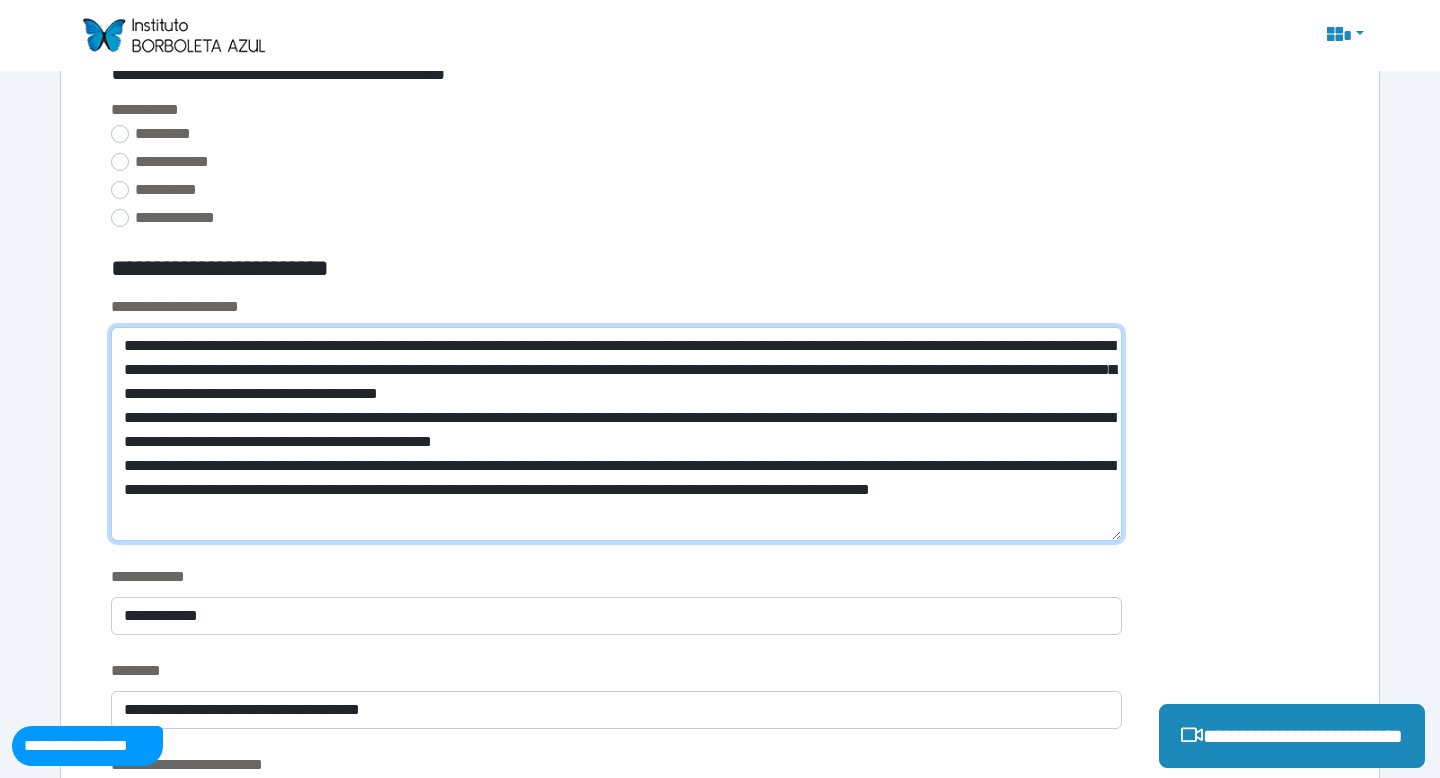 click on "**********" at bounding box center (616, 434) 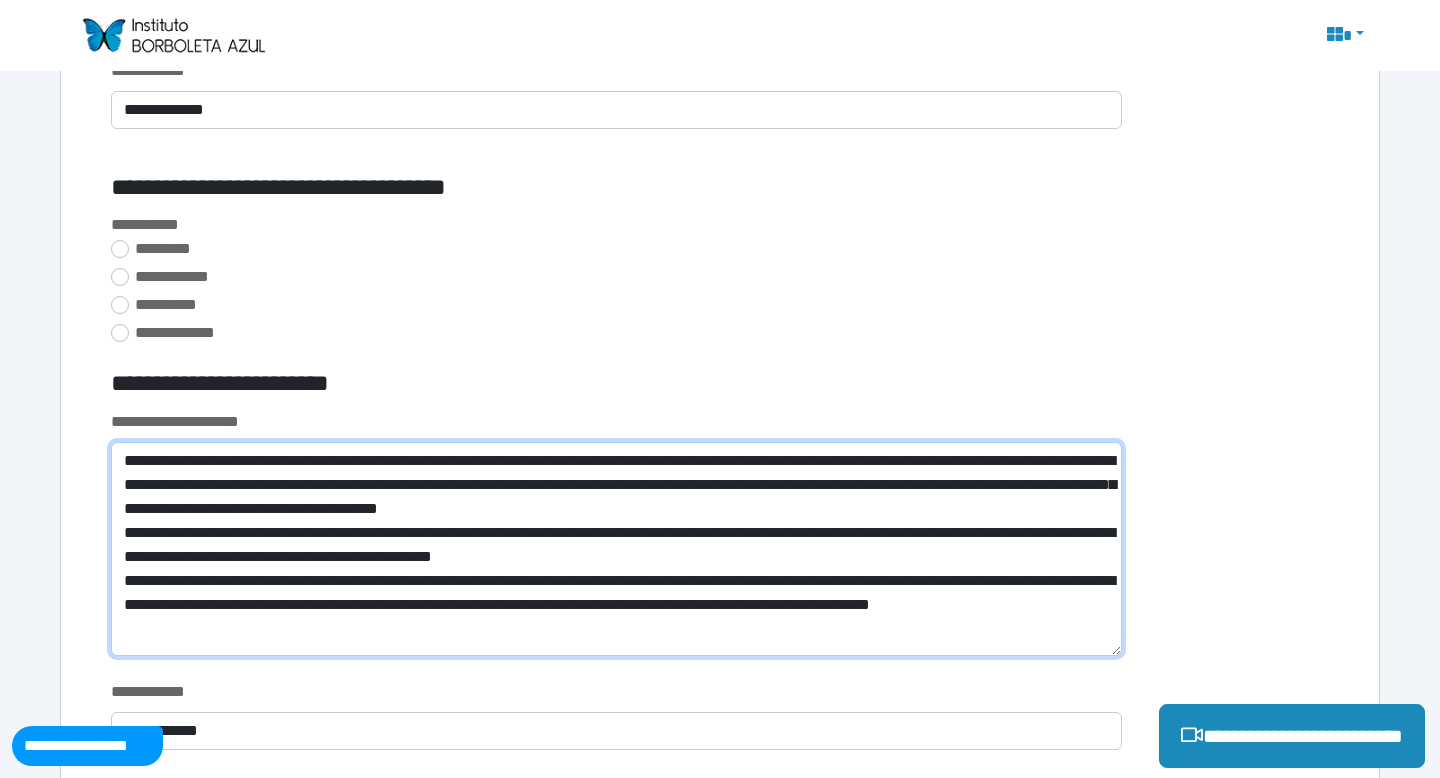 scroll, scrollTop: 1256, scrollLeft: 0, axis: vertical 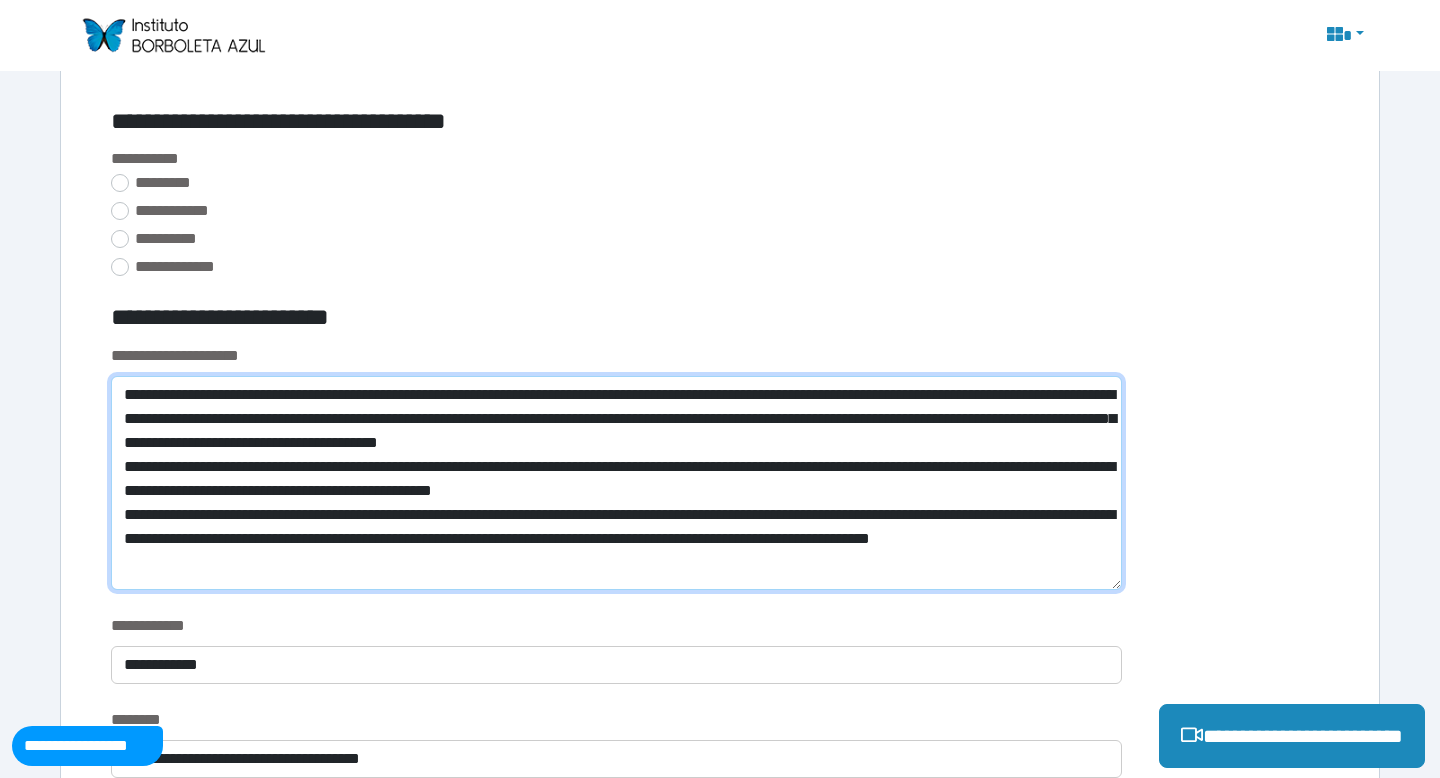 drag, startPoint x: 1067, startPoint y: 442, endPoint x: 686, endPoint y: 433, distance: 381.1063 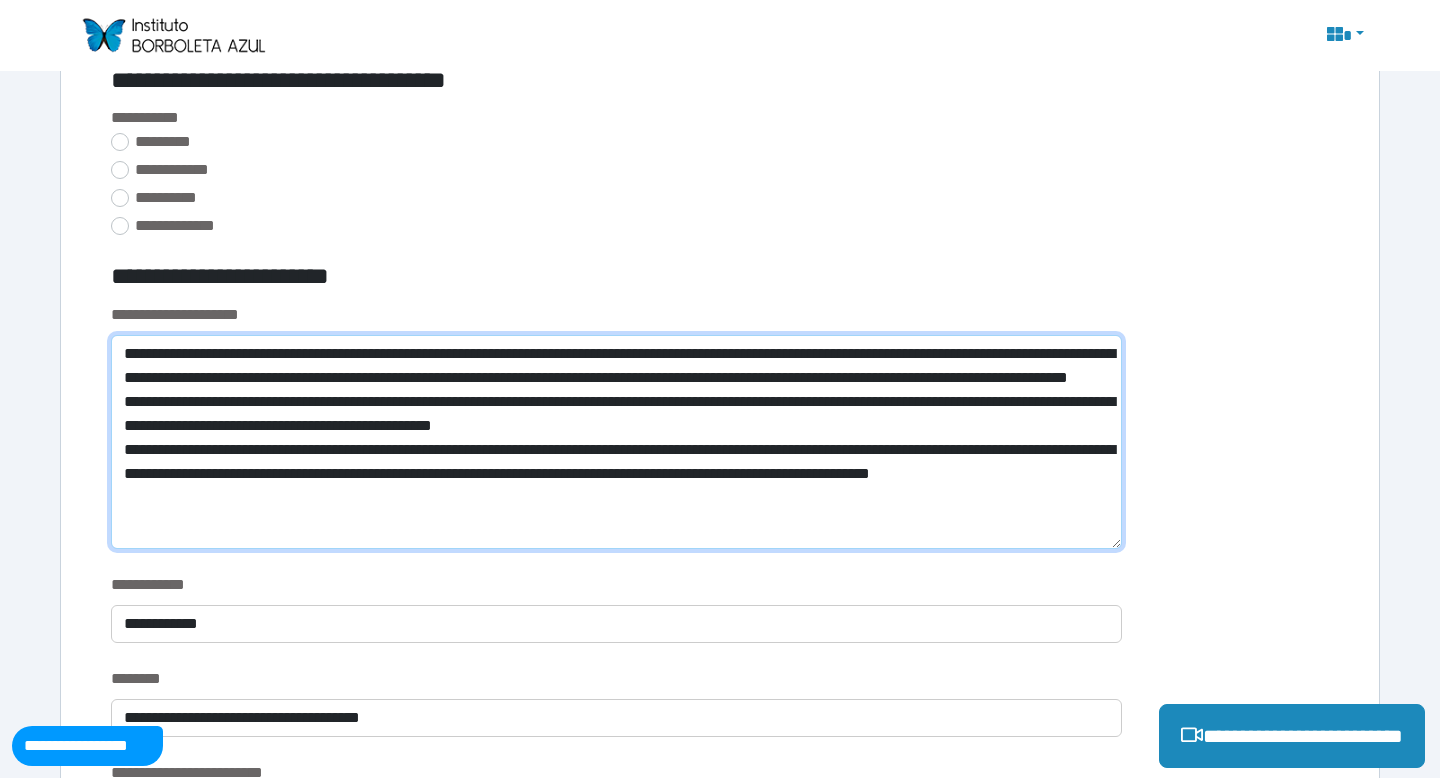 scroll, scrollTop: 1306, scrollLeft: 0, axis: vertical 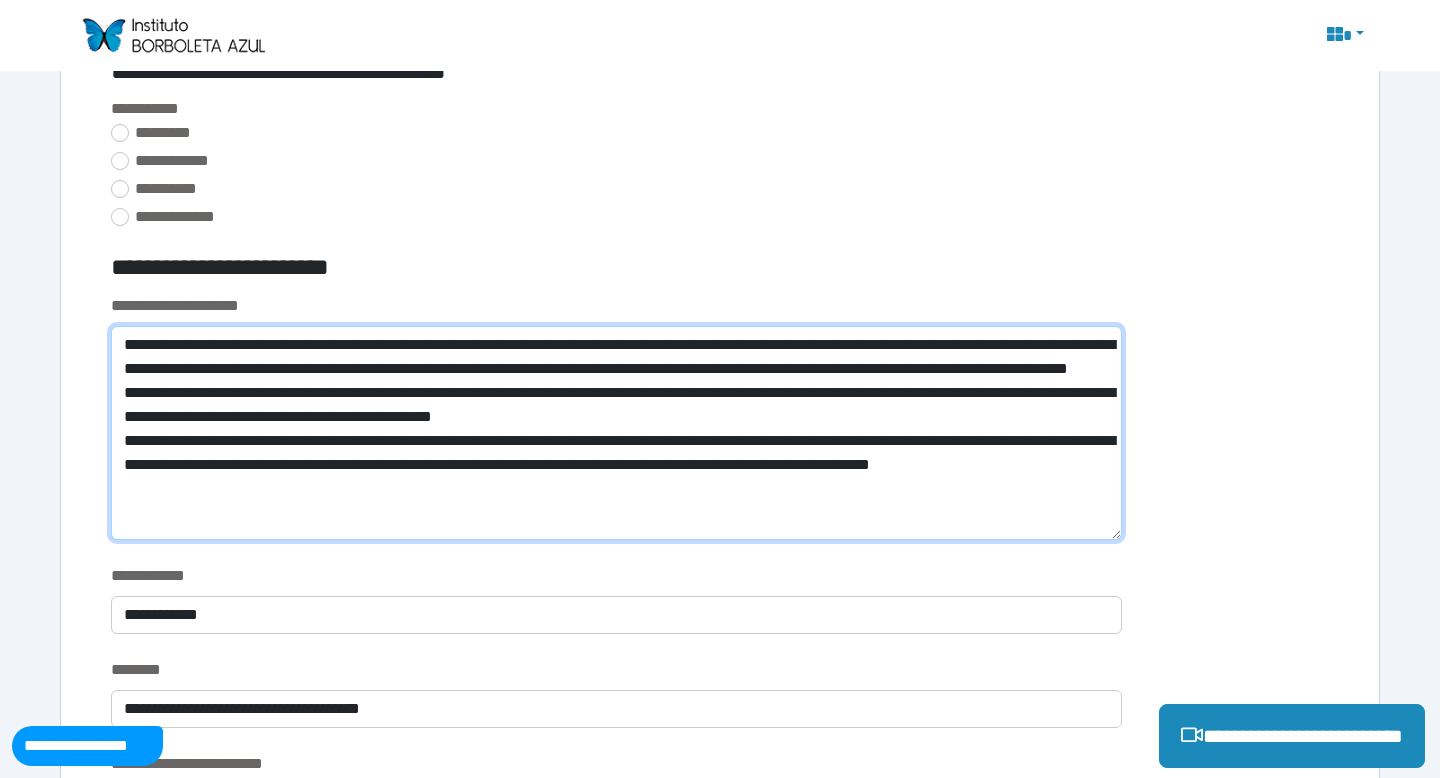 click on "**********" at bounding box center (616, 433) 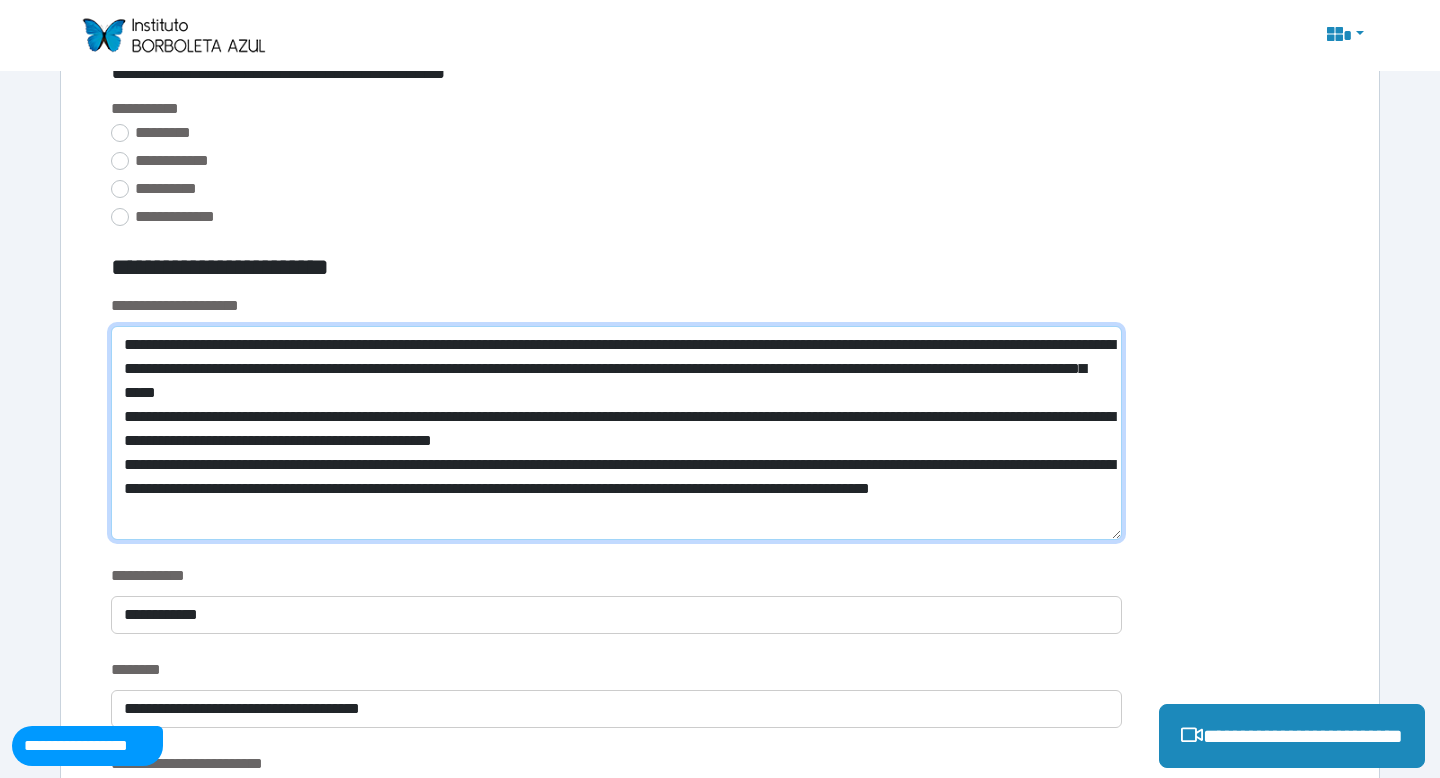 click on "**********" at bounding box center (616, 433) 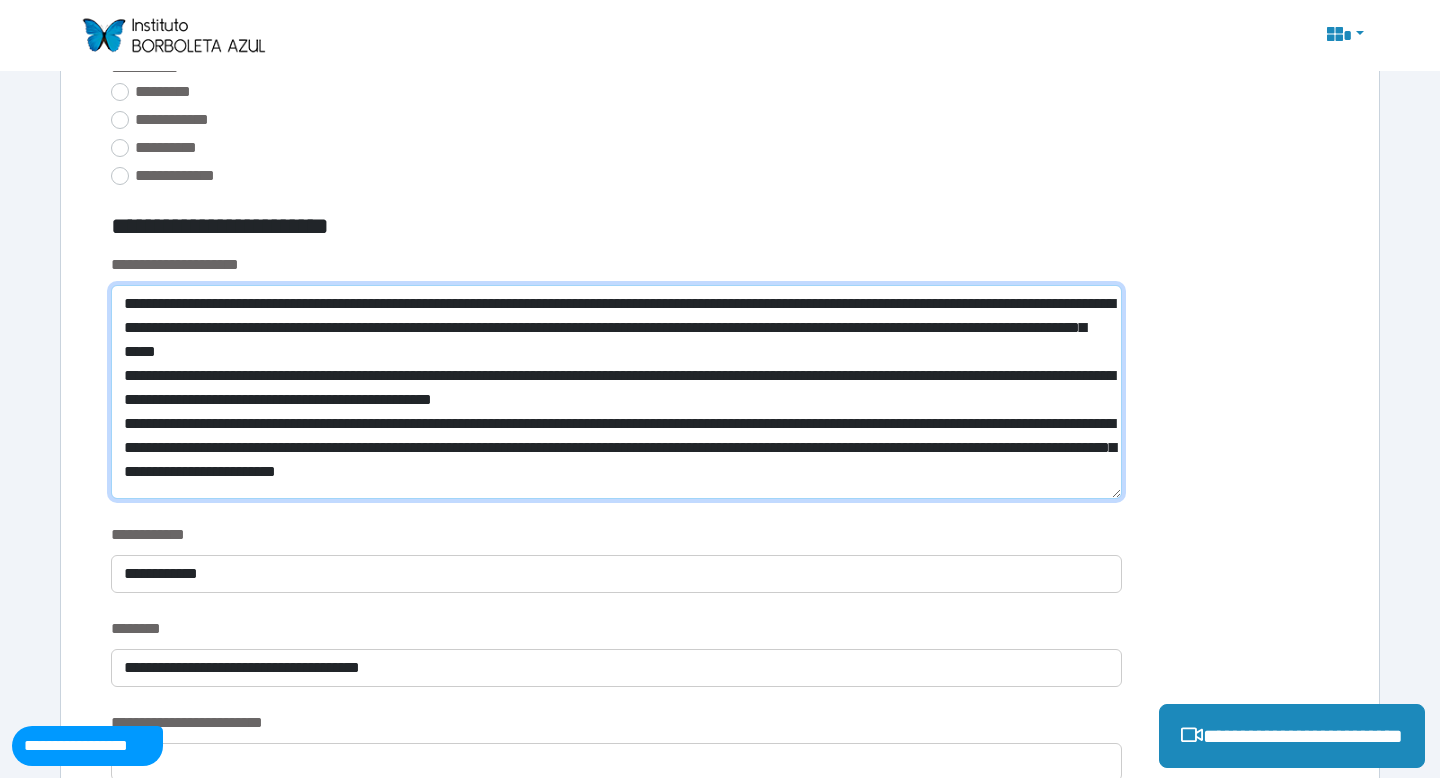 scroll, scrollTop: 1348, scrollLeft: 0, axis: vertical 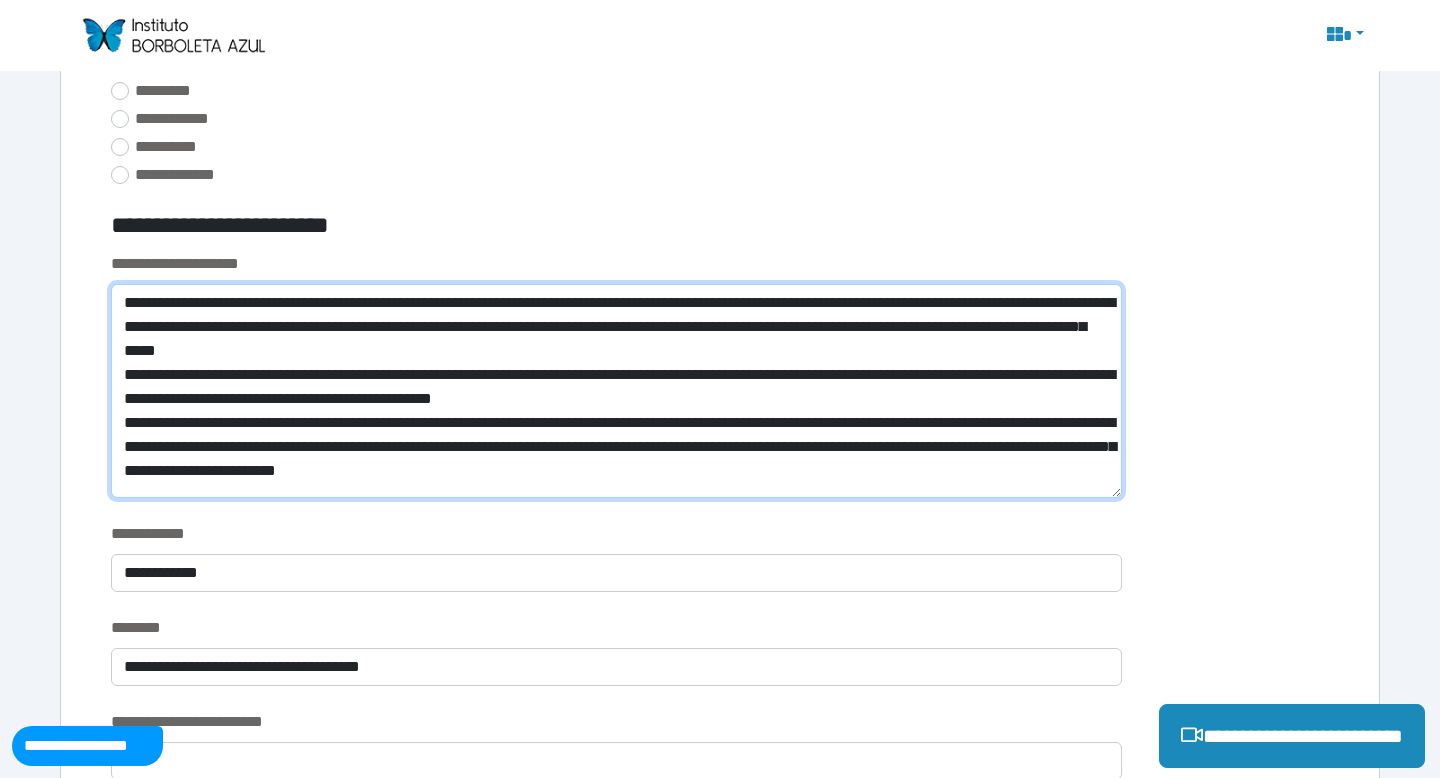 click on "**********" at bounding box center [616, 391] 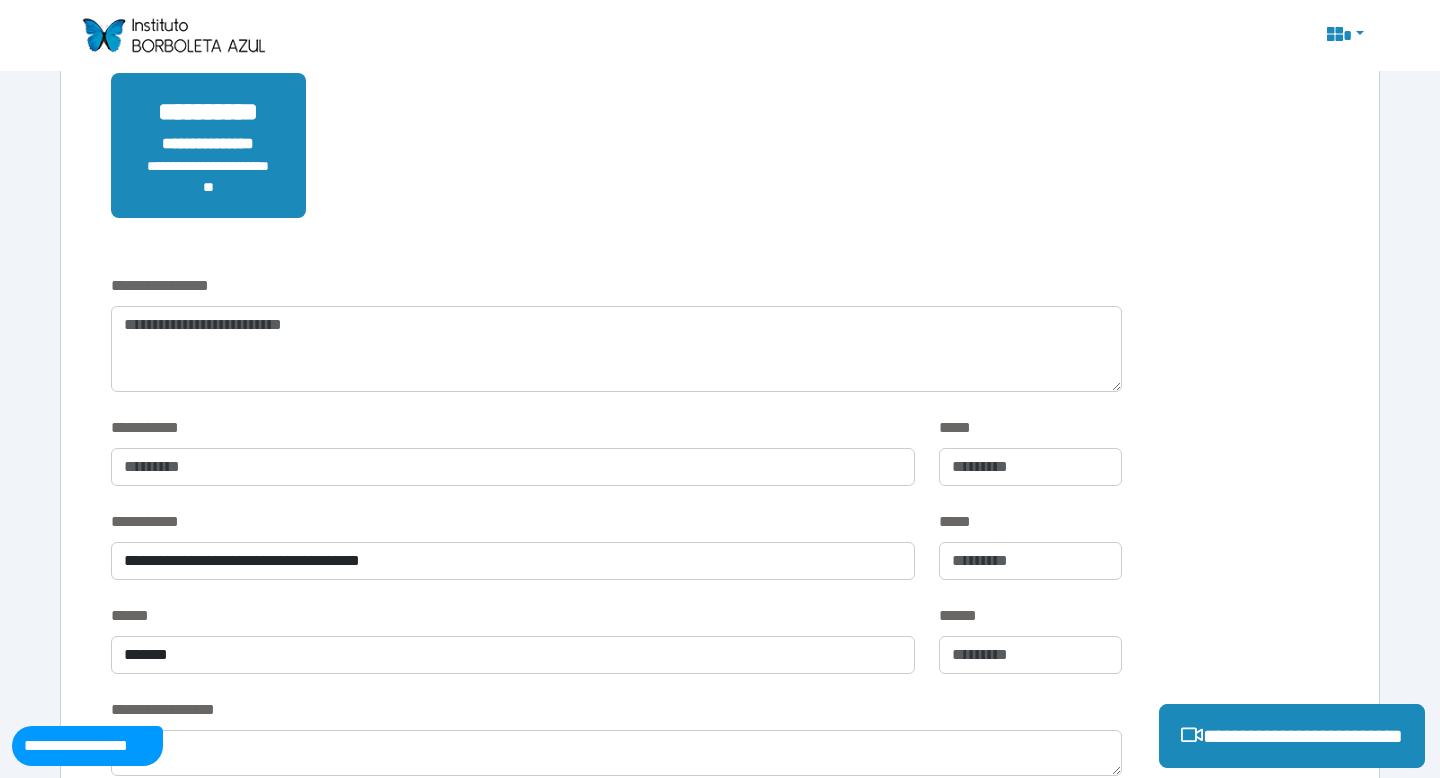 scroll, scrollTop: 355, scrollLeft: 0, axis: vertical 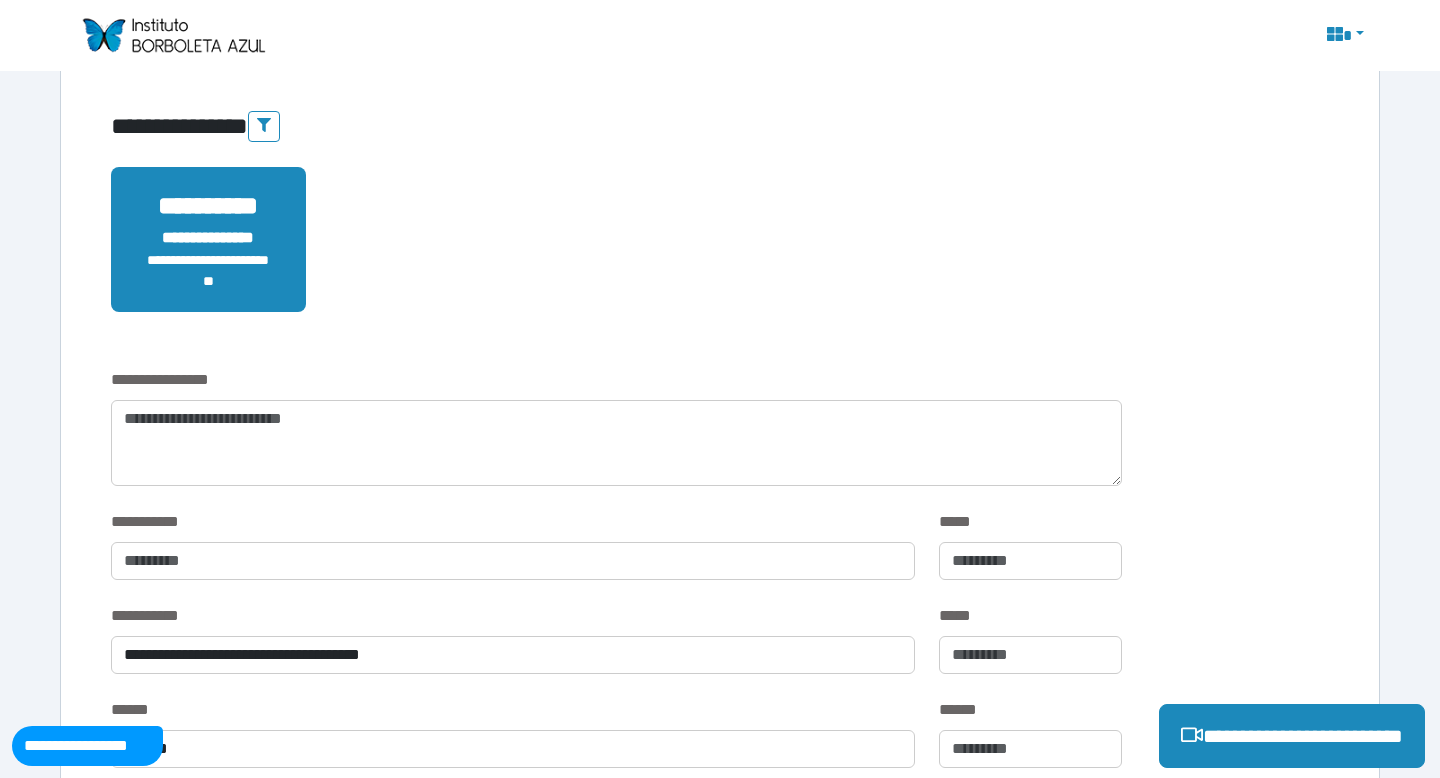 type on "**********" 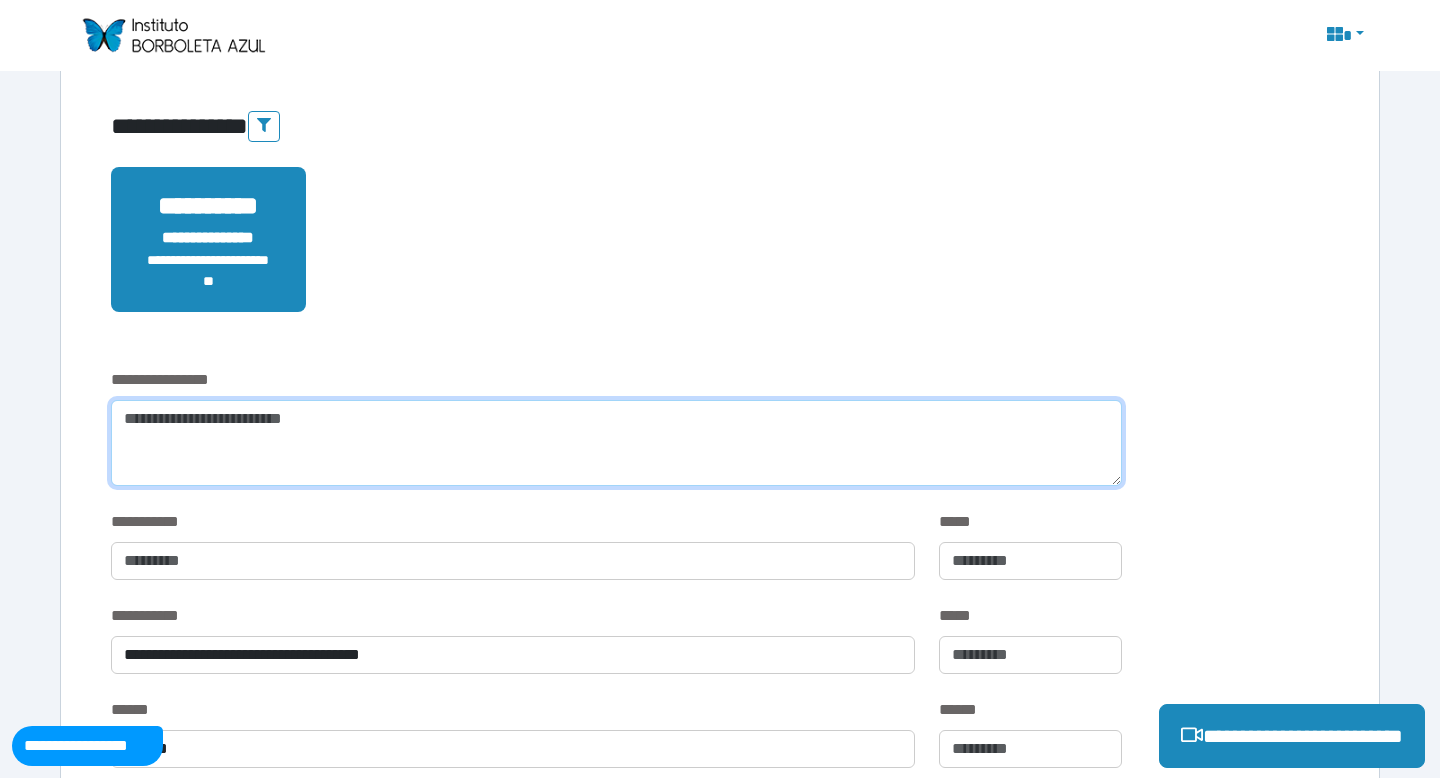 click at bounding box center (616, 443) 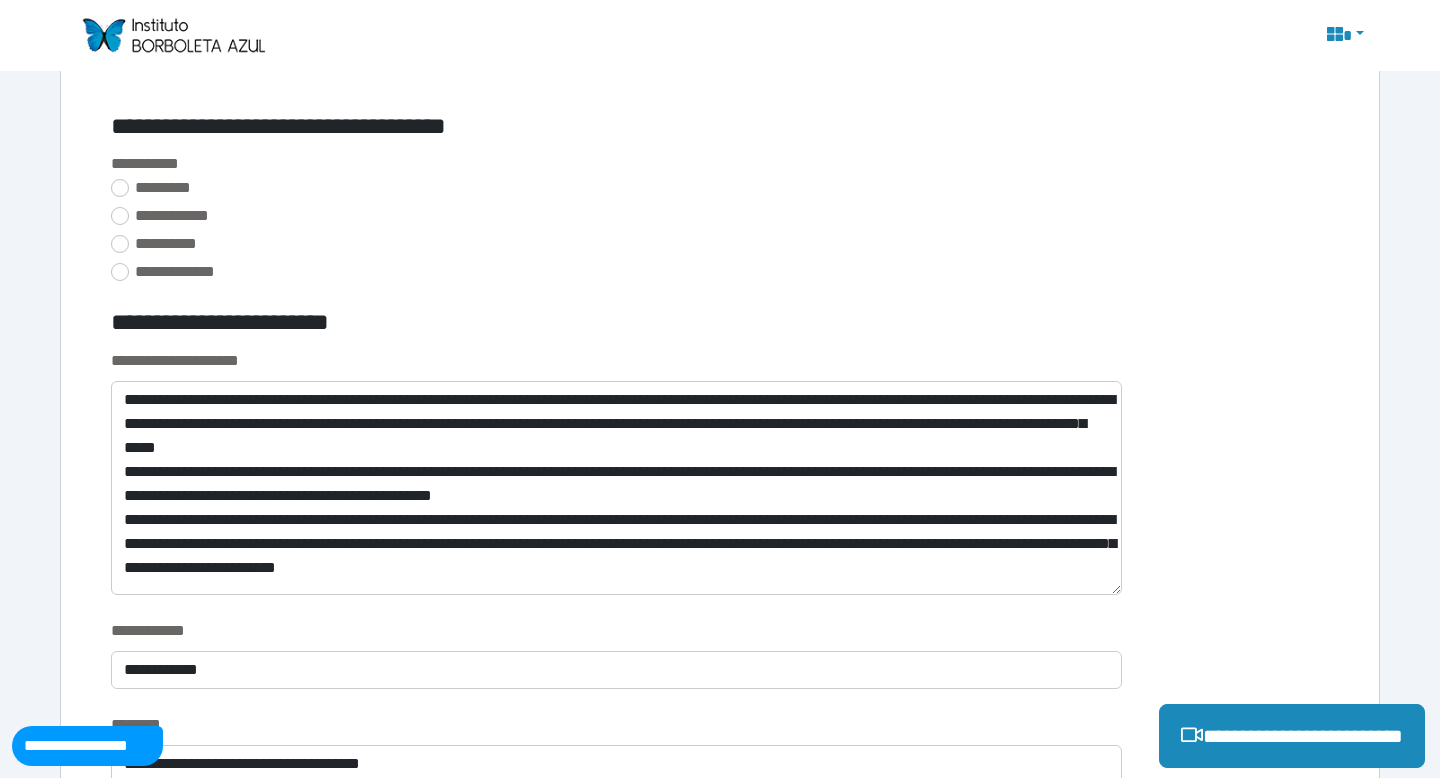scroll, scrollTop: 1212, scrollLeft: 0, axis: vertical 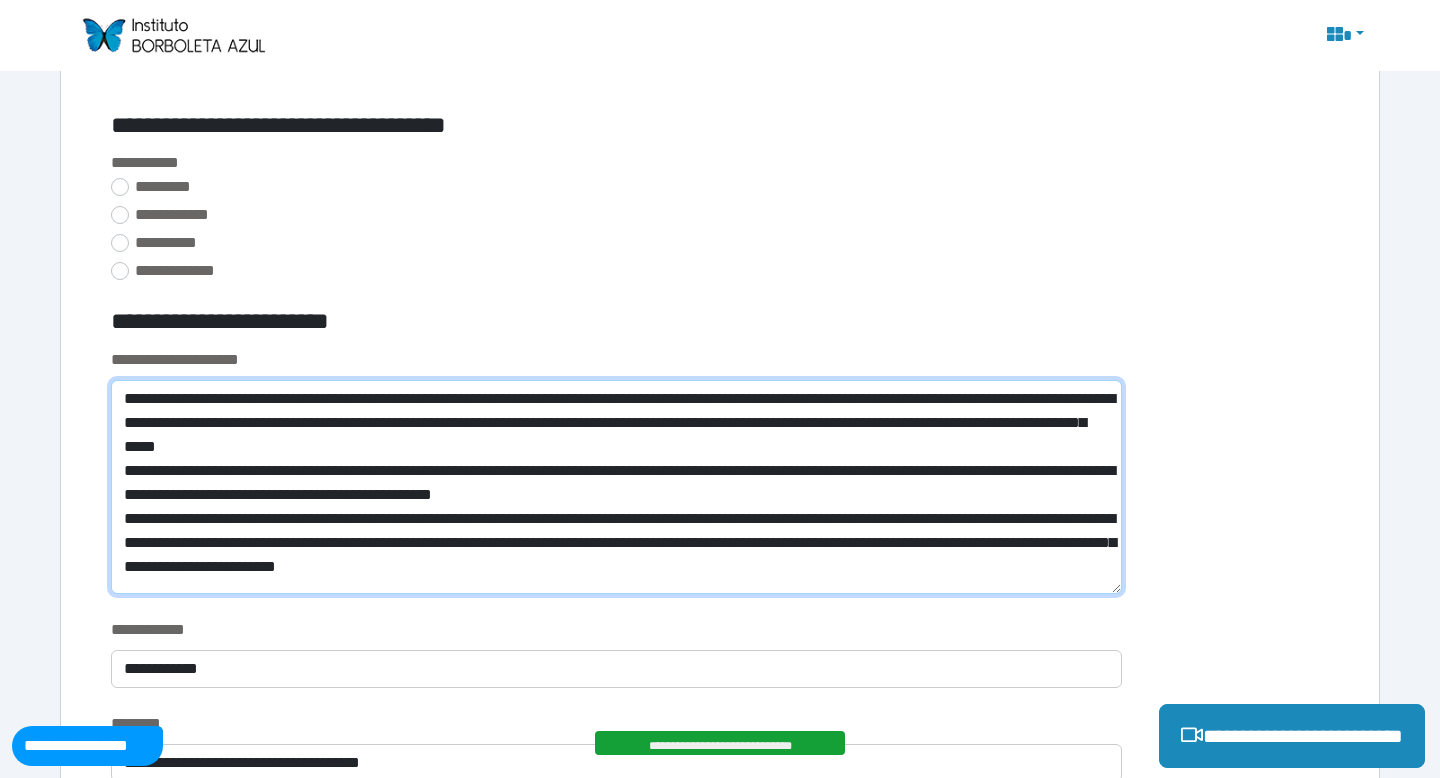 drag, startPoint x: 940, startPoint y: 566, endPoint x: 124, endPoint y: 369, distance: 839.4433 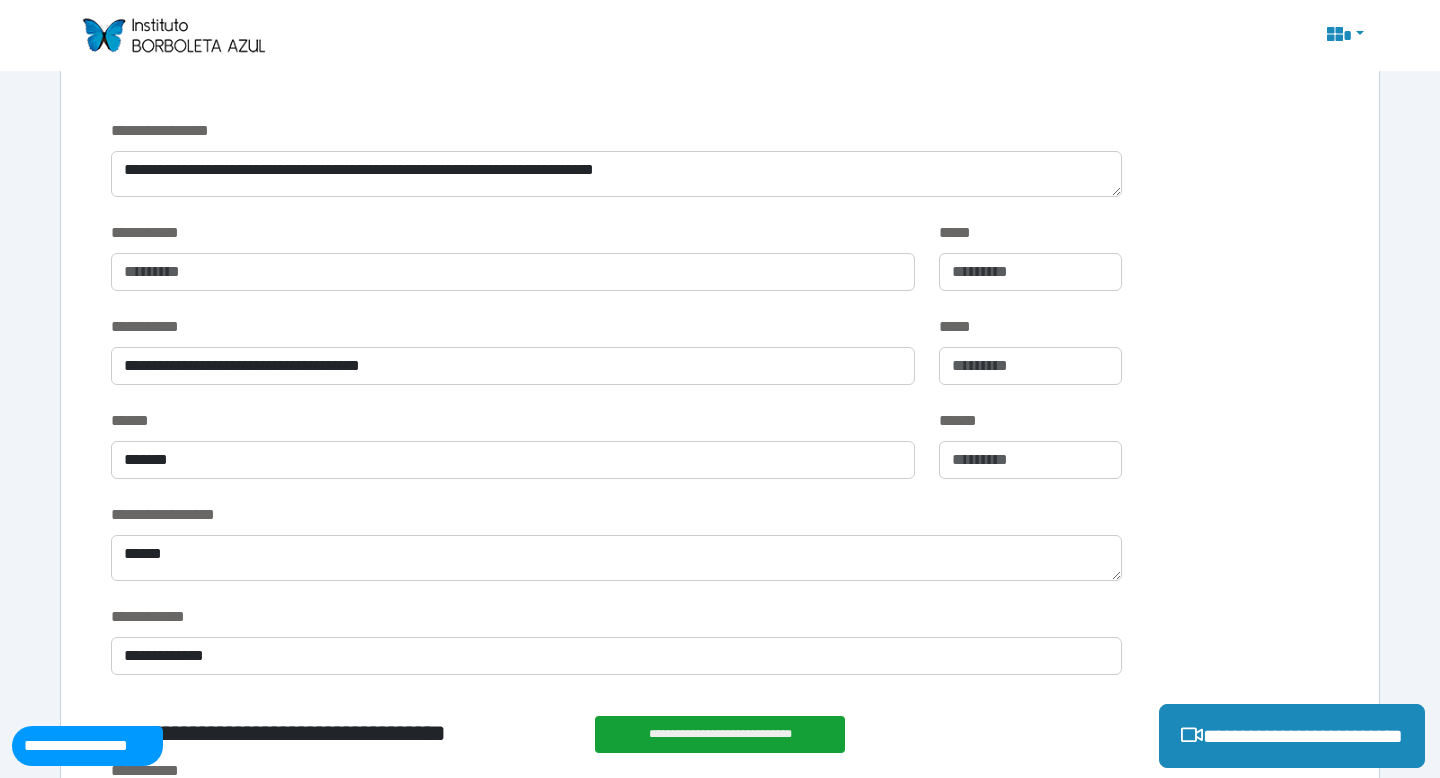 scroll, scrollTop: 600, scrollLeft: 0, axis: vertical 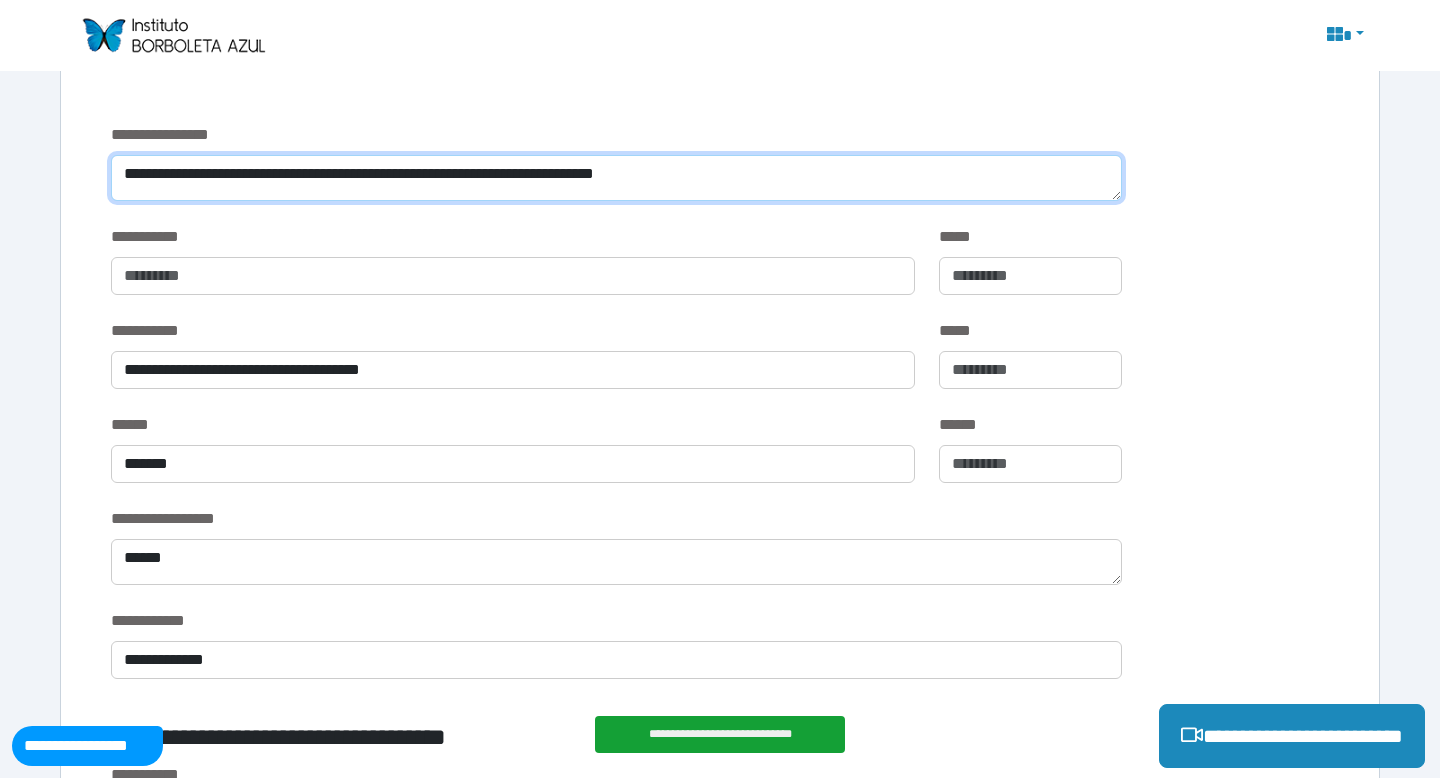 click on "**********" at bounding box center [616, 178] 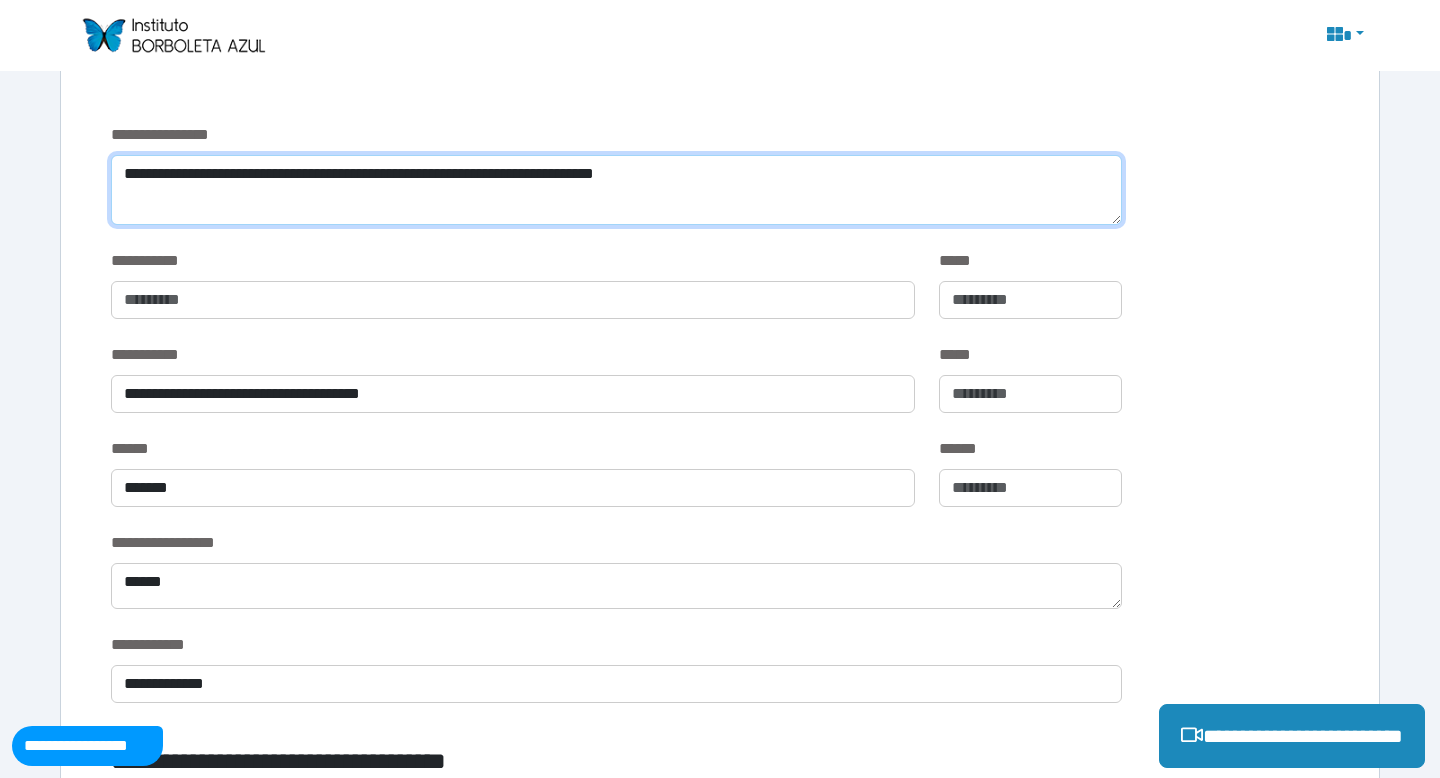 paste on "**********" 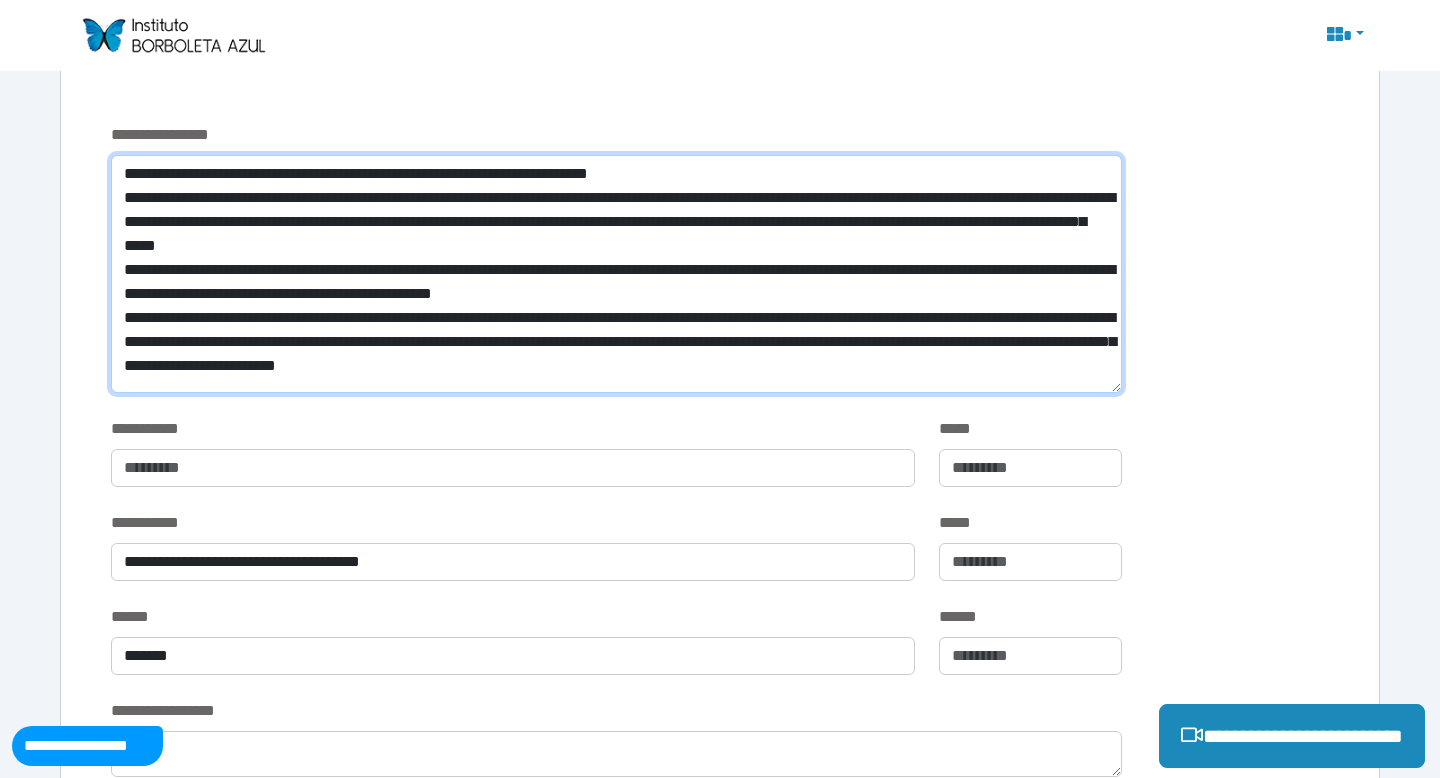 scroll, scrollTop: 0, scrollLeft: 0, axis: both 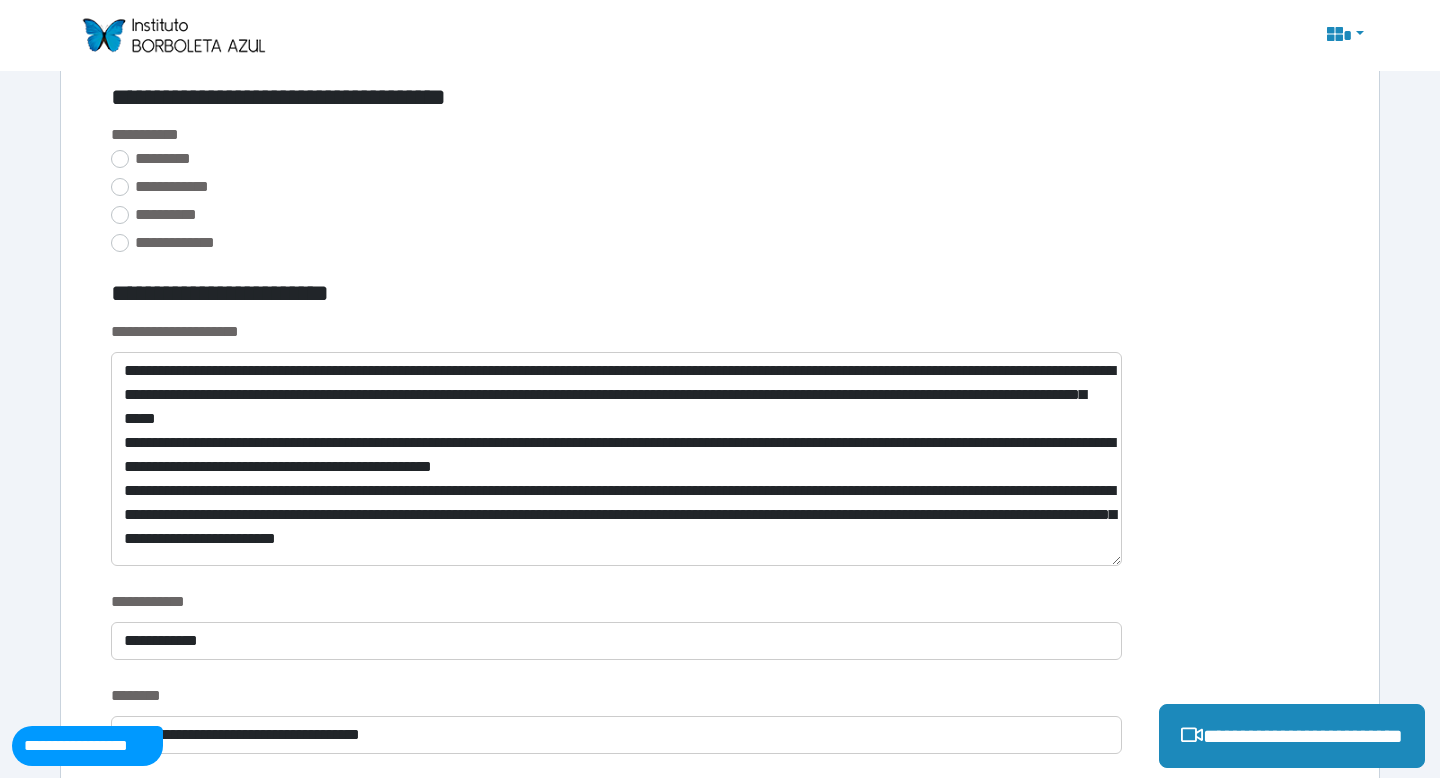 type on "**********" 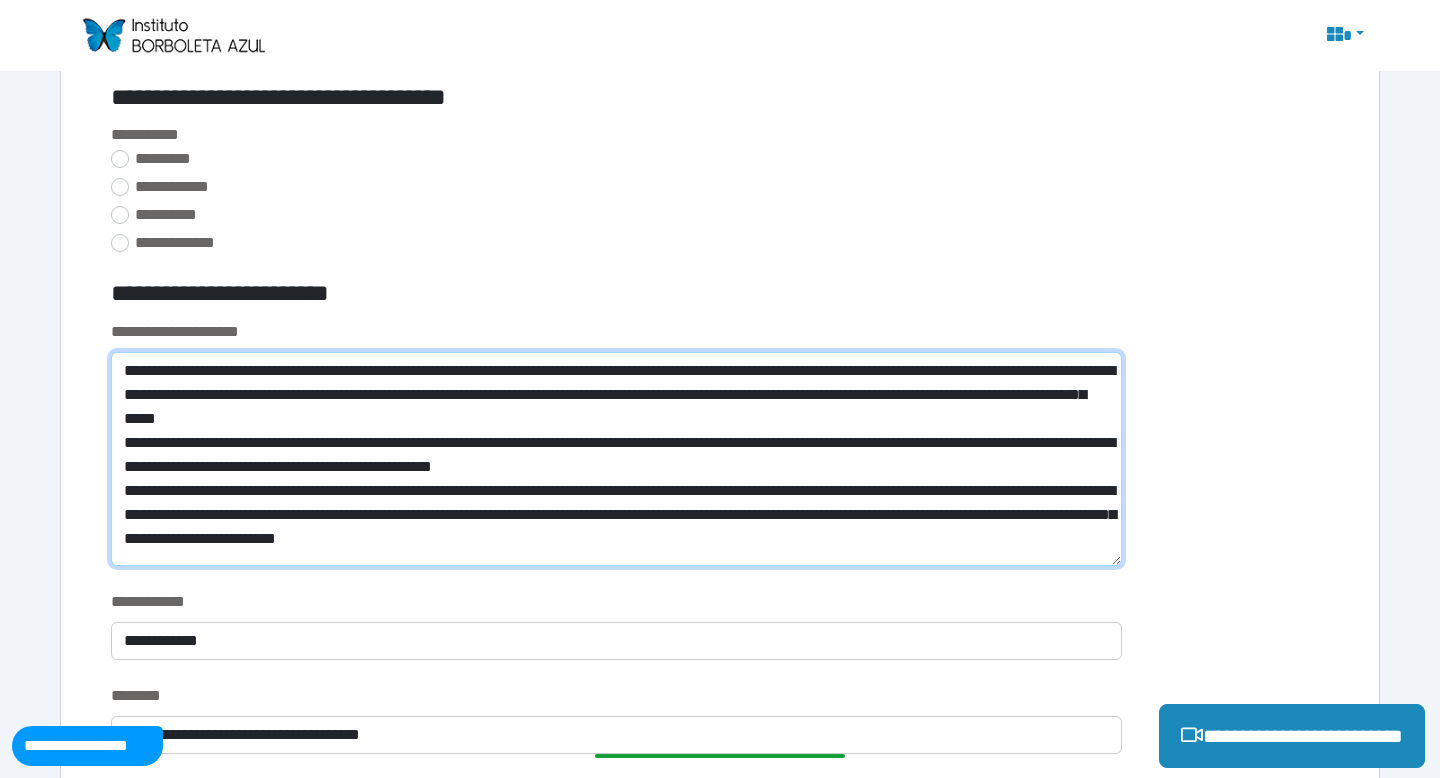drag, startPoint x: 123, startPoint y: 367, endPoint x: 1033, endPoint y: 545, distance: 927.24536 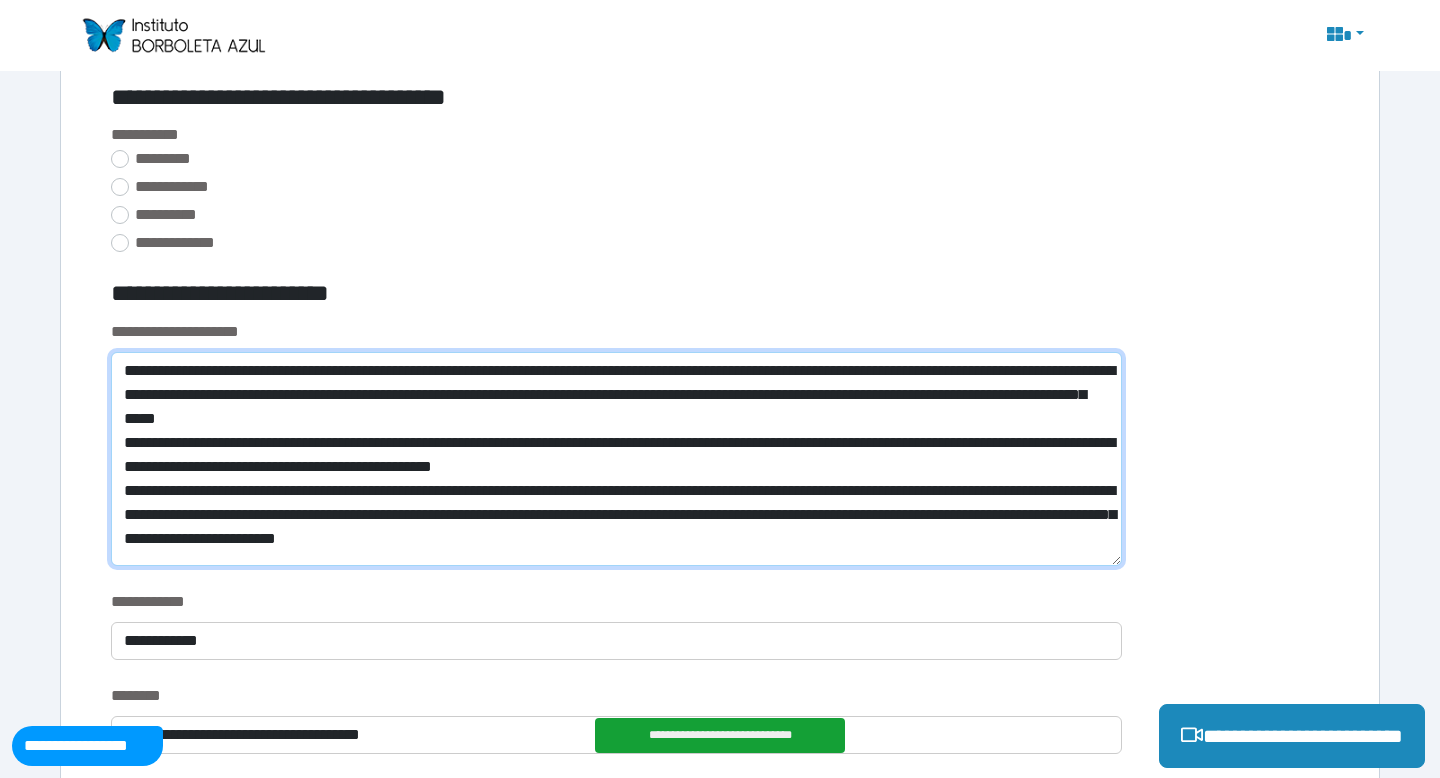 click on "**********" at bounding box center [616, 459] 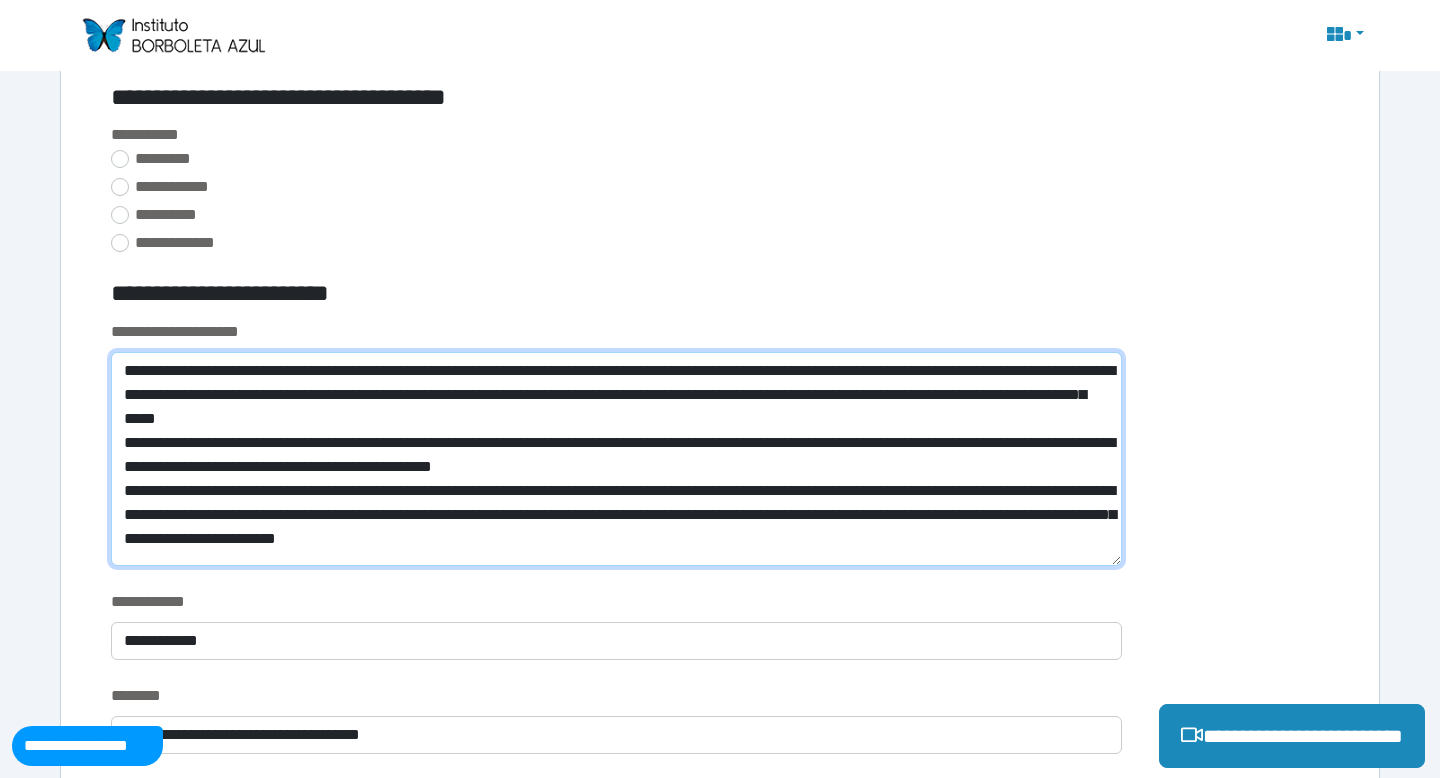drag, startPoint x: 850, startPoint y: 469, endPoint x: 43, endPoint y: 360, distance: 814.32794 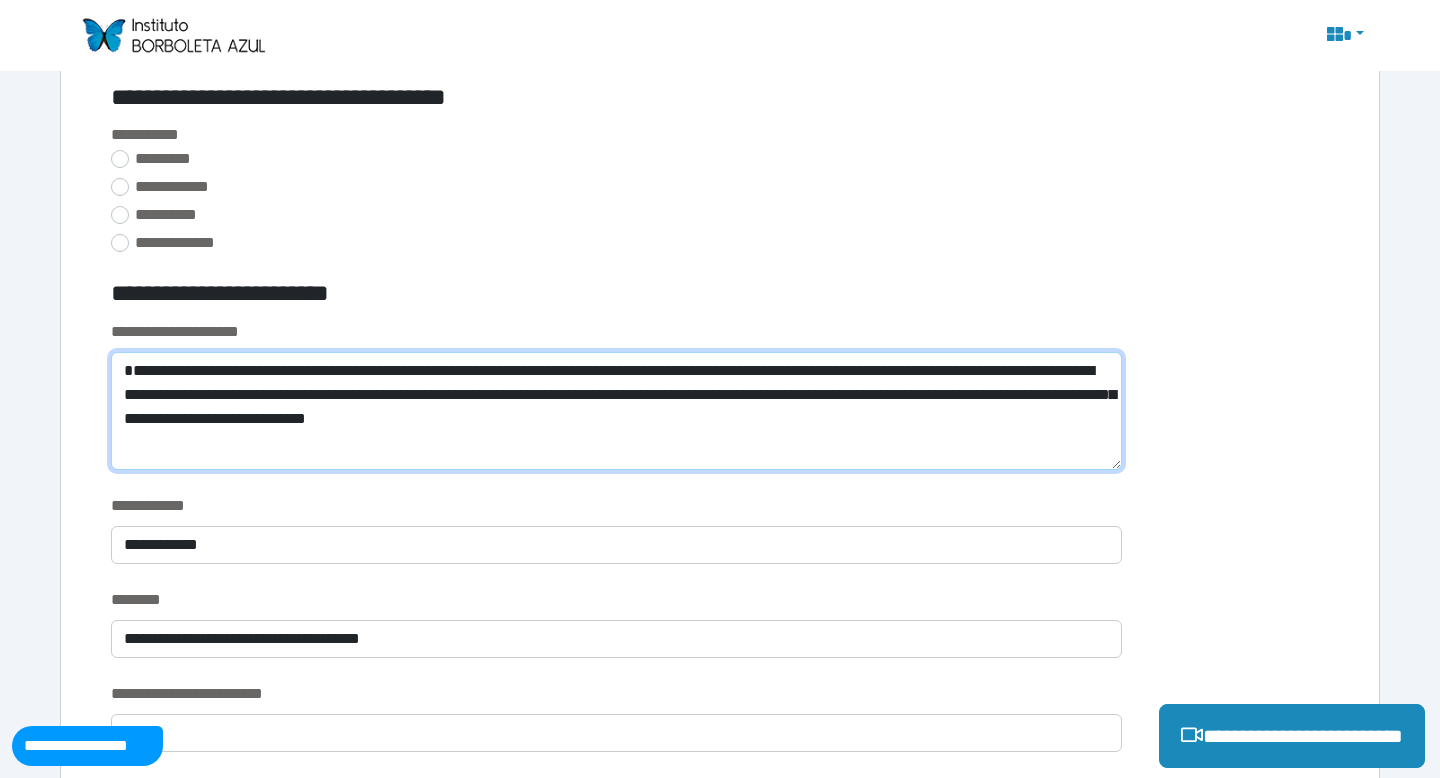 click on "**********" at bounding box center [616, 411] 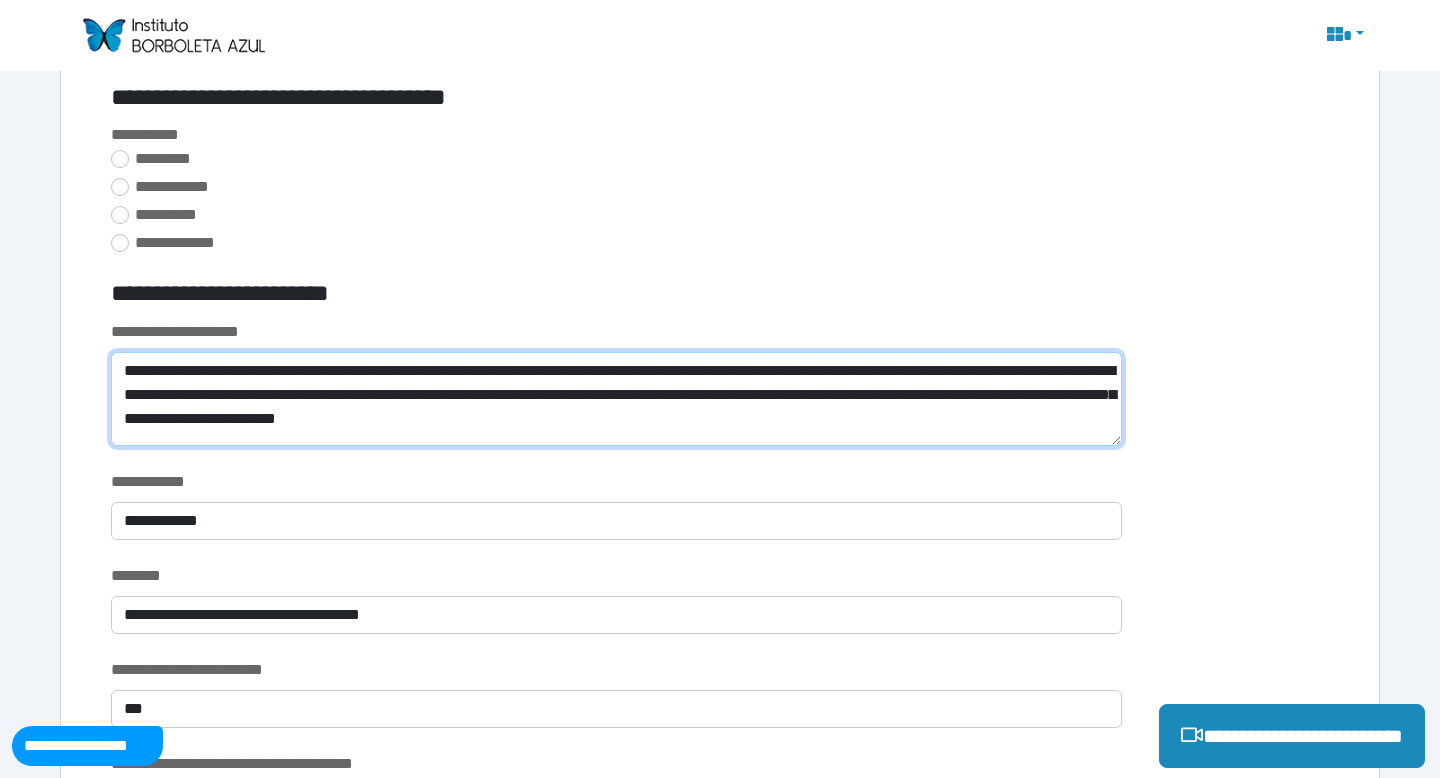 drag, startPoint x: 946, startPoint y: 423, endPoint x: 6, endPoint y: 325, distance: 945.0947 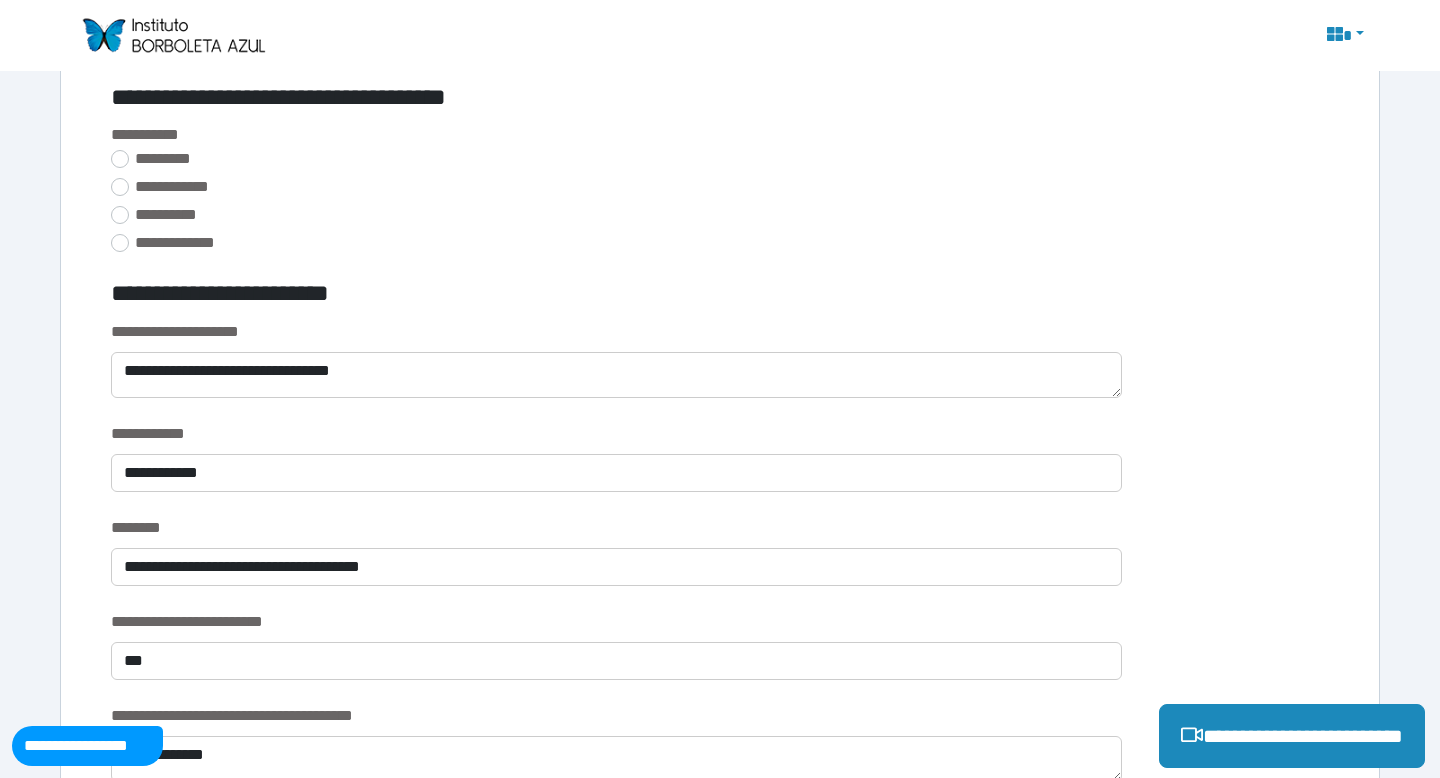 click on "**********" at bounding box center [720, 668] 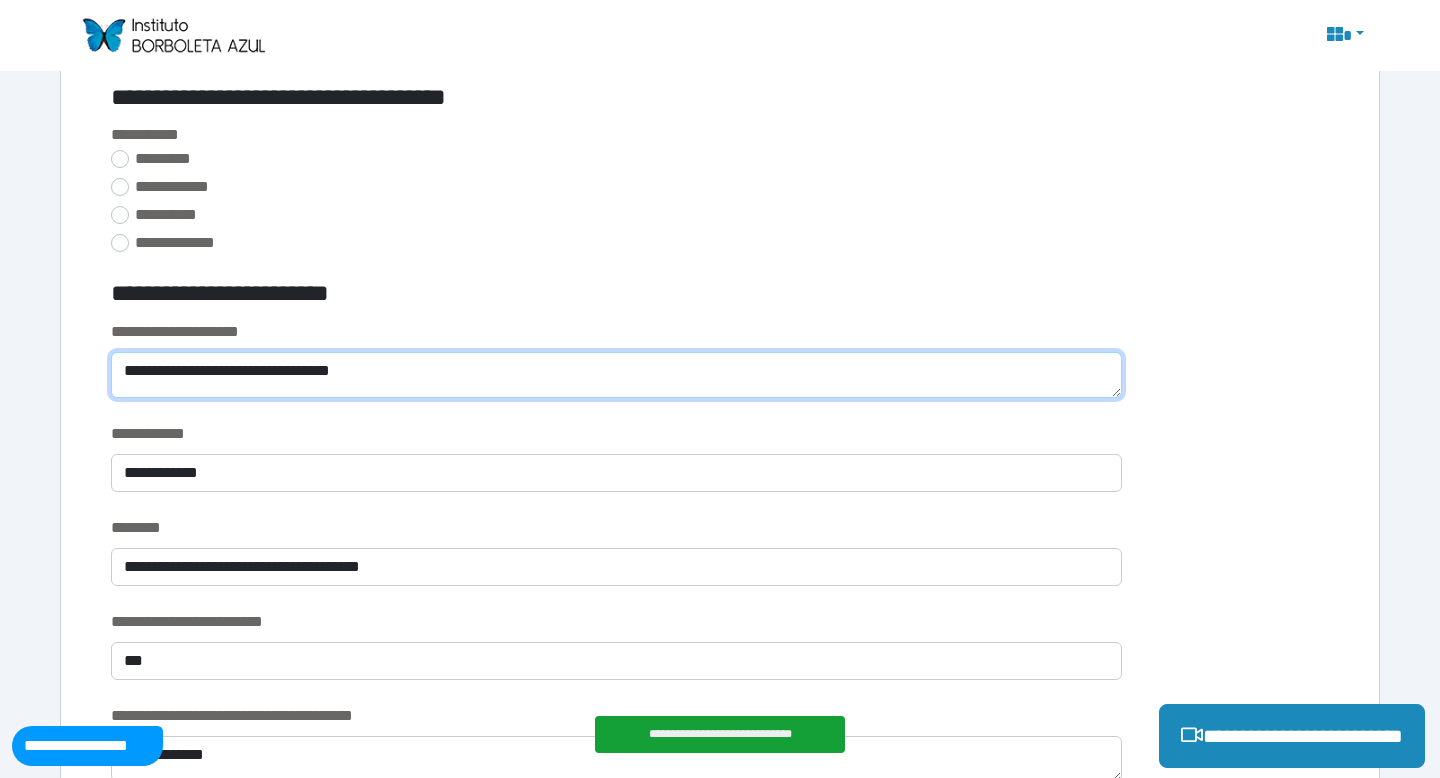 click on "**********" at bounding box center [616, 375] 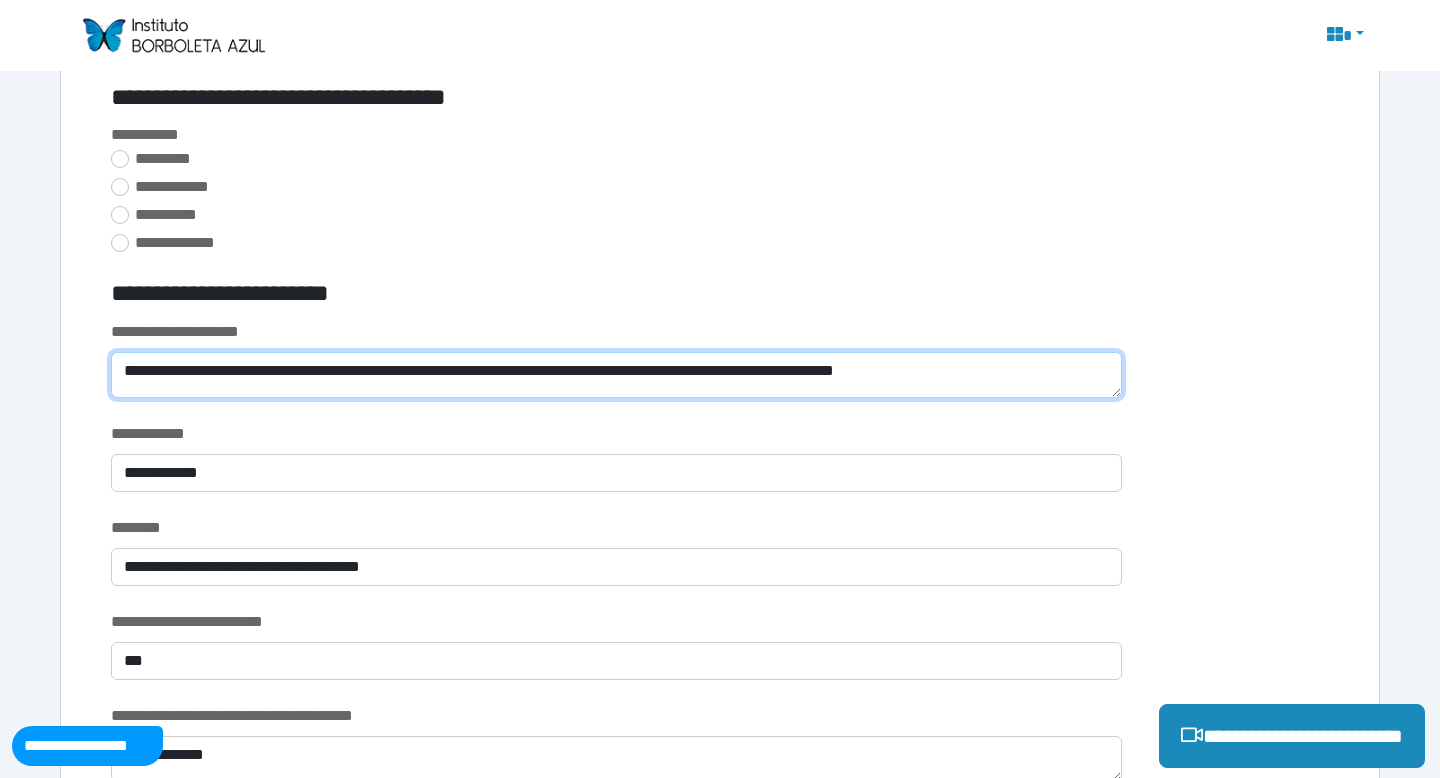 drag, startPoint x: 1025, startPoint y: 377, endPoint x: 0, endPoint y: 345, distance: 1025.4994 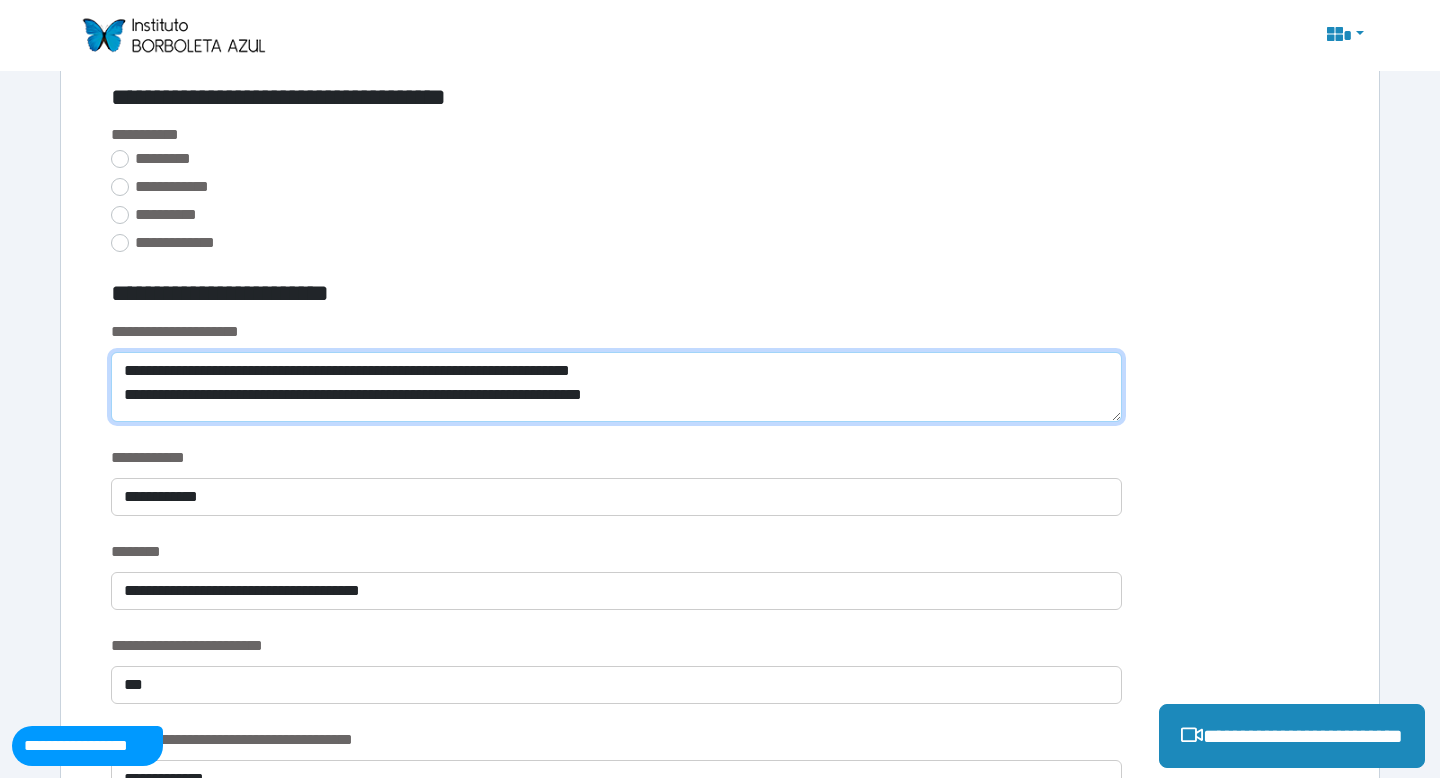 scroll, scrollTop: 0, scrollLeft: 0, axis: both 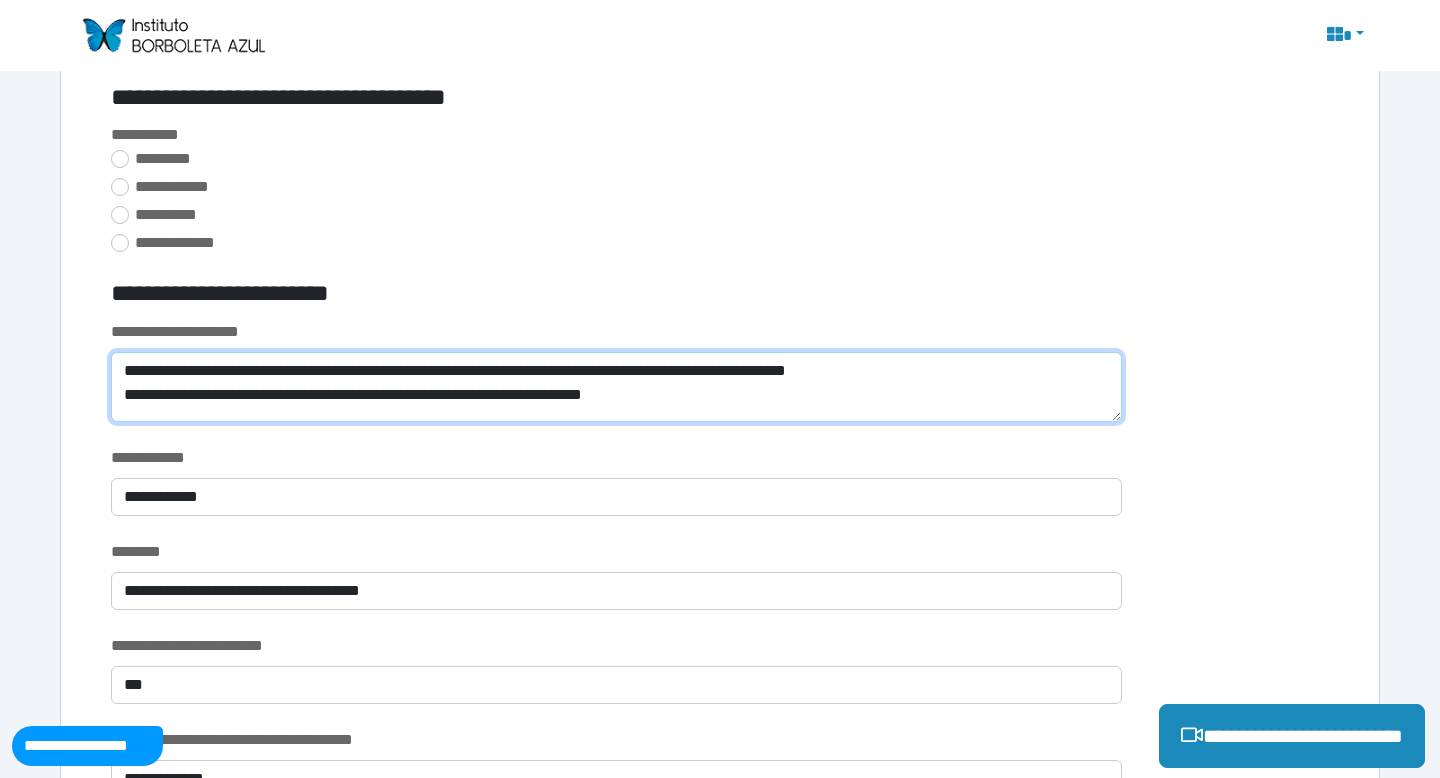 drag, startPoint x: 299, startPoint y: 369, endPoint x: 717, endPoint y: 494, distance: 436.29004 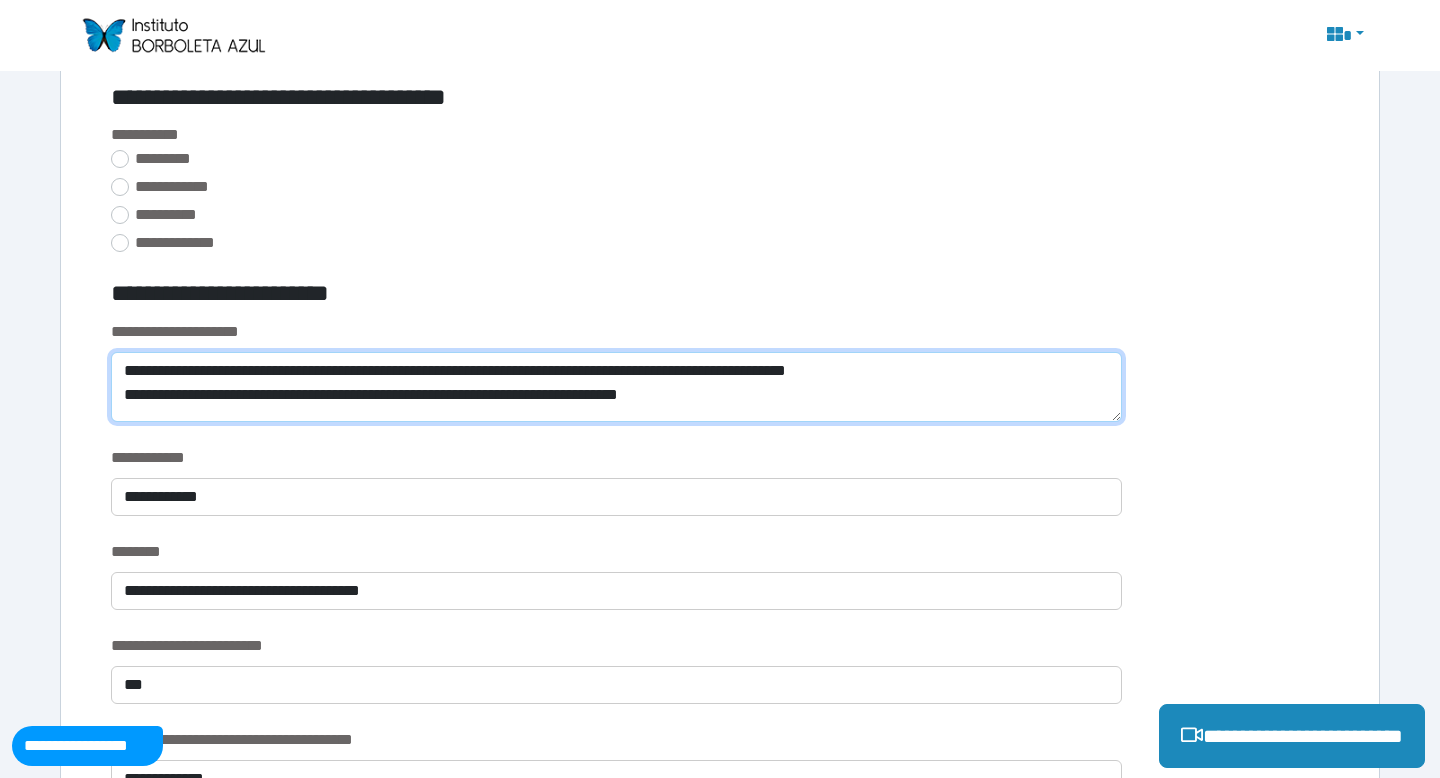 drag, startPoint x: 298, startPoint y: 376, endPoint x: 998, endPoint y: 472, distance: 706.5522 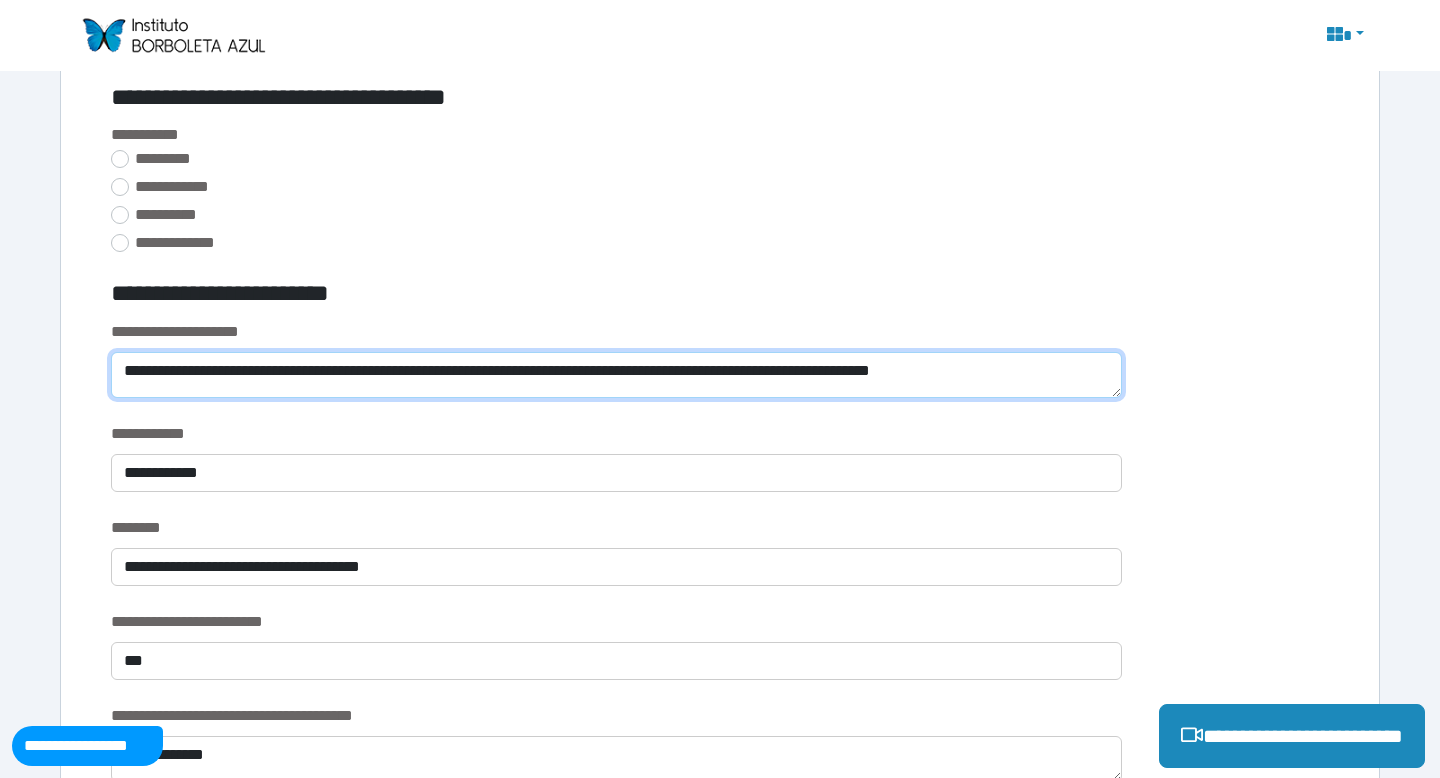 scroll, scrollTop: 0, scrollLeft: 0, axis: both 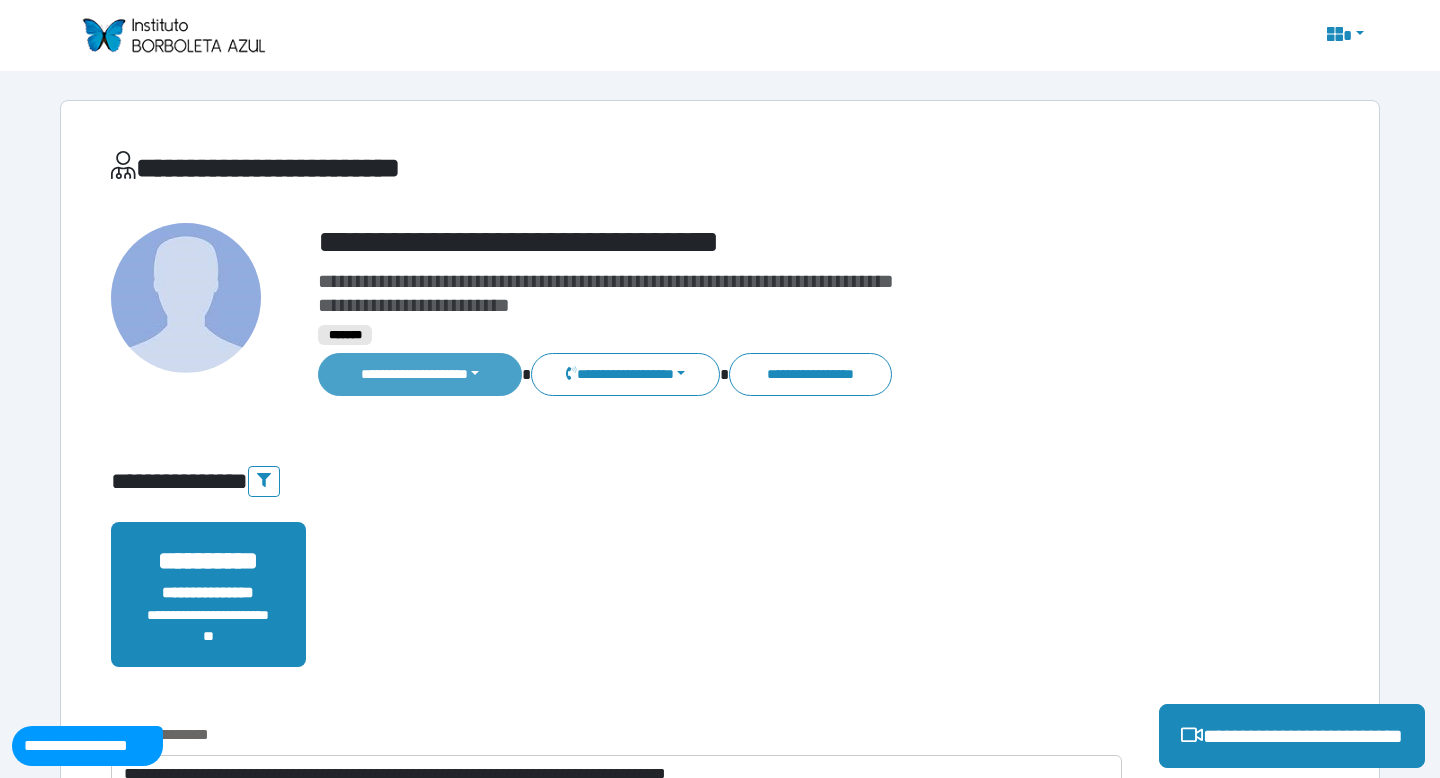 type on "**********" 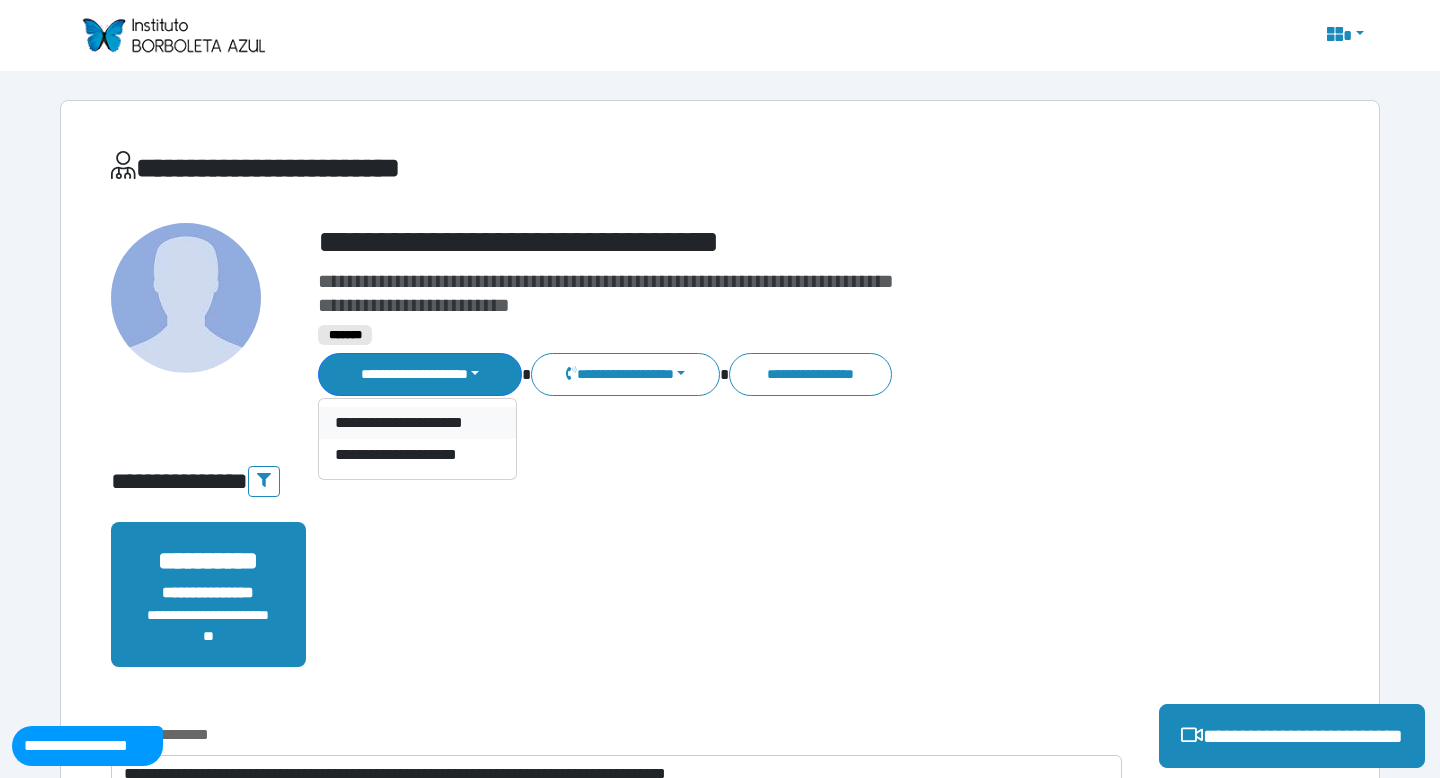 click on "**********" at bounding box center (417, 423) 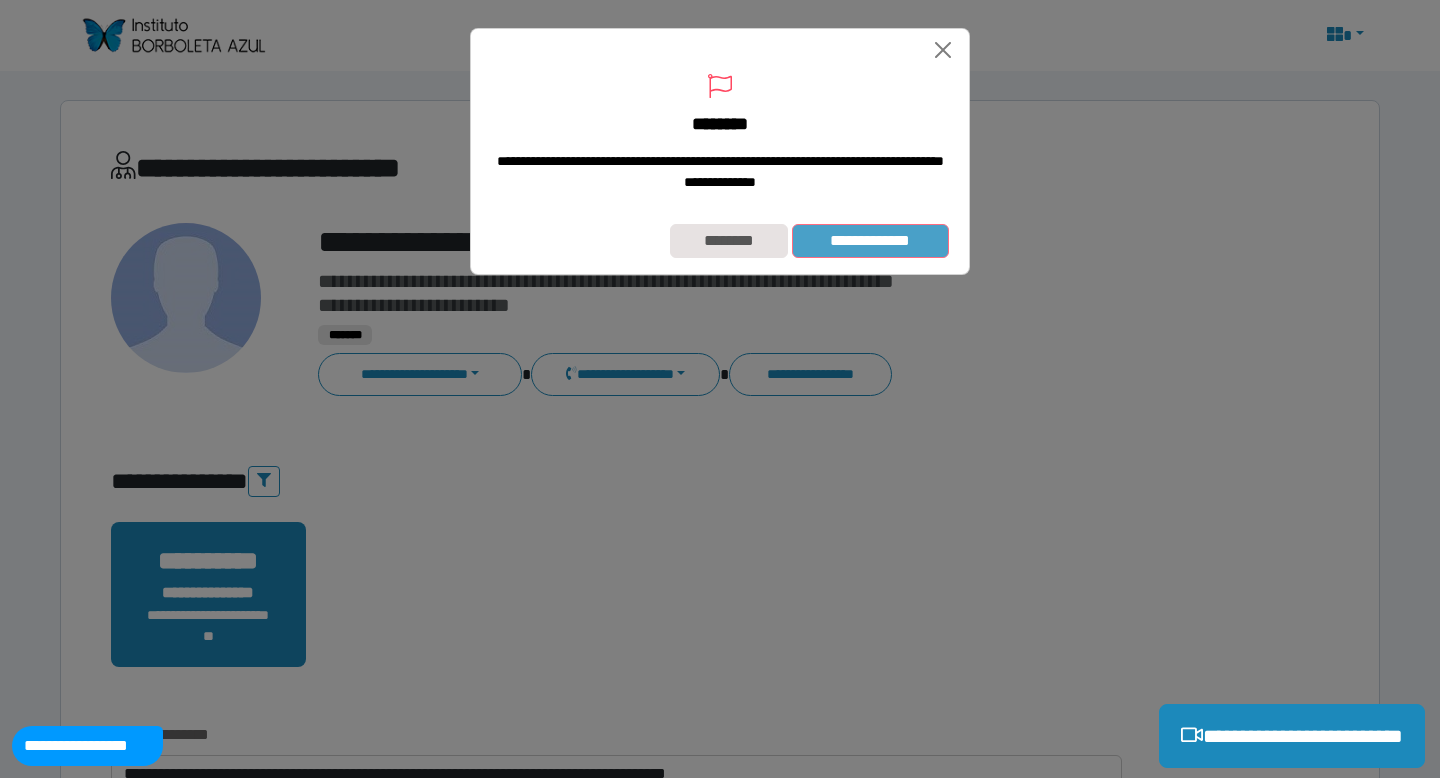 click on "**********" at bounding box center (870, 241) 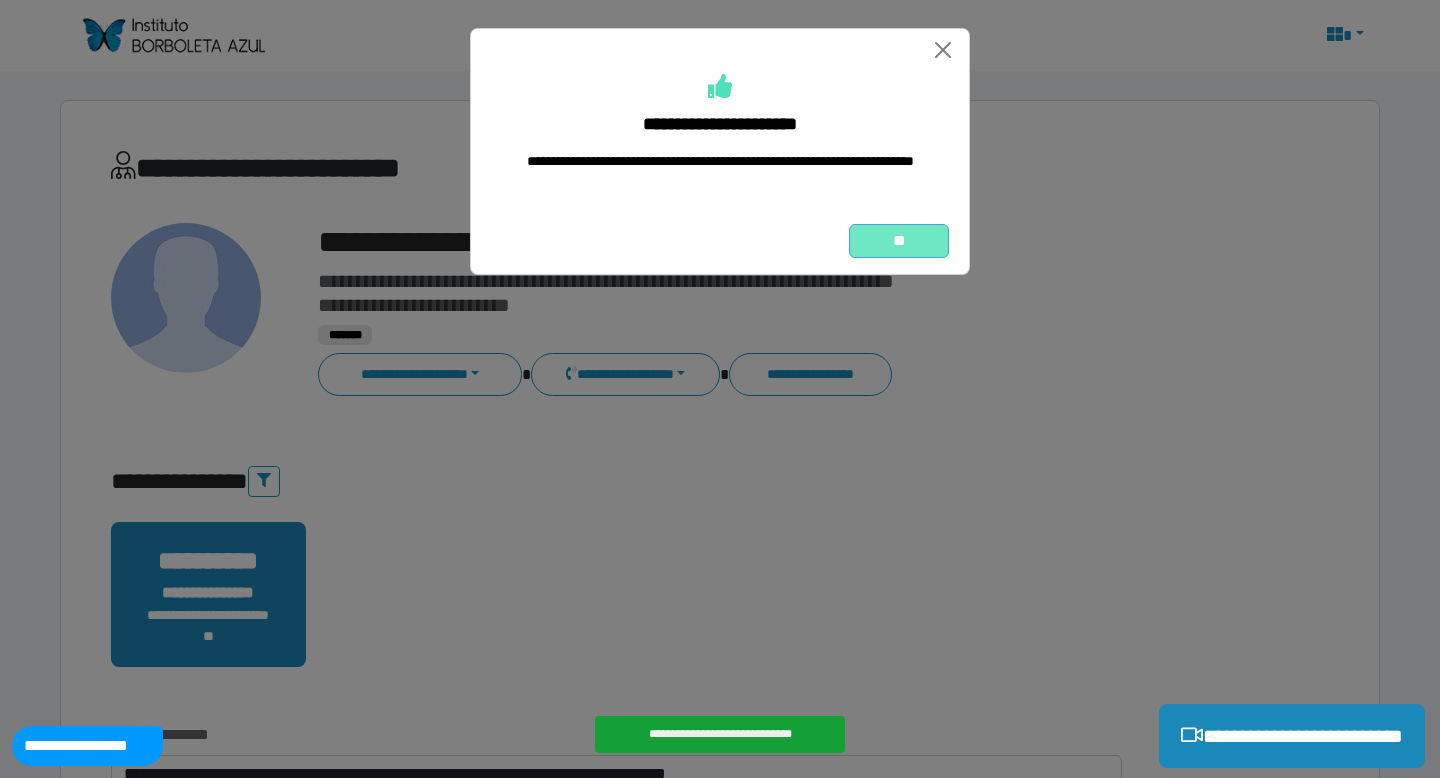 click on "**" at bounding box center (899, 241) 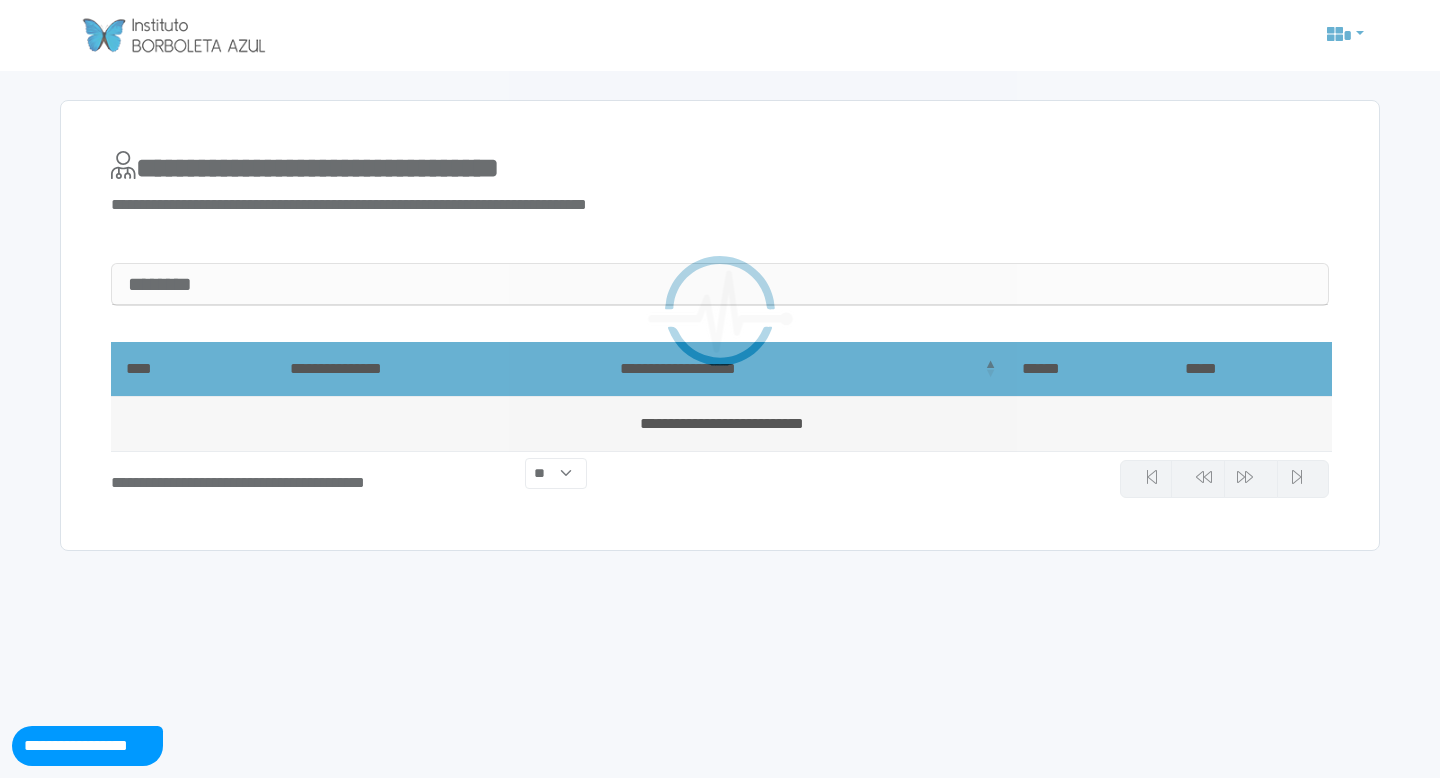 scroll, scrollTop: 0, scrollLeft: 0, axis: both 